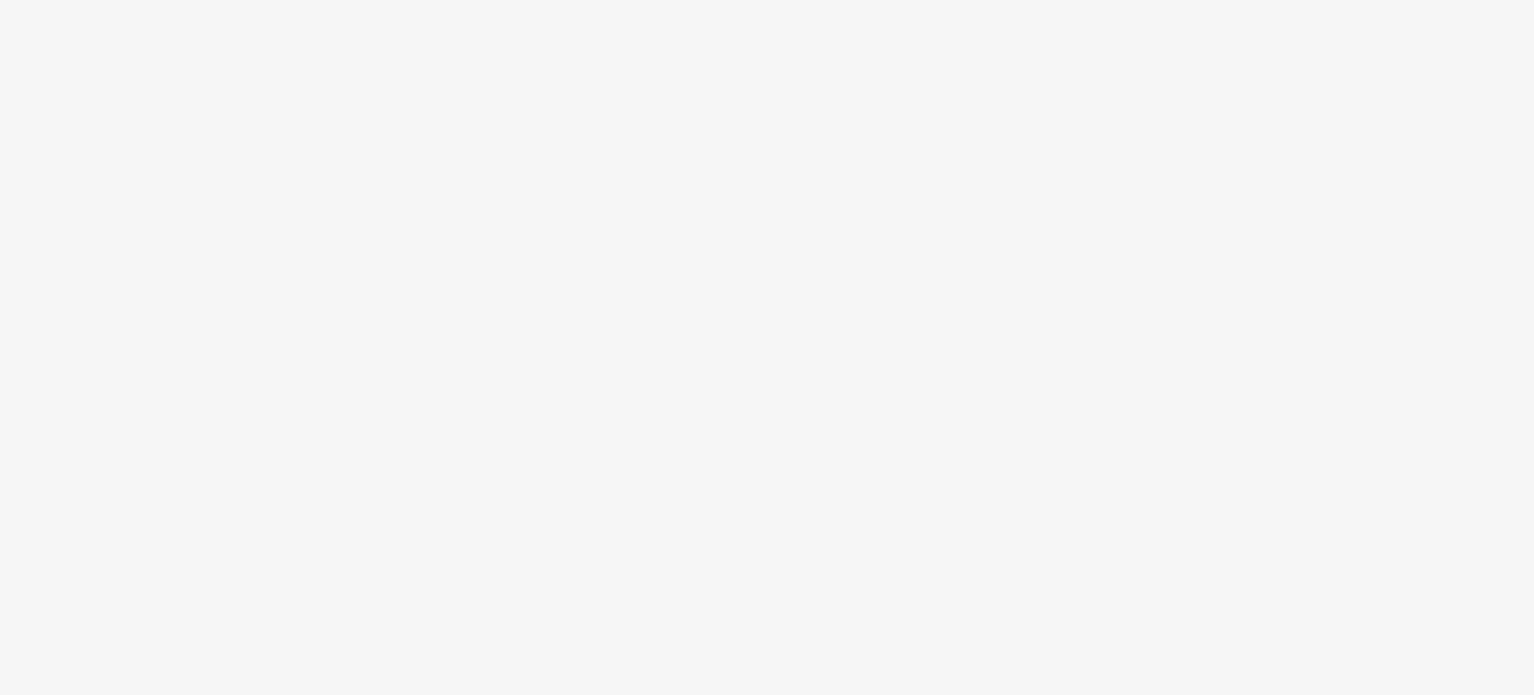 scroll, scrollTop: 0, scrollLeft: 0, axis: both 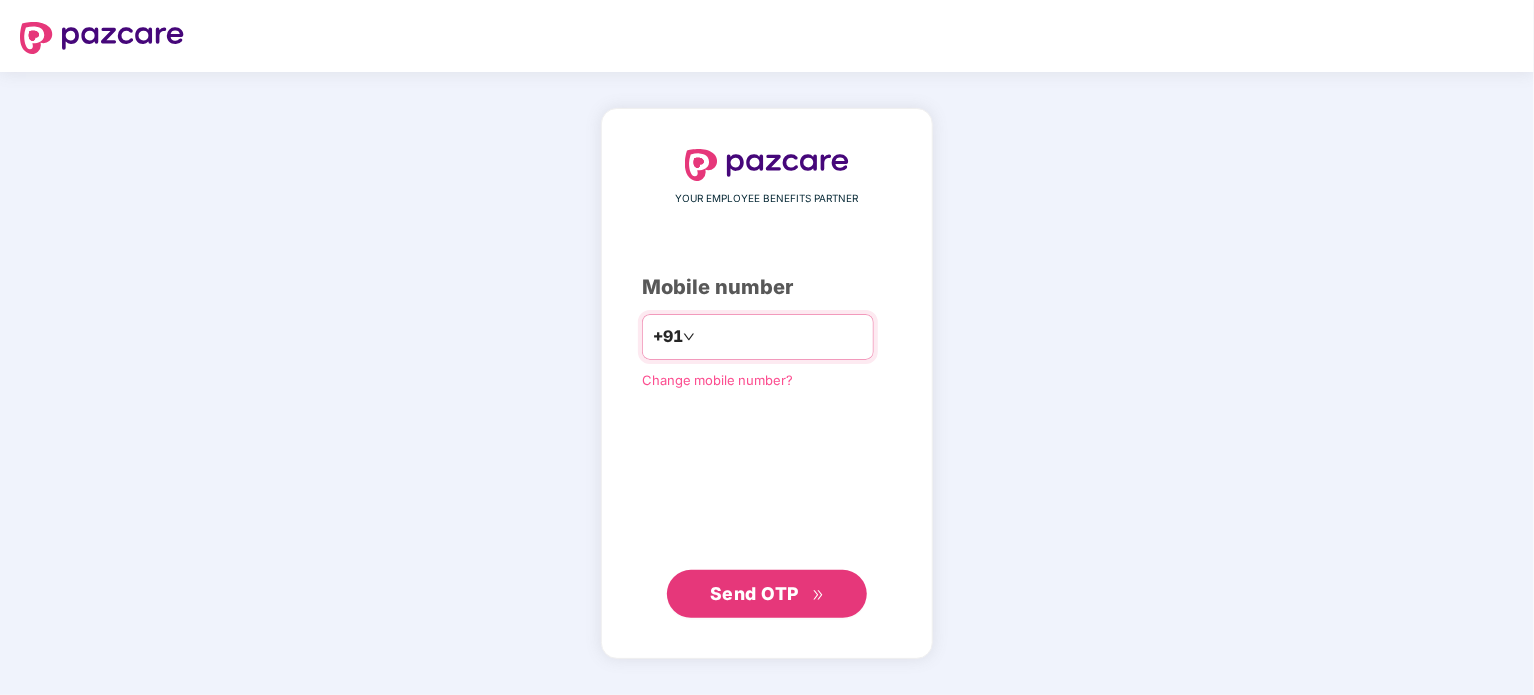 type on "**********" 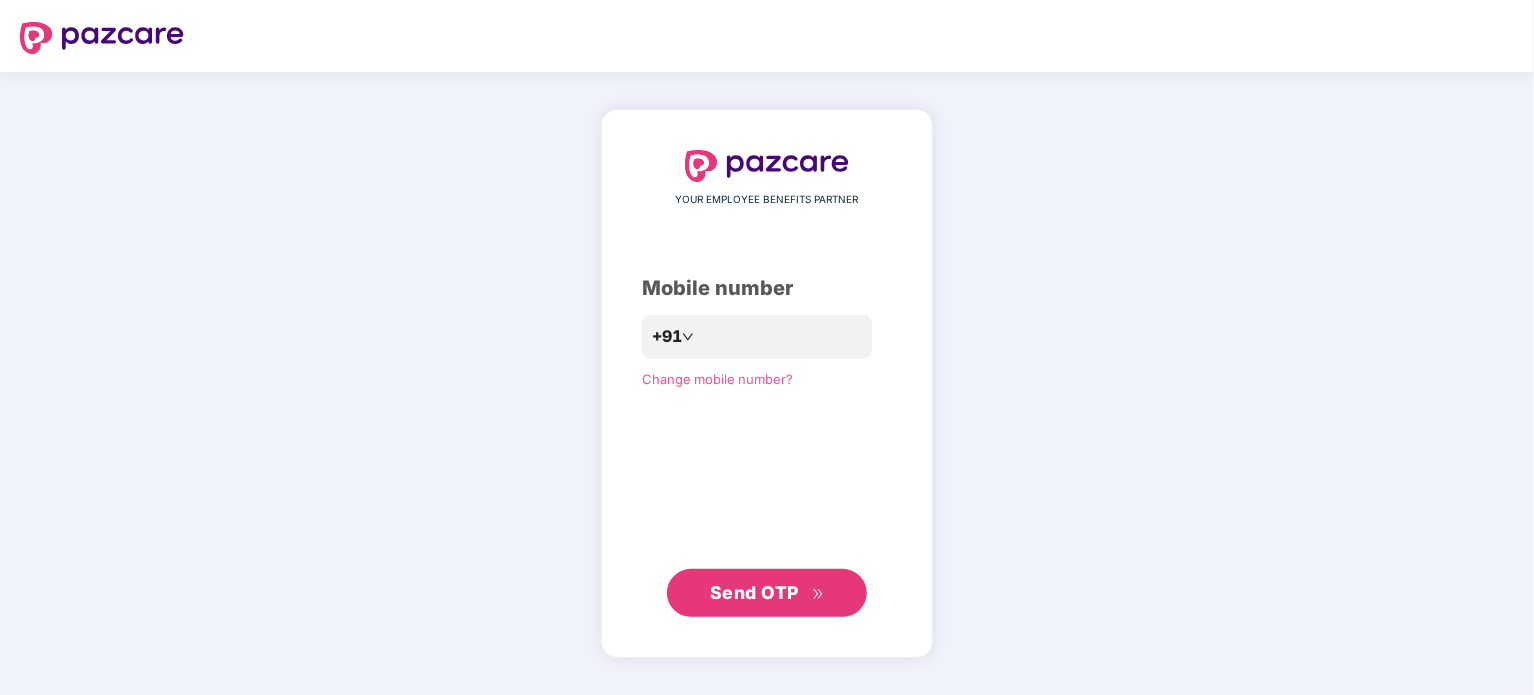 click on "Send OTP" at bounding box center (754, 592) 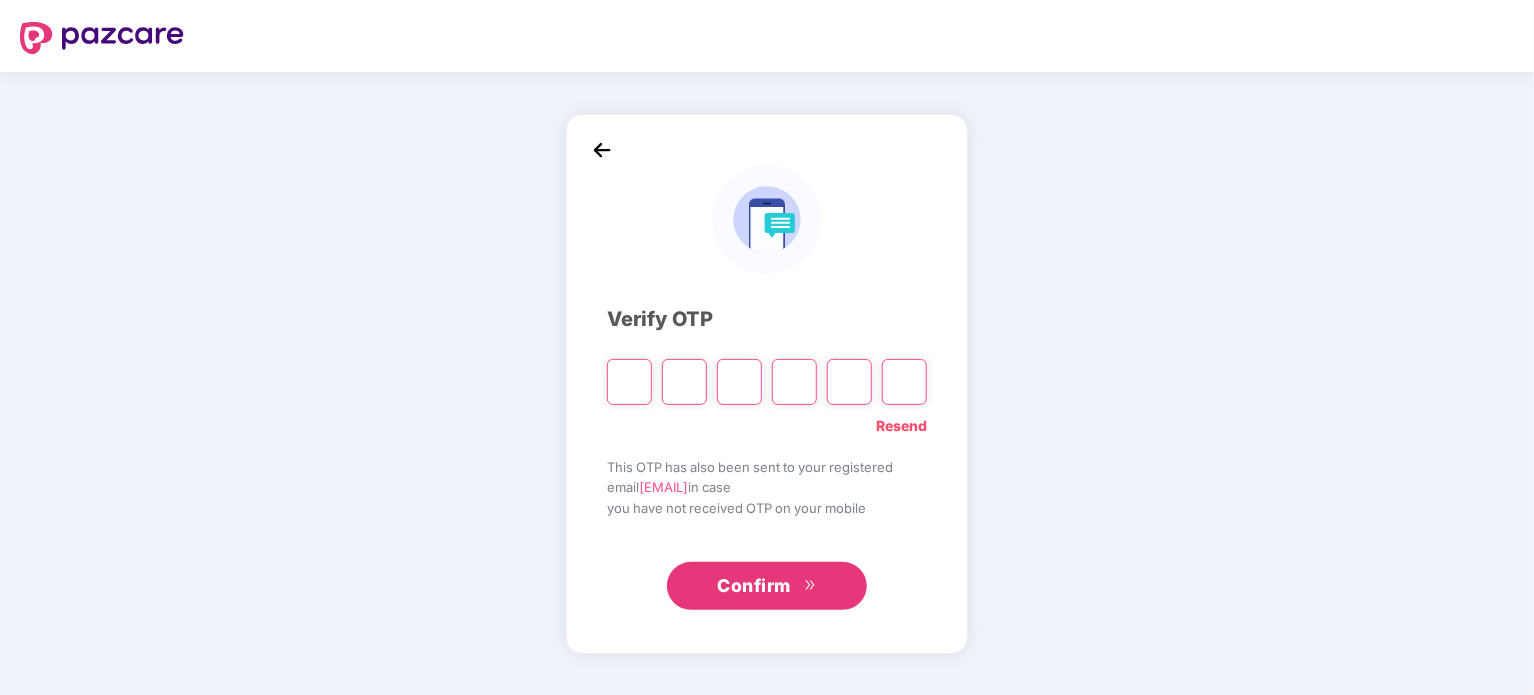 type on "*" 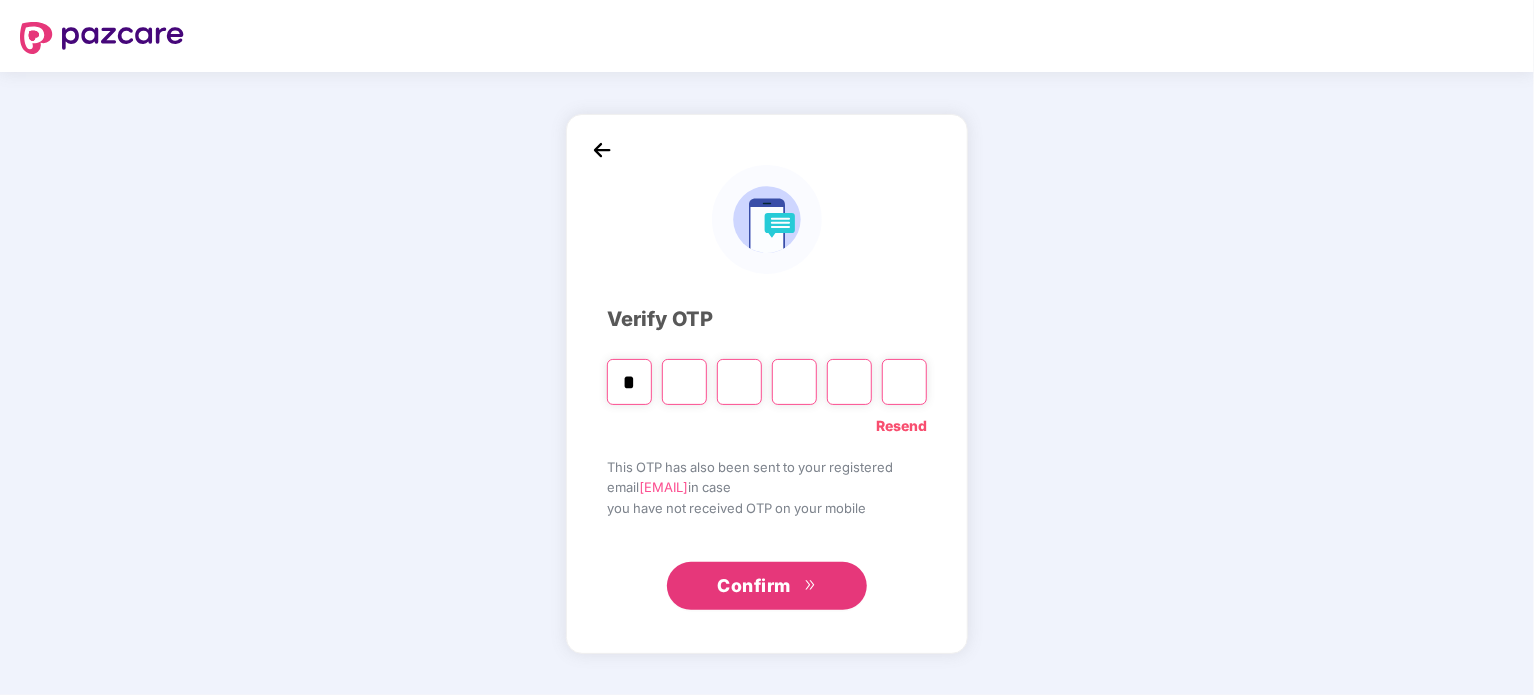 type on "*" 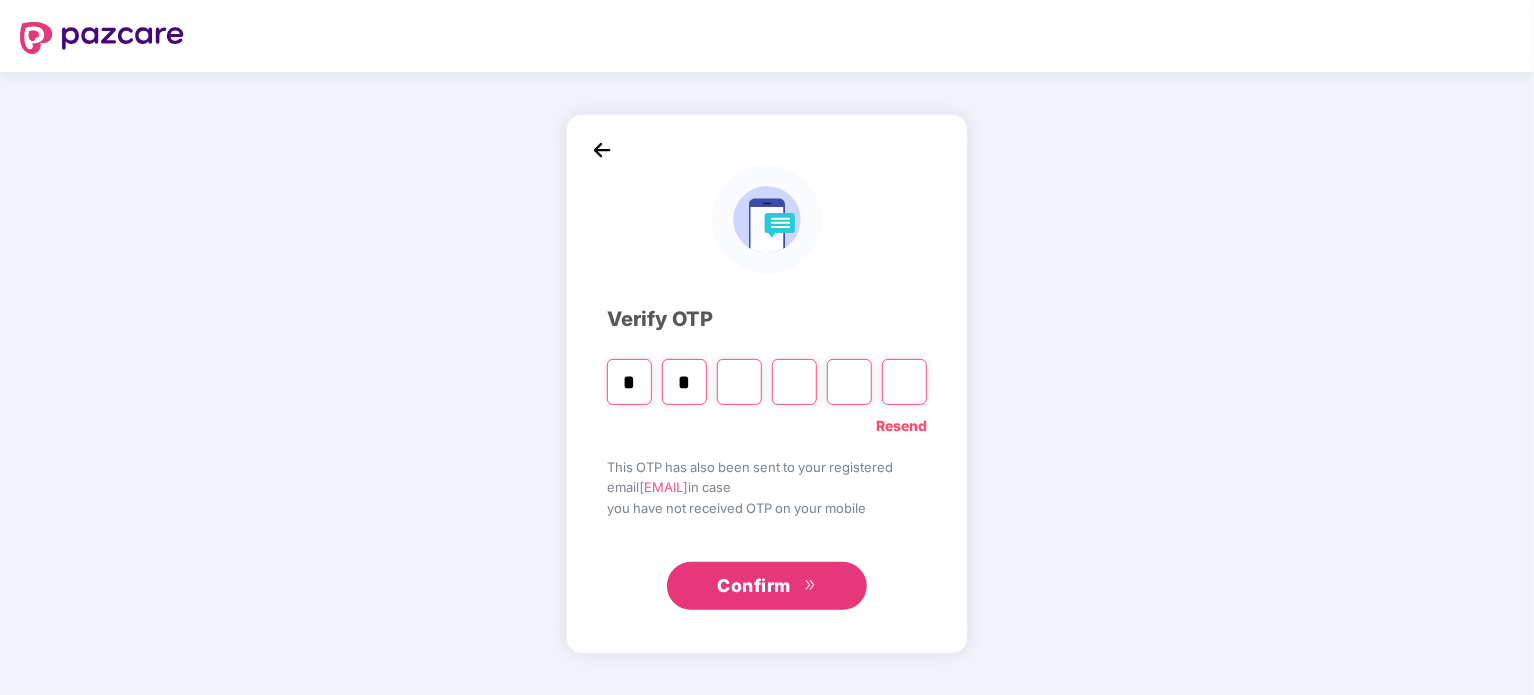 type on "*" 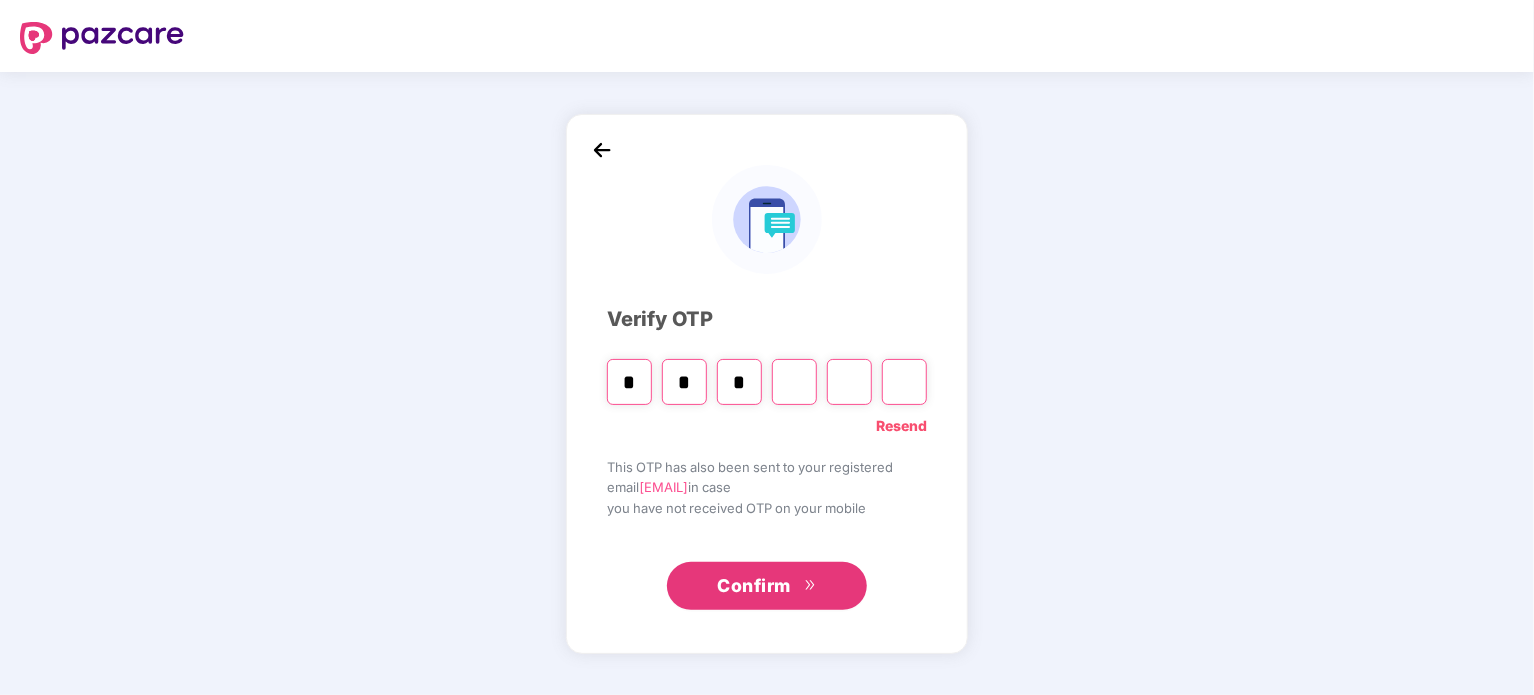 type on "*" 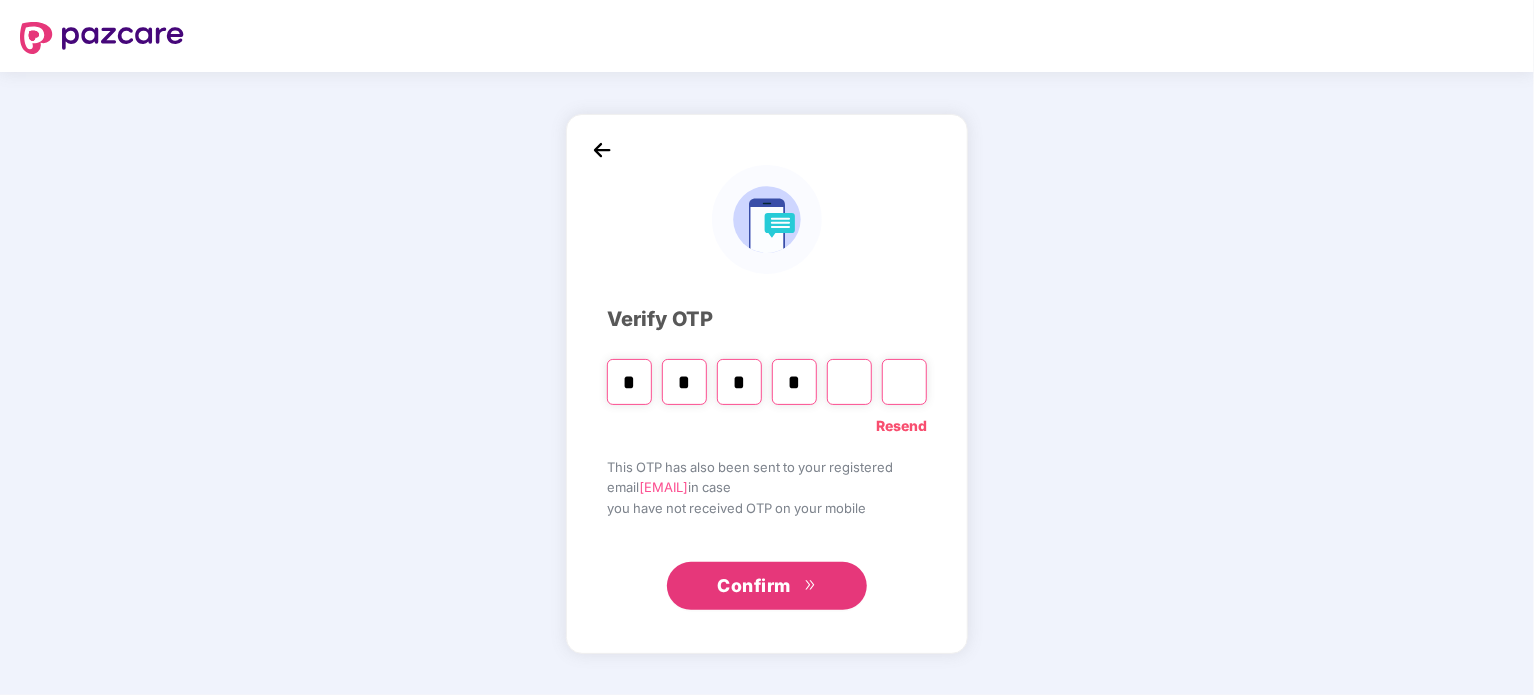 type on "*" 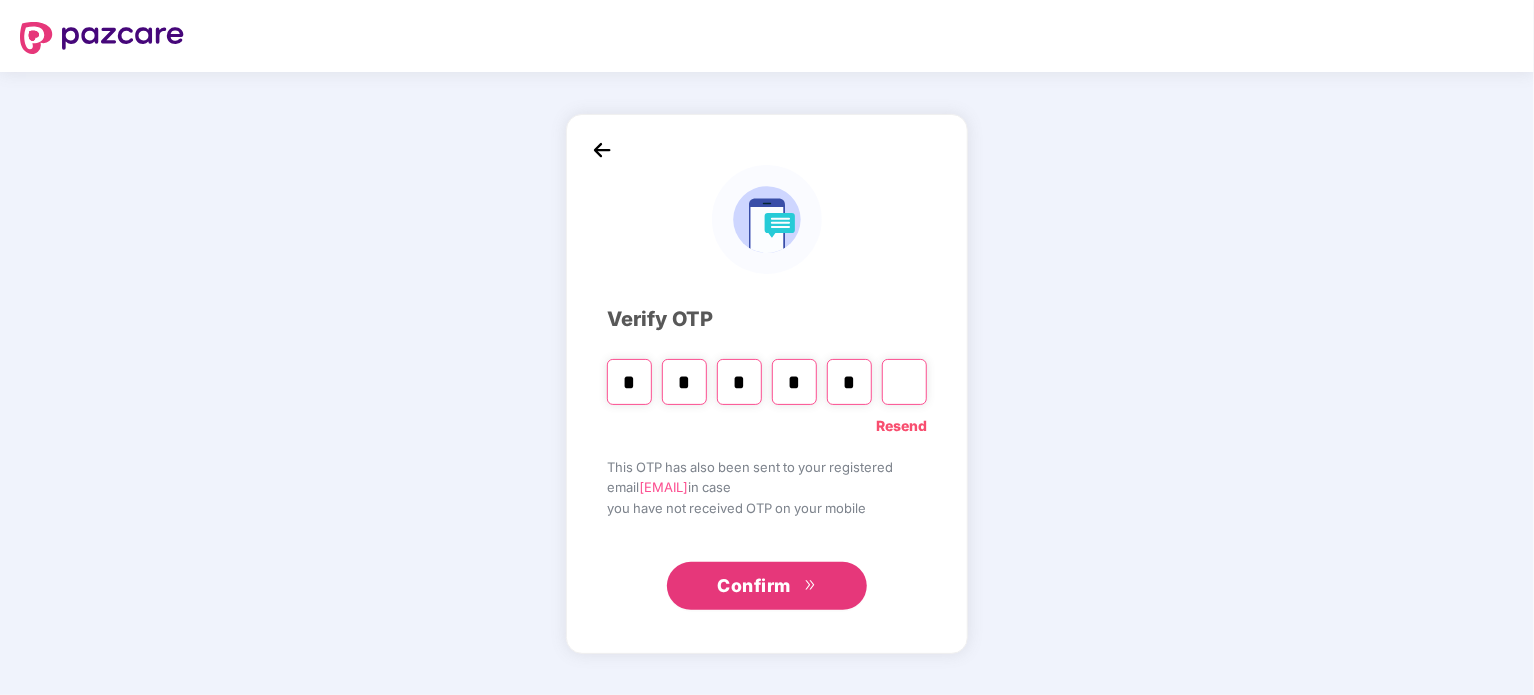 type on "*" 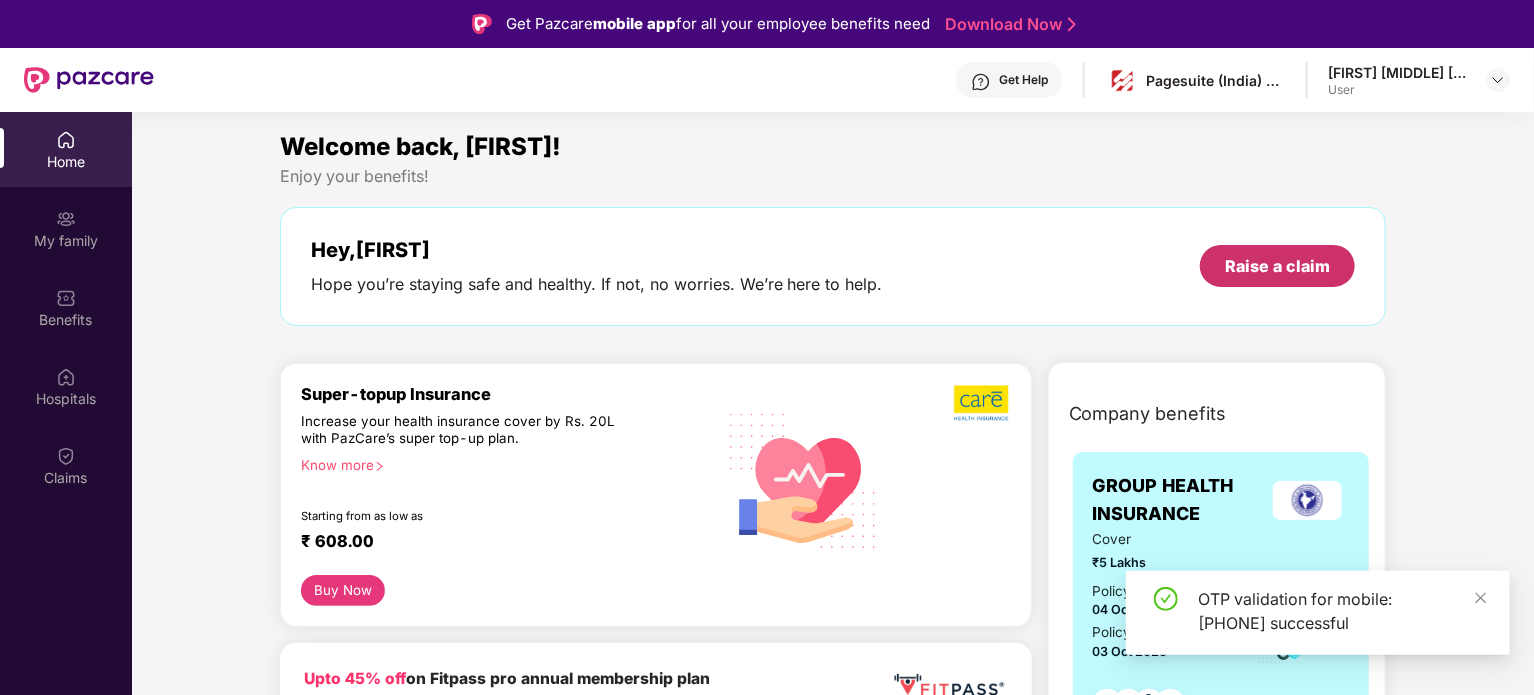 click on "Raise a claim" at bounding box center [1277, 266] 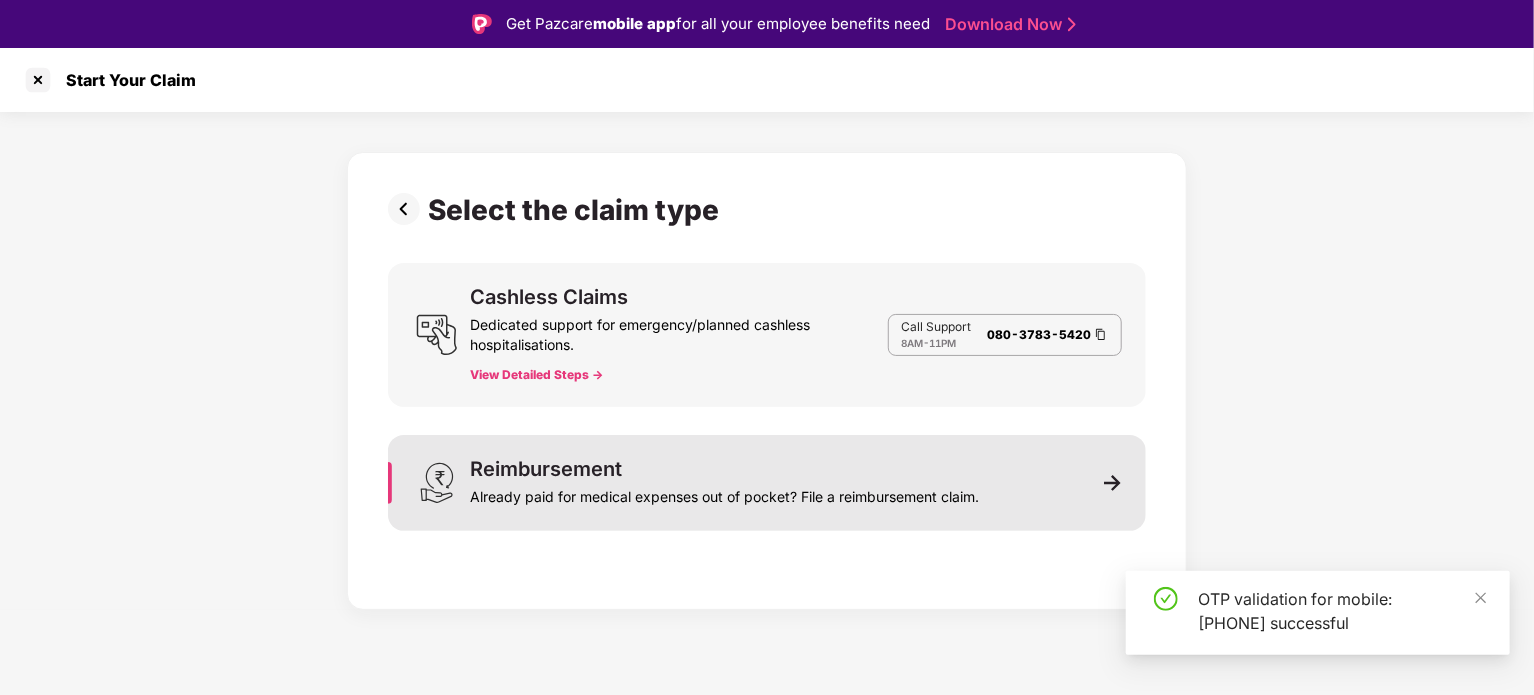 click on "Already paid for medical expenses out of pocket? File a reimbursement claim." at bounding box center [724, 493] 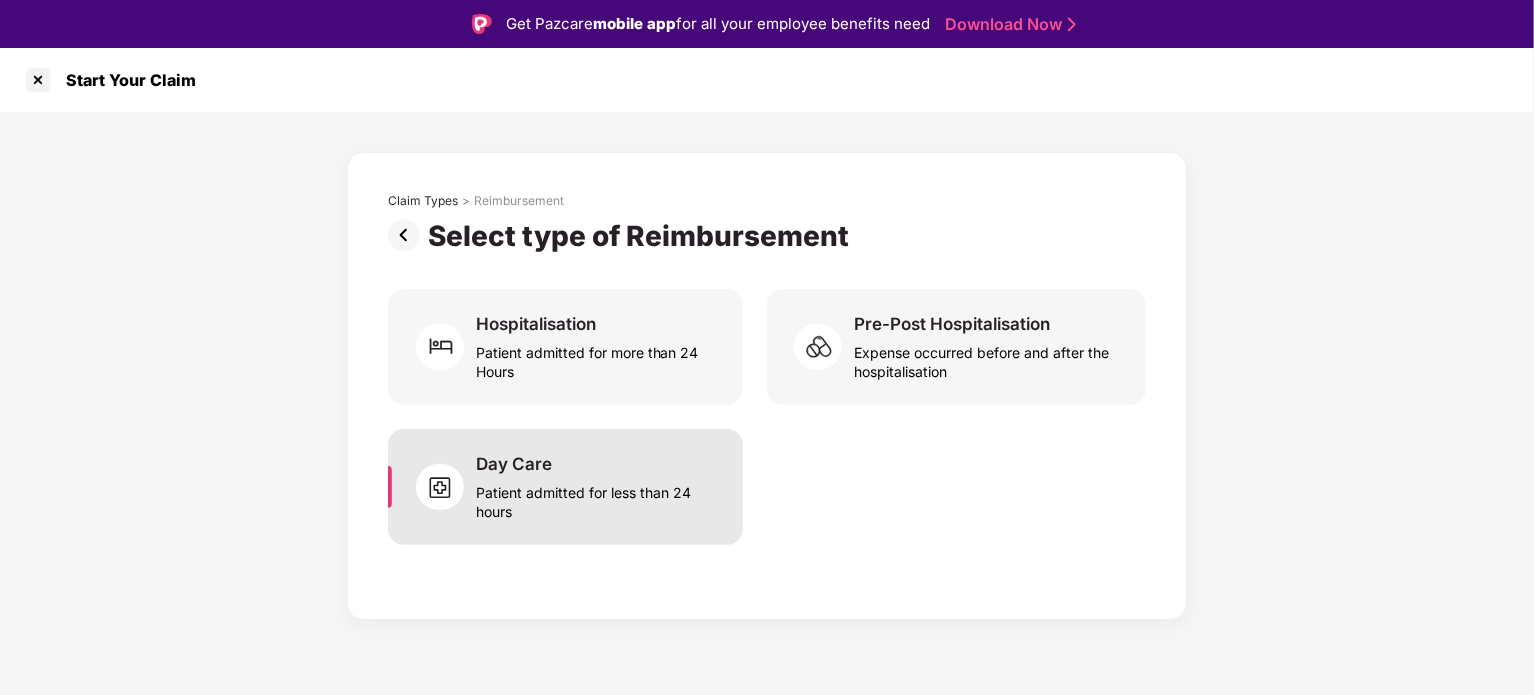click on "Patient admitted for less than 24 hours" at bounding box center (597, 498) 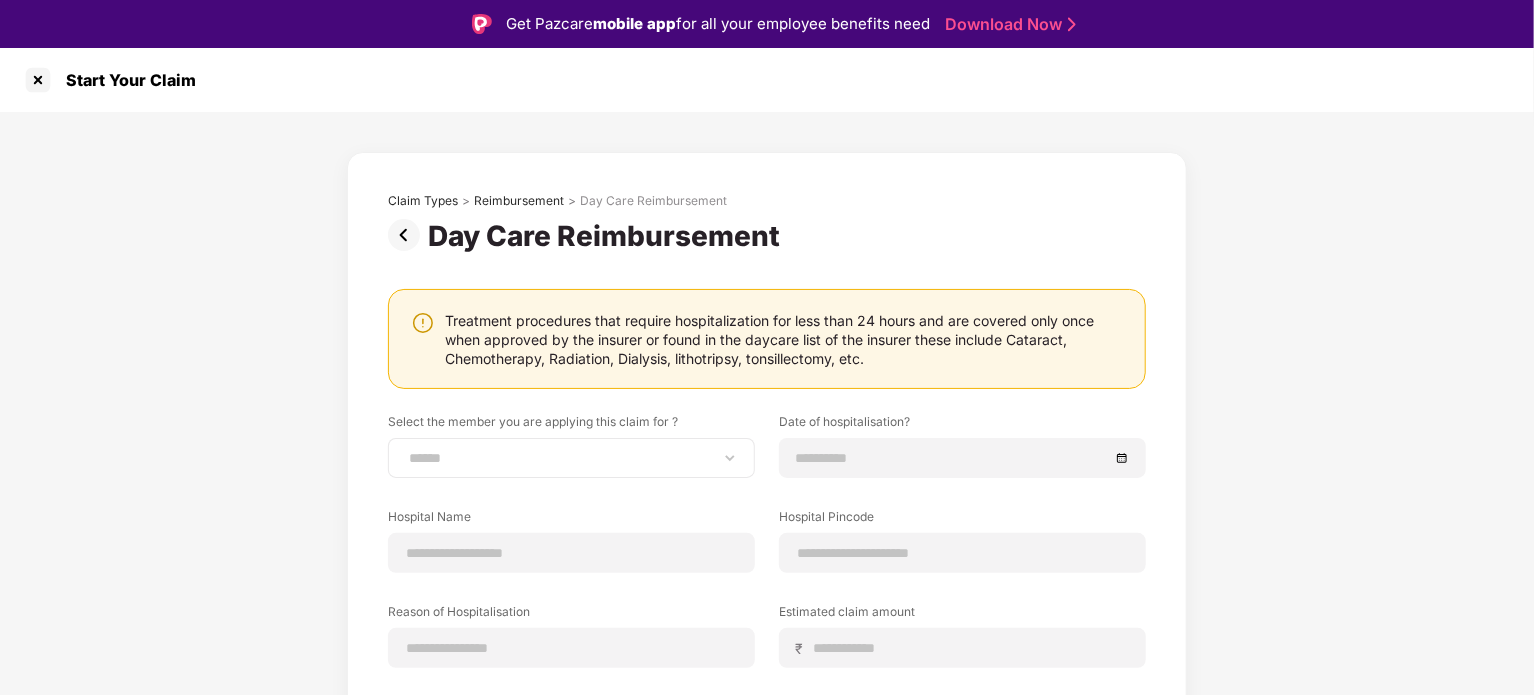 click on "**********" at bounding box center [571, 458] 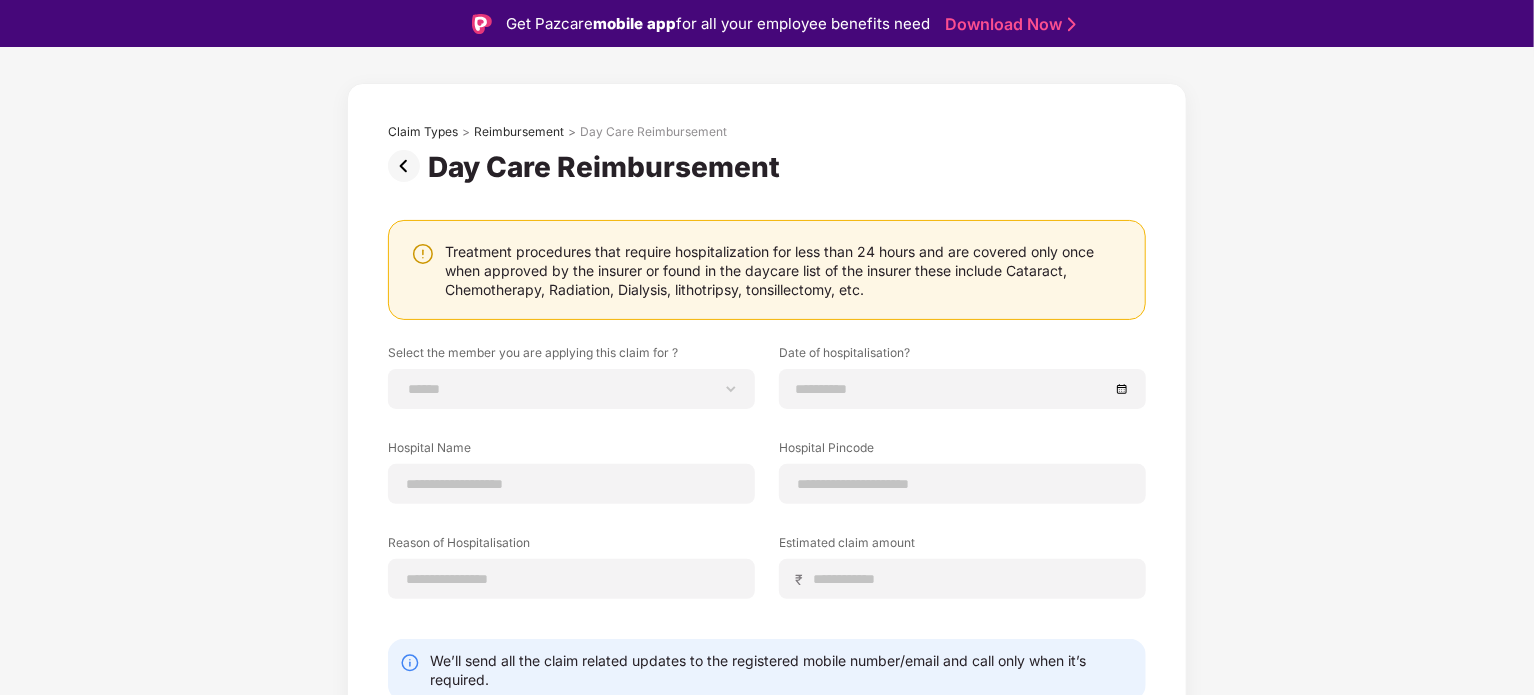 scroll, scrollTop: 148, scrollLeft: 0, axis: vertical 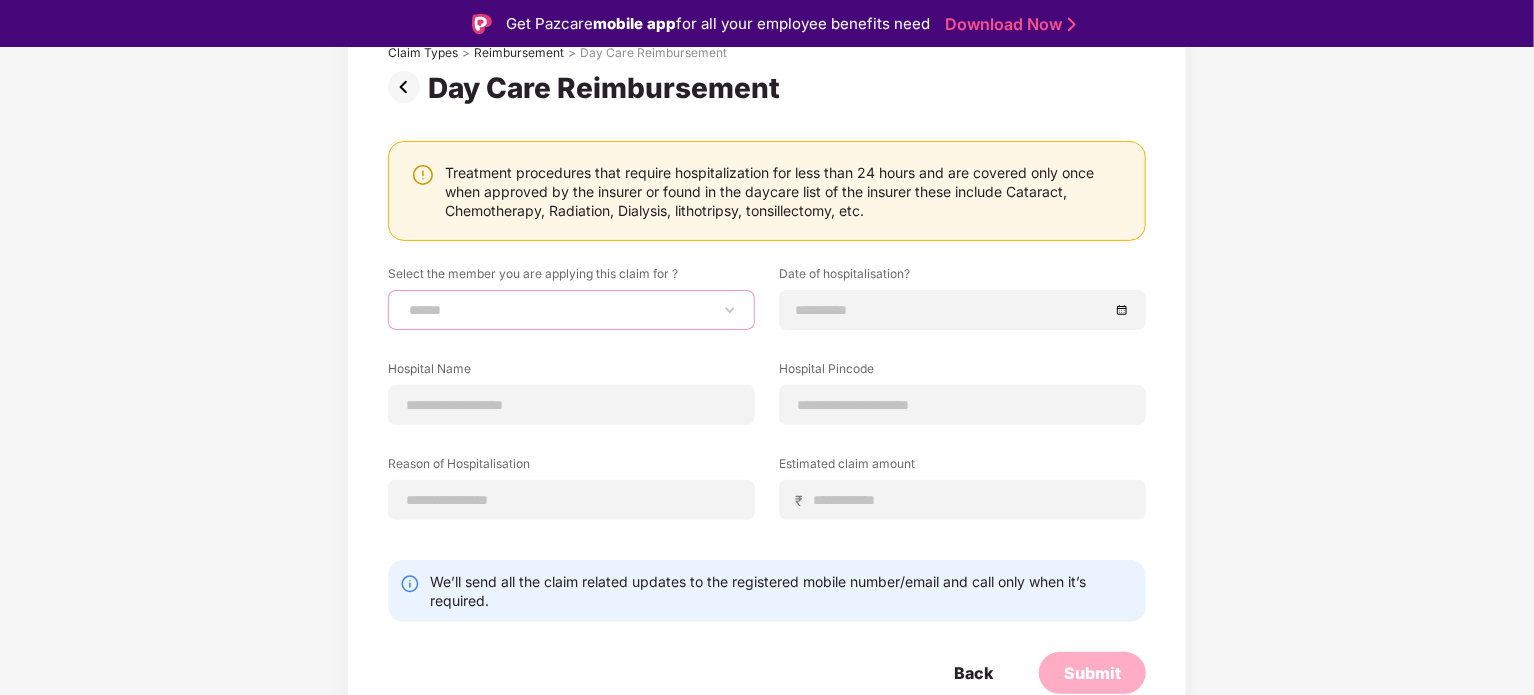 click on "**********" at bounding box center [571, 310] 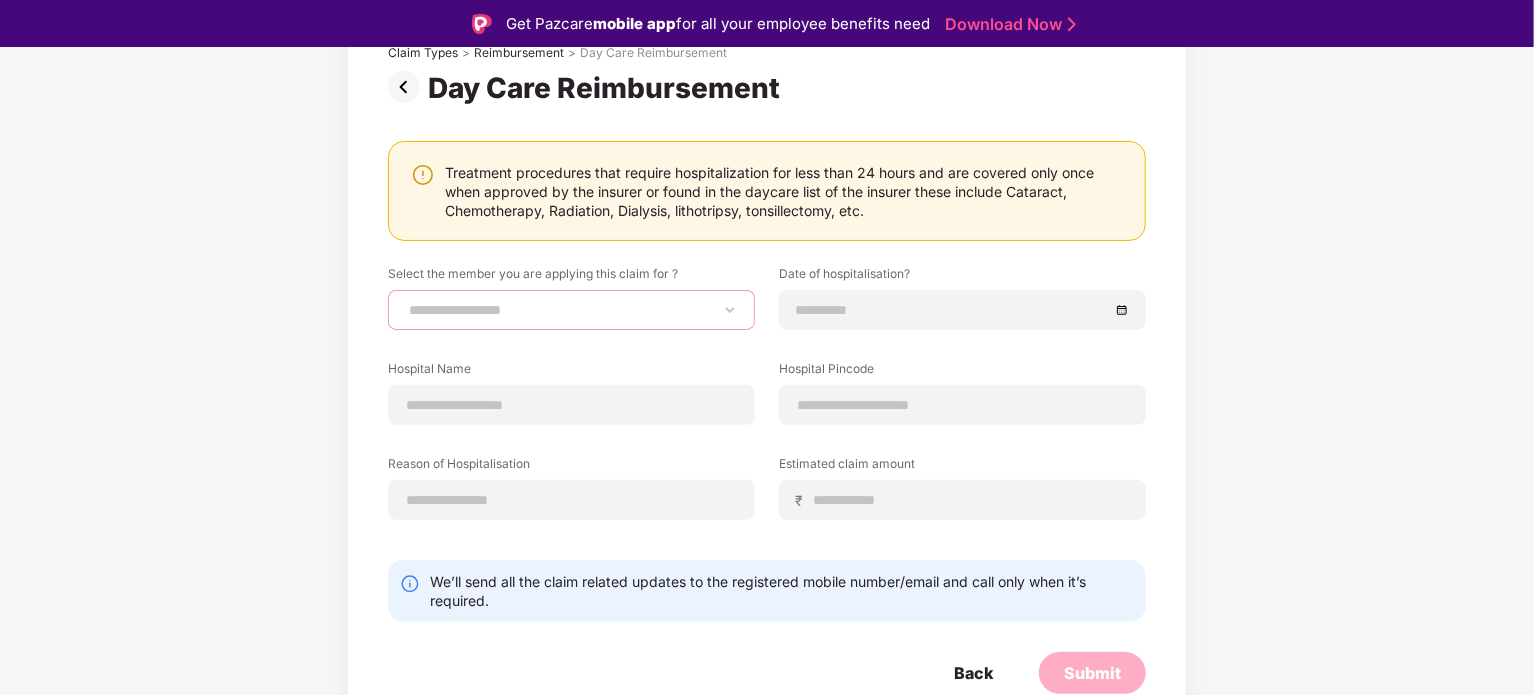 click on "**********" at bounding box center (571, 310) 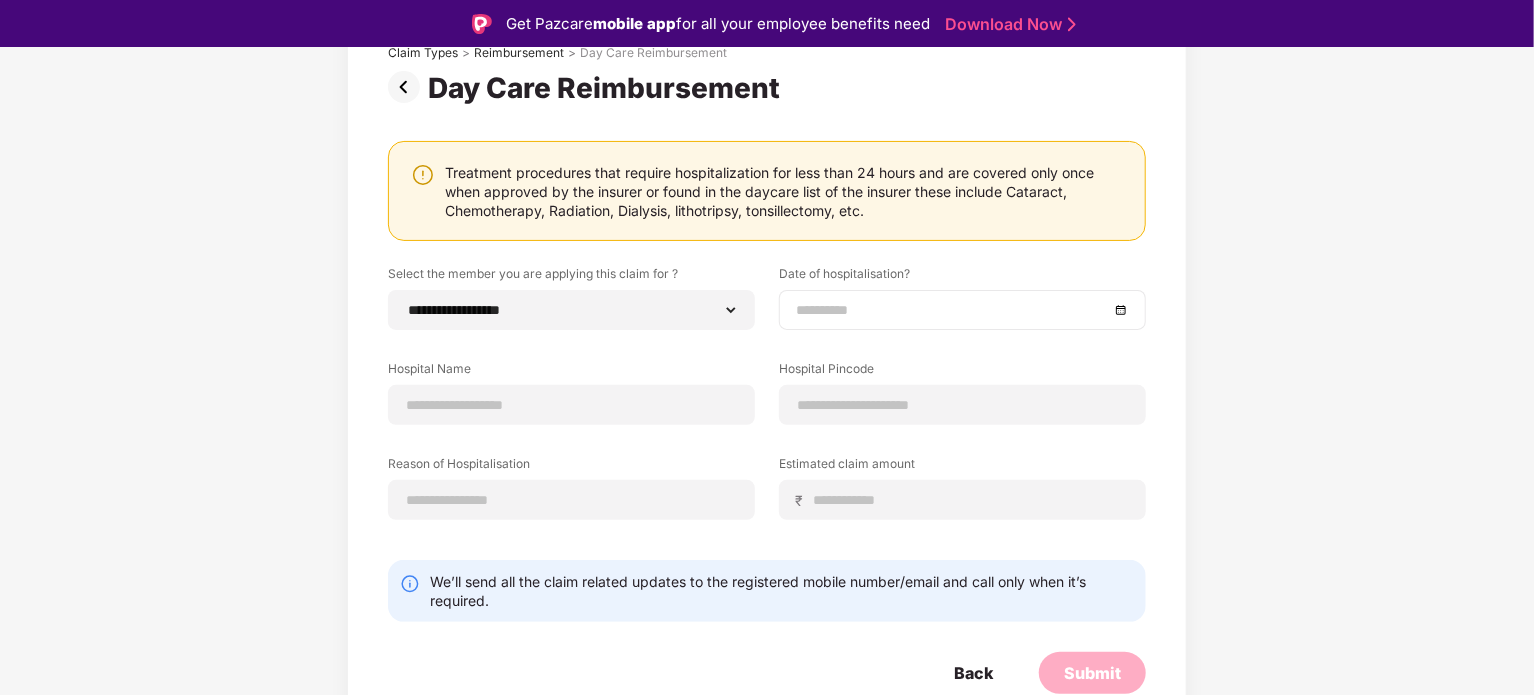 click at bounding box center [962, 310] 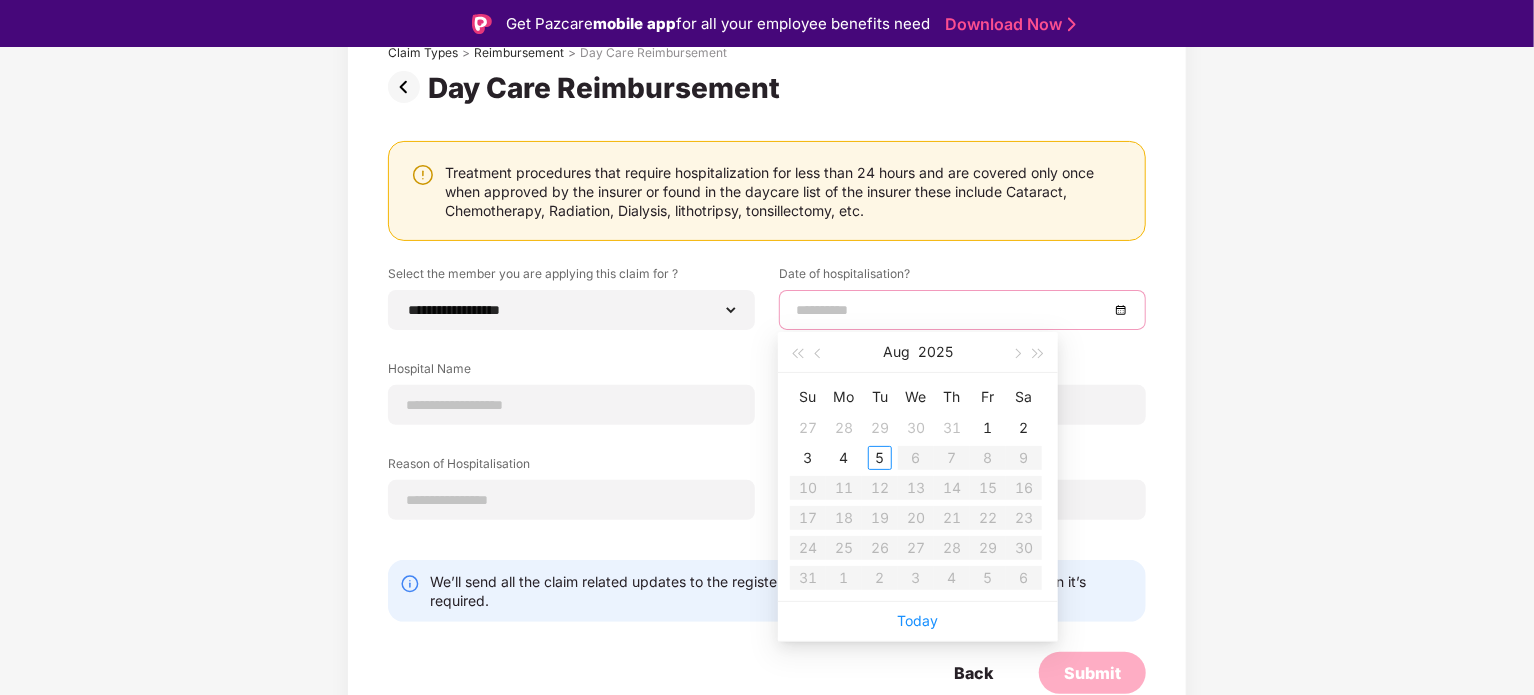 click at bounding box center (952, 310) 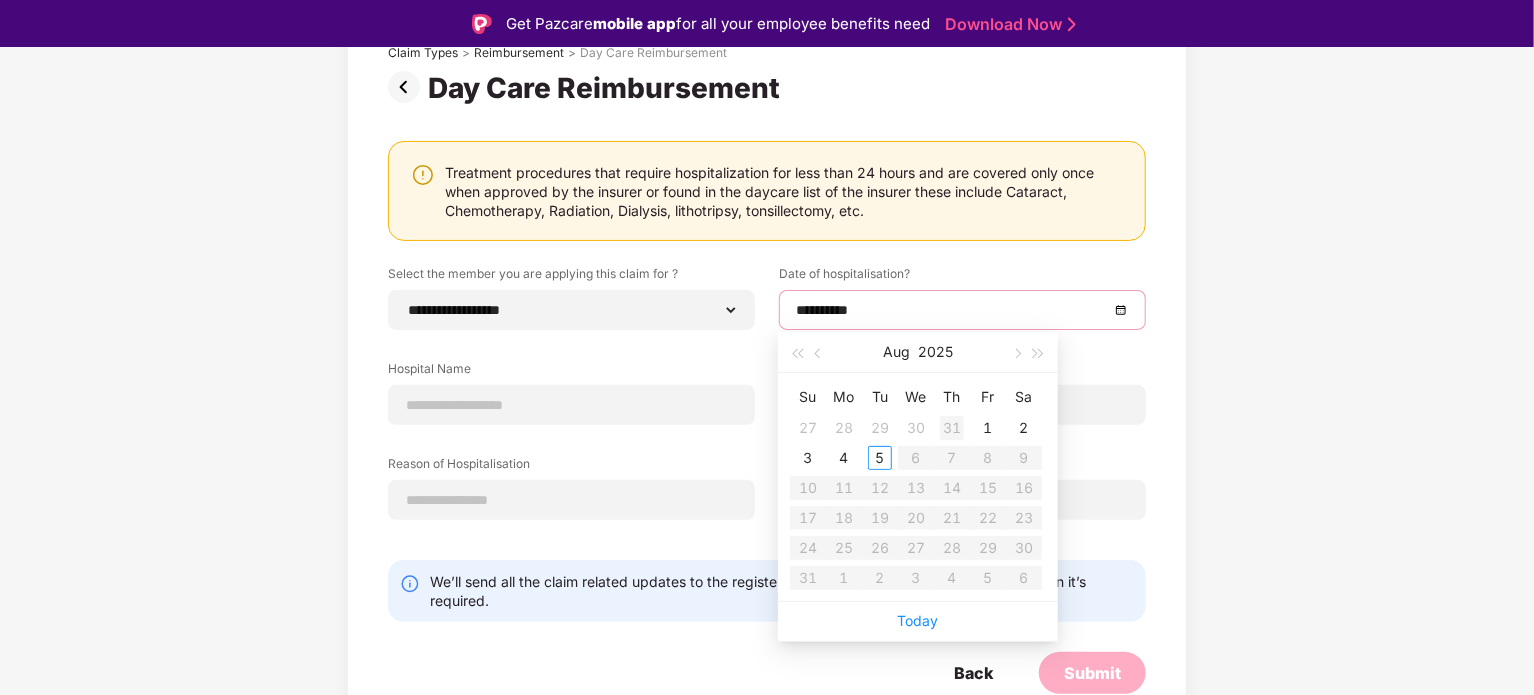 type on "**********" 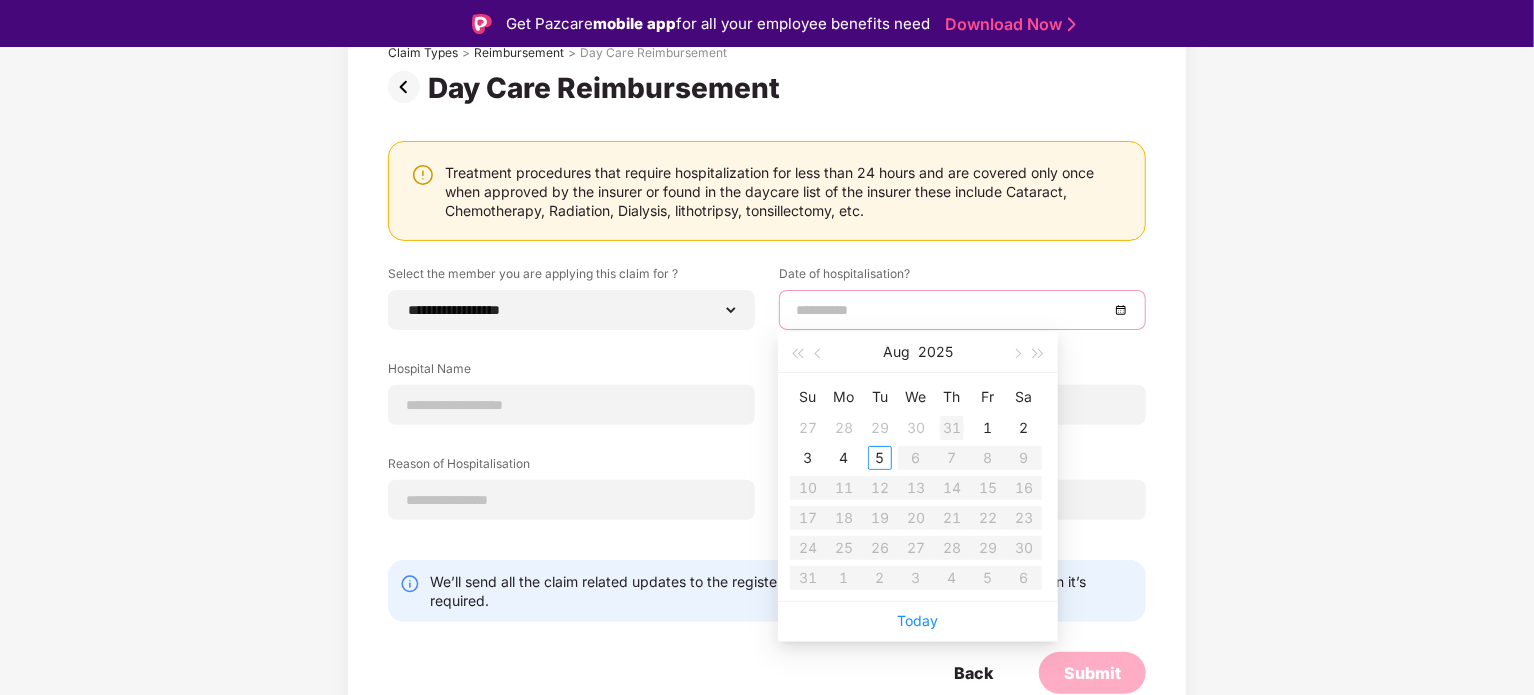 click on "31" at bounding box center (952, 428) 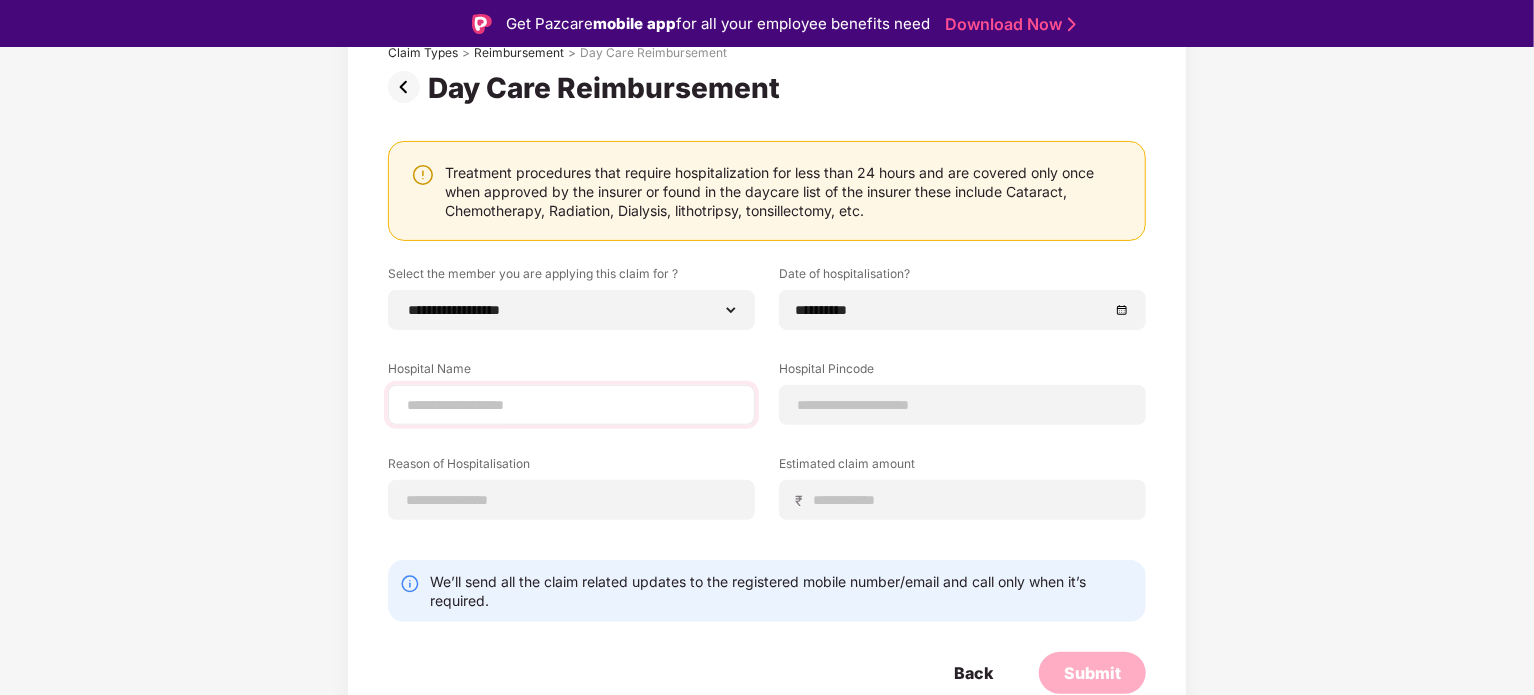 click at bounding box center (571, 405) 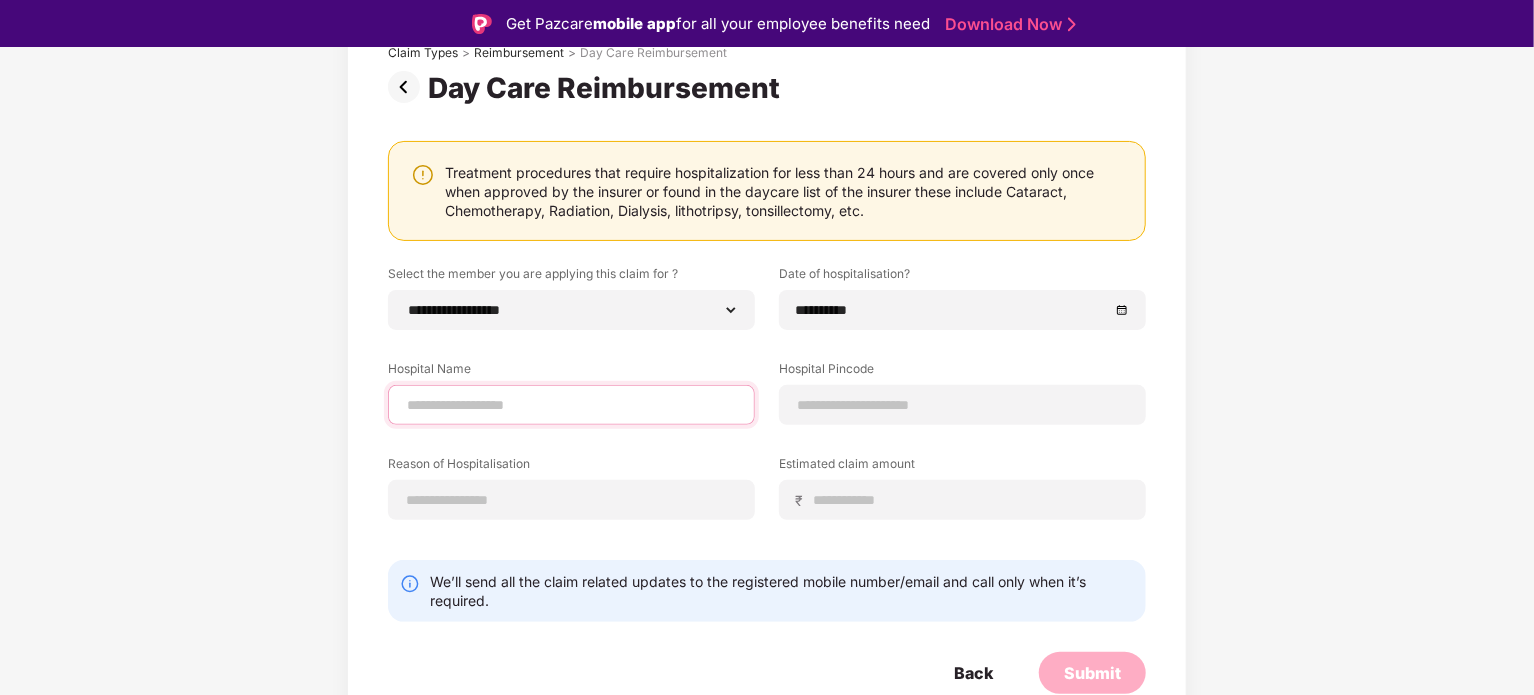 click at bounding box center (571, 405) 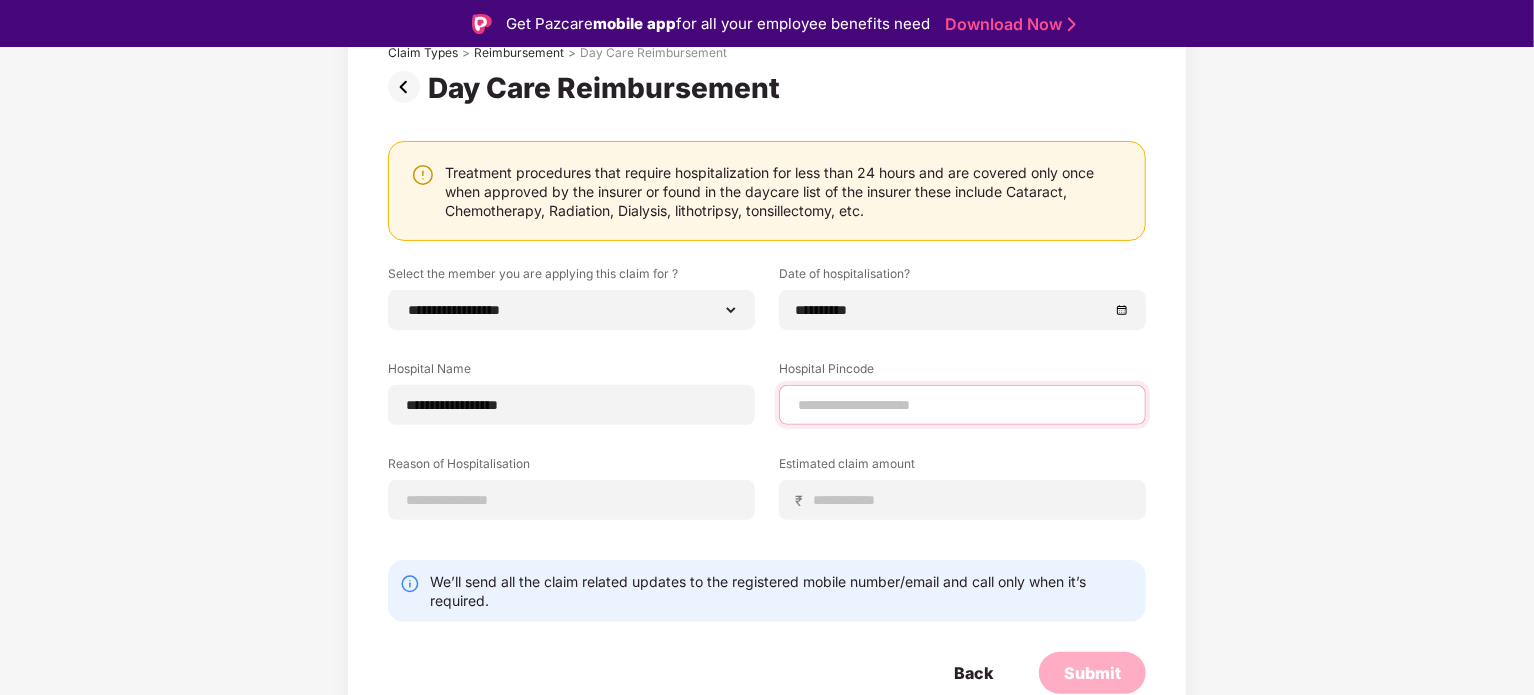 click at bounding box center [962, 405] 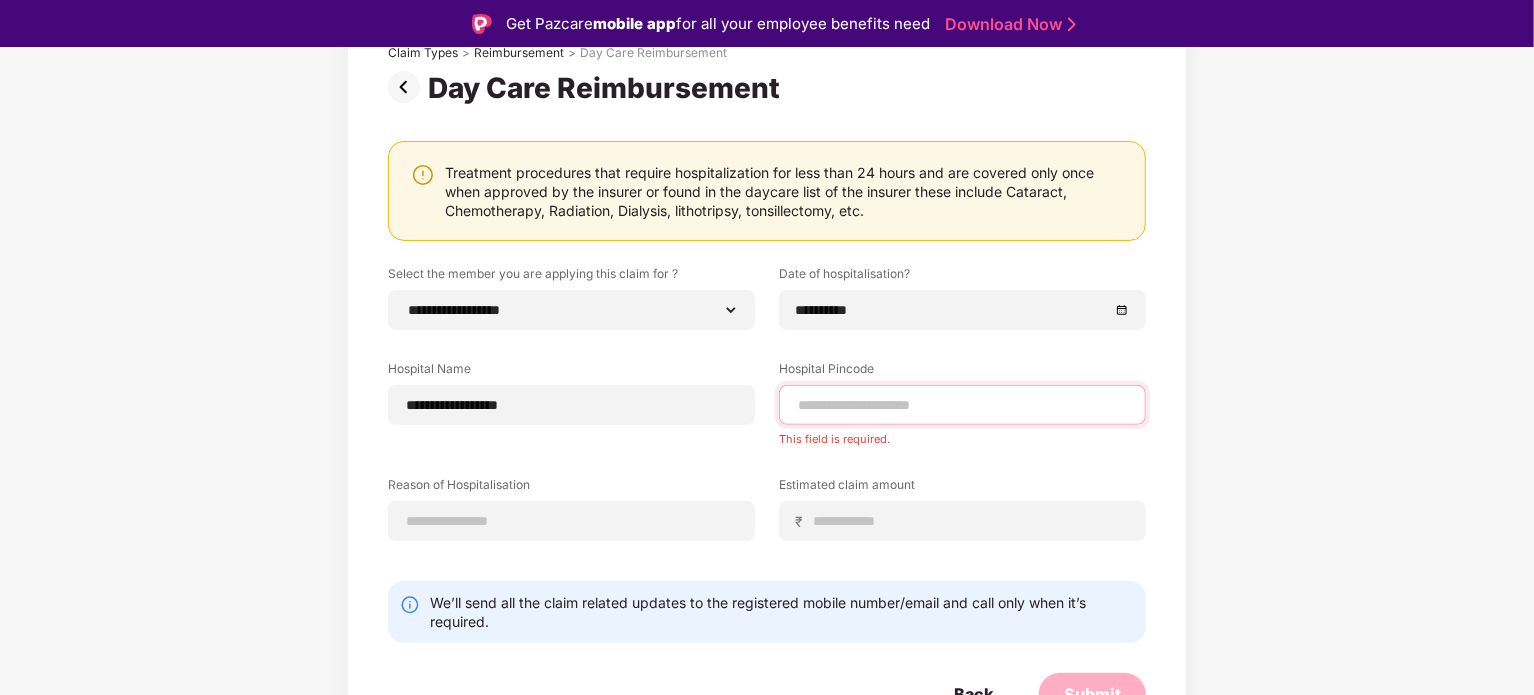 click at bounding box center (962, 405) 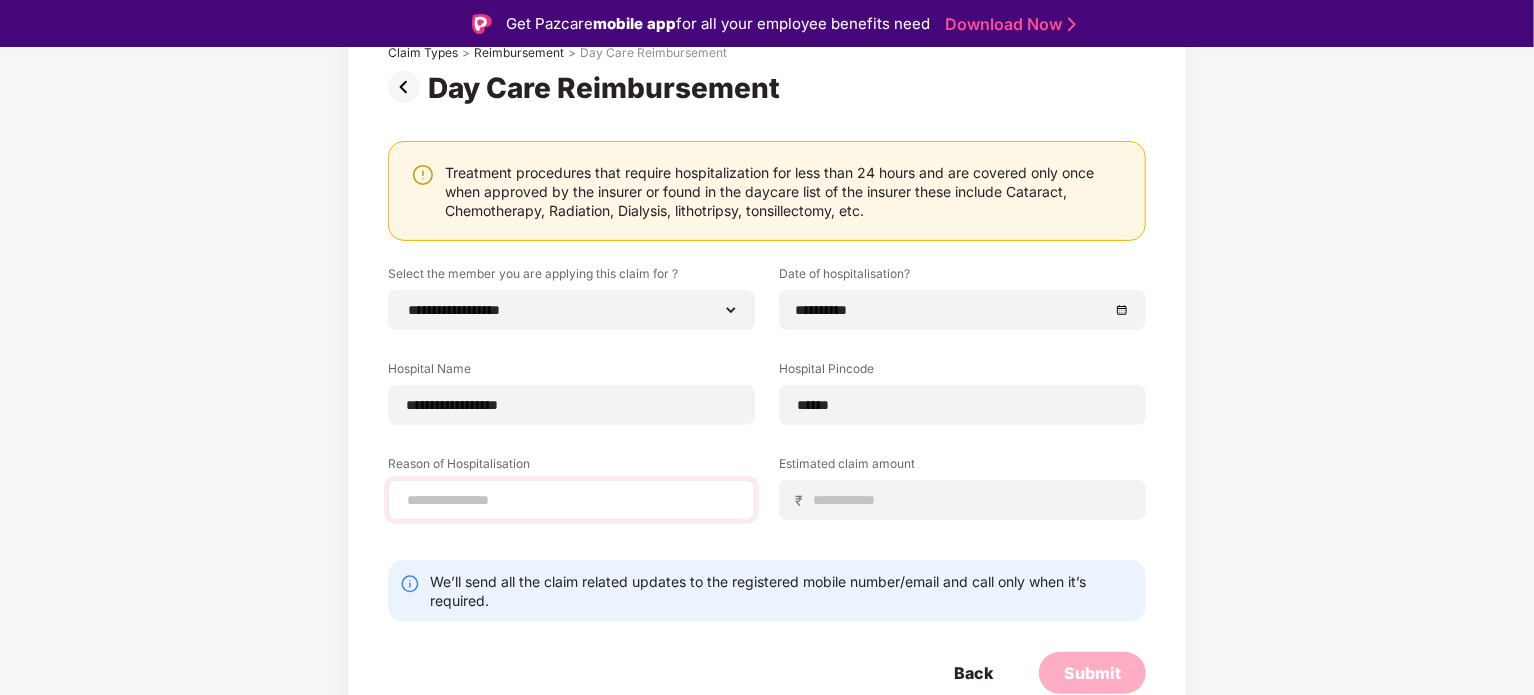 select on "******" 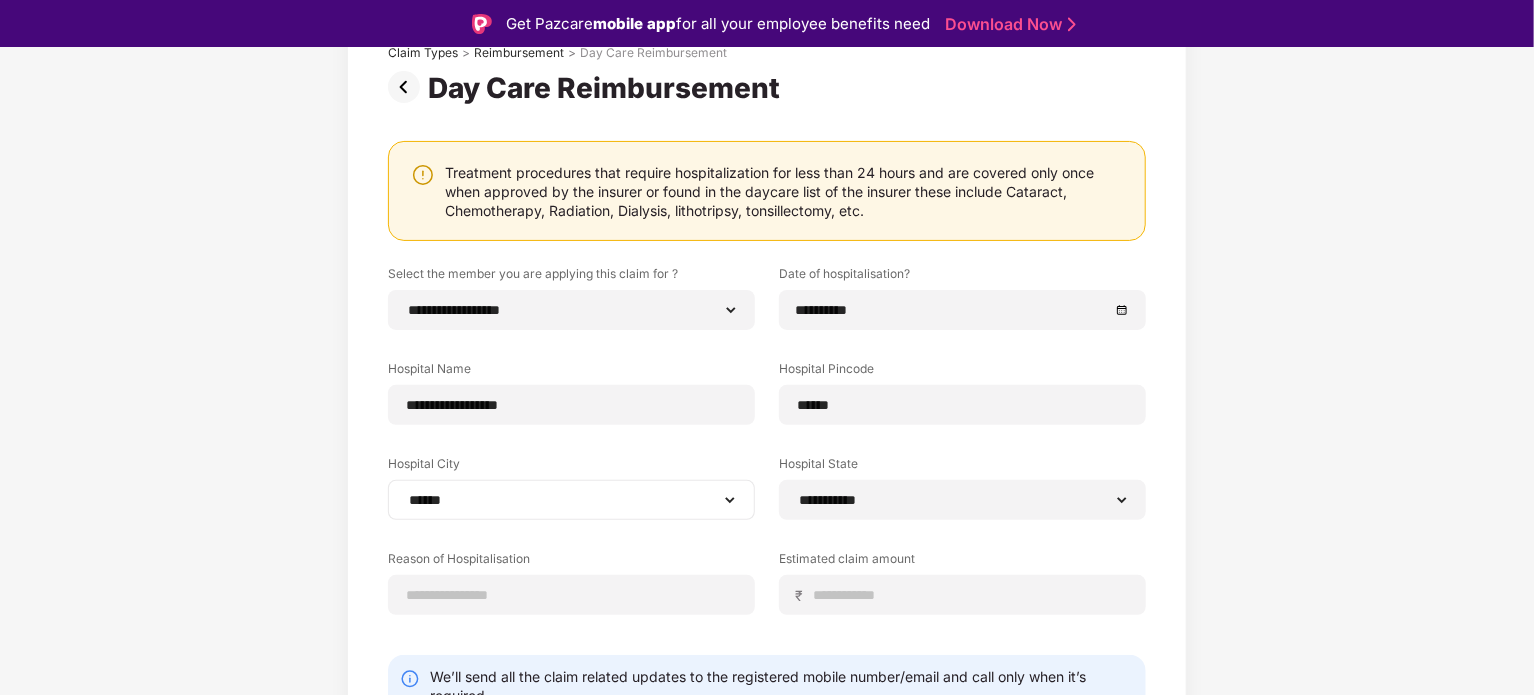 click on "**********" at bounding box center (571, 500) 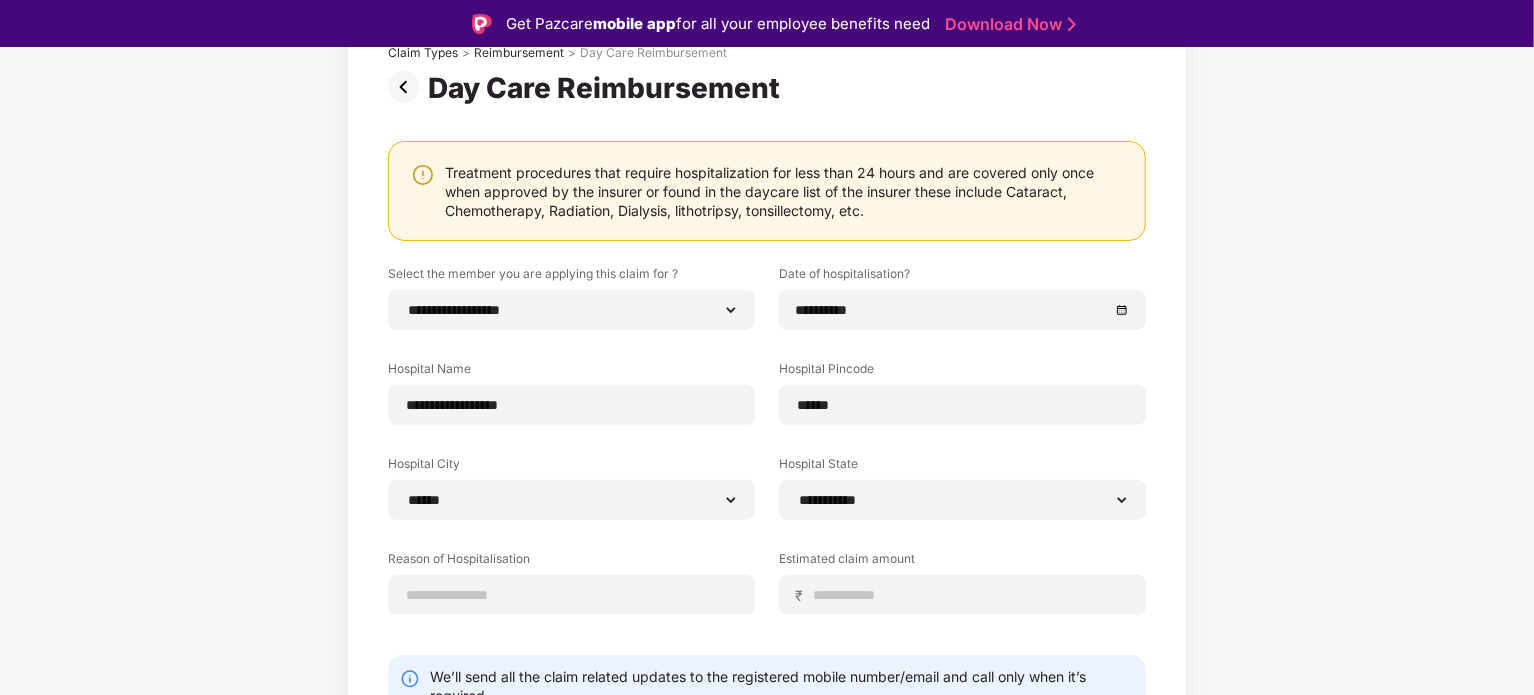 click on "**********" at bounding box center [767, 402] 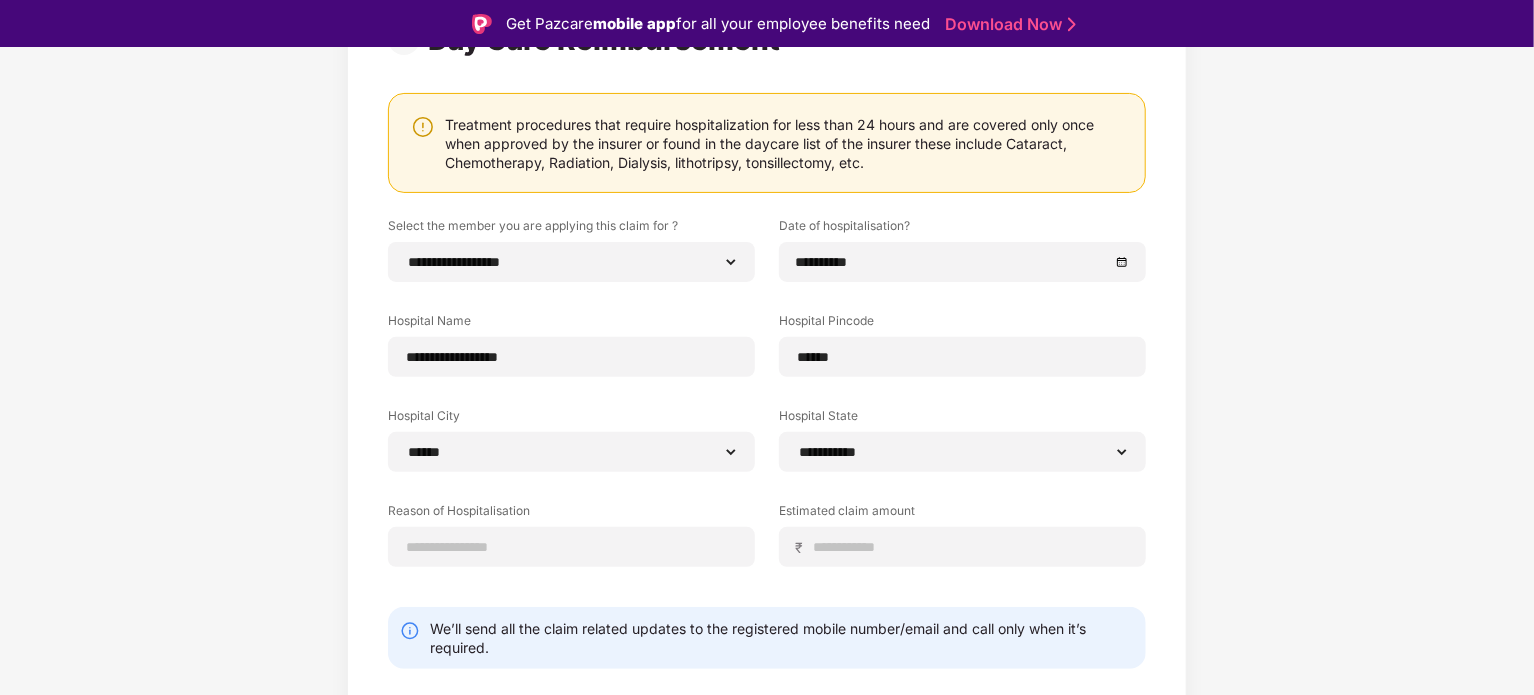 scroll, scrollTop: 244, scrollLeft: 0, axis: vertical 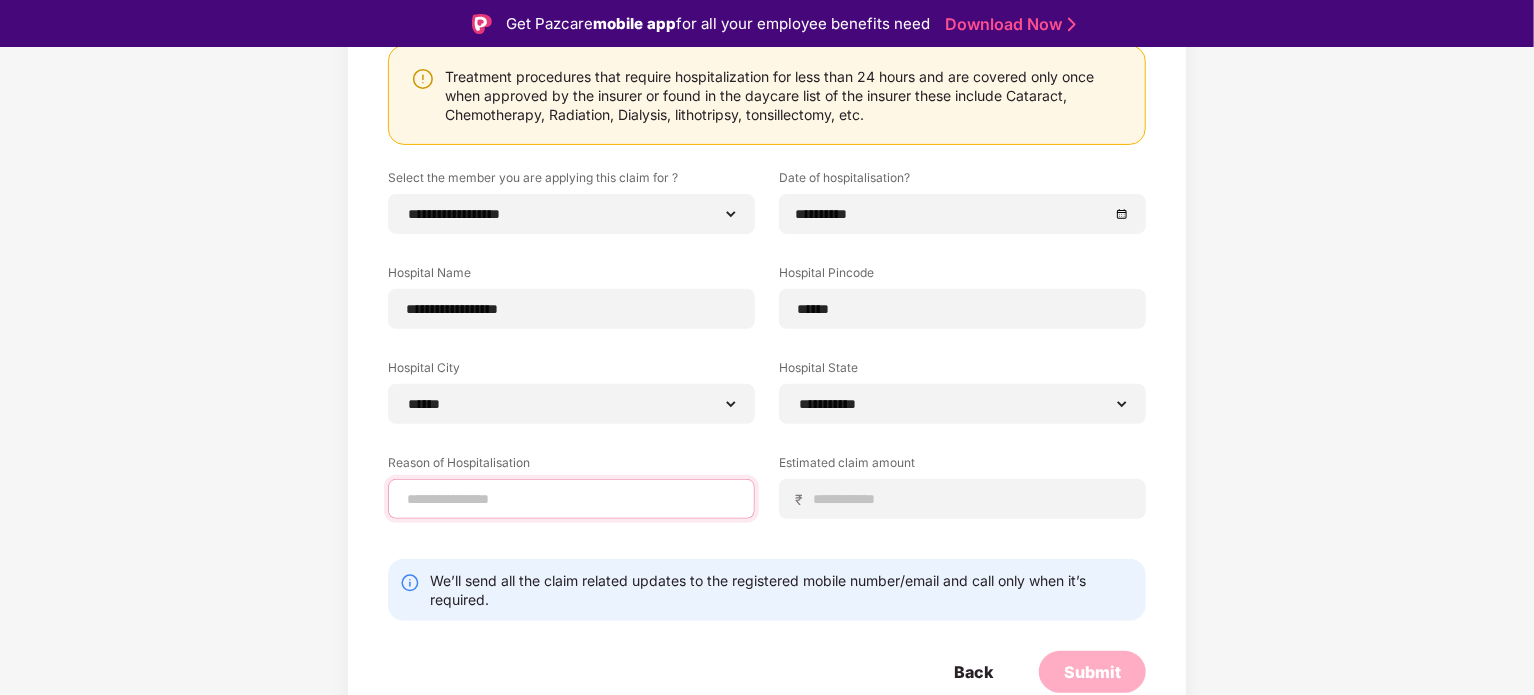 click at bounding box center (571, 499) 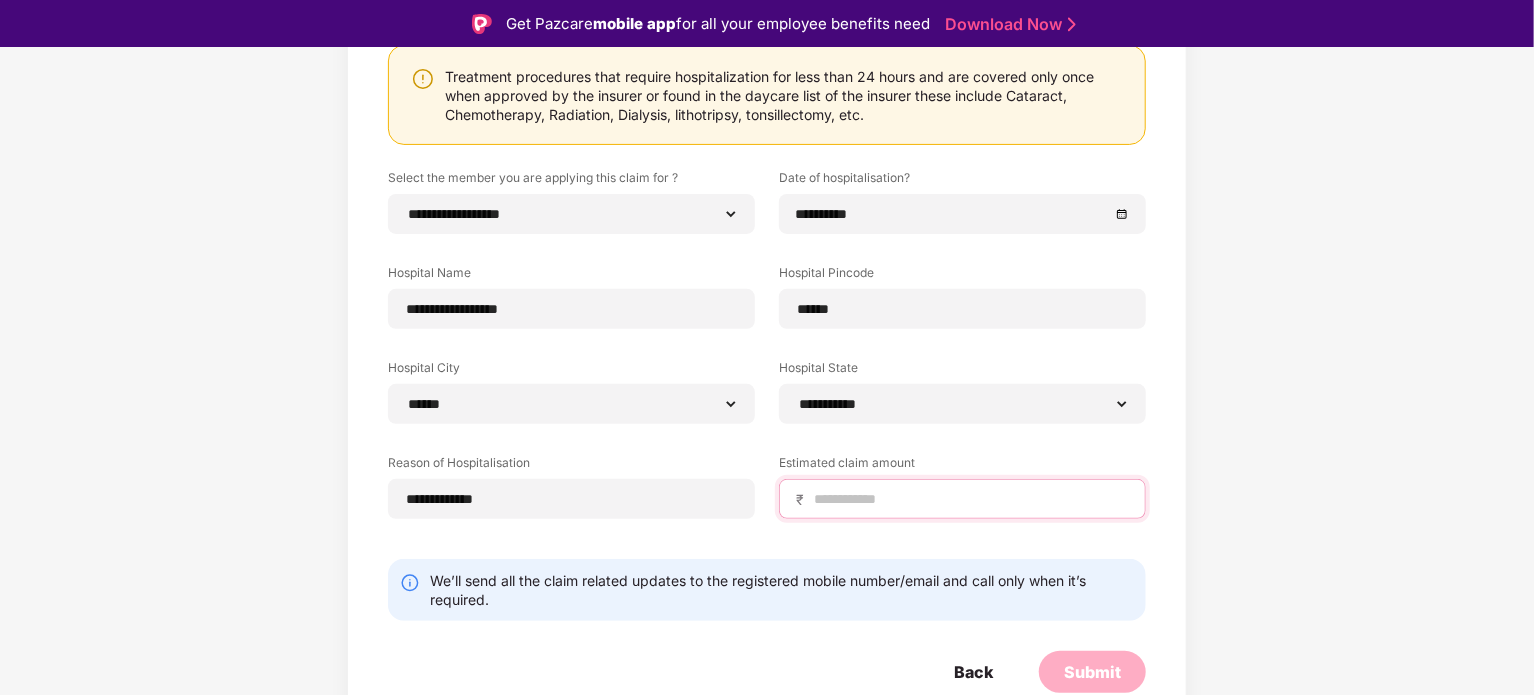 click at bounding box center (970, 499) 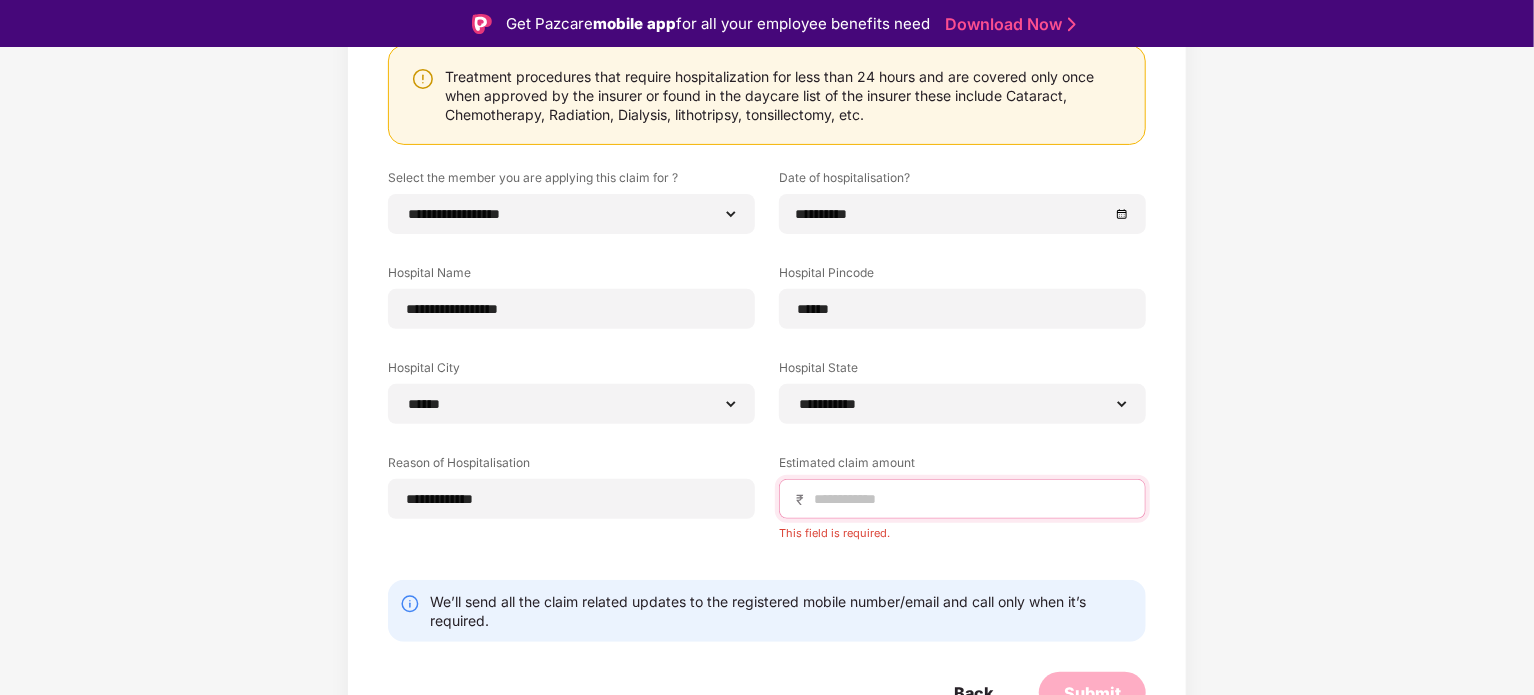click at bounding box center (970, 499) 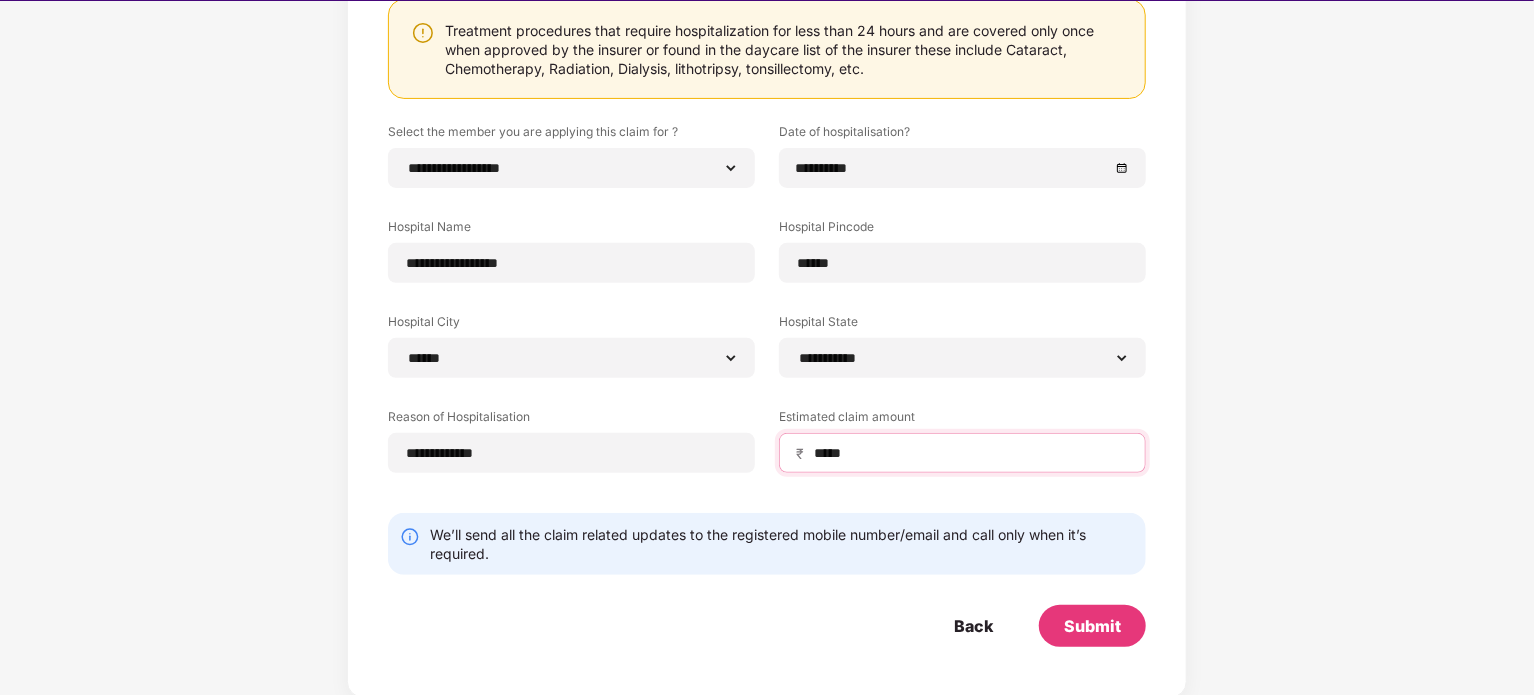 scroll, scrollTop: 48, scrollLeft: 0, axis: vertical 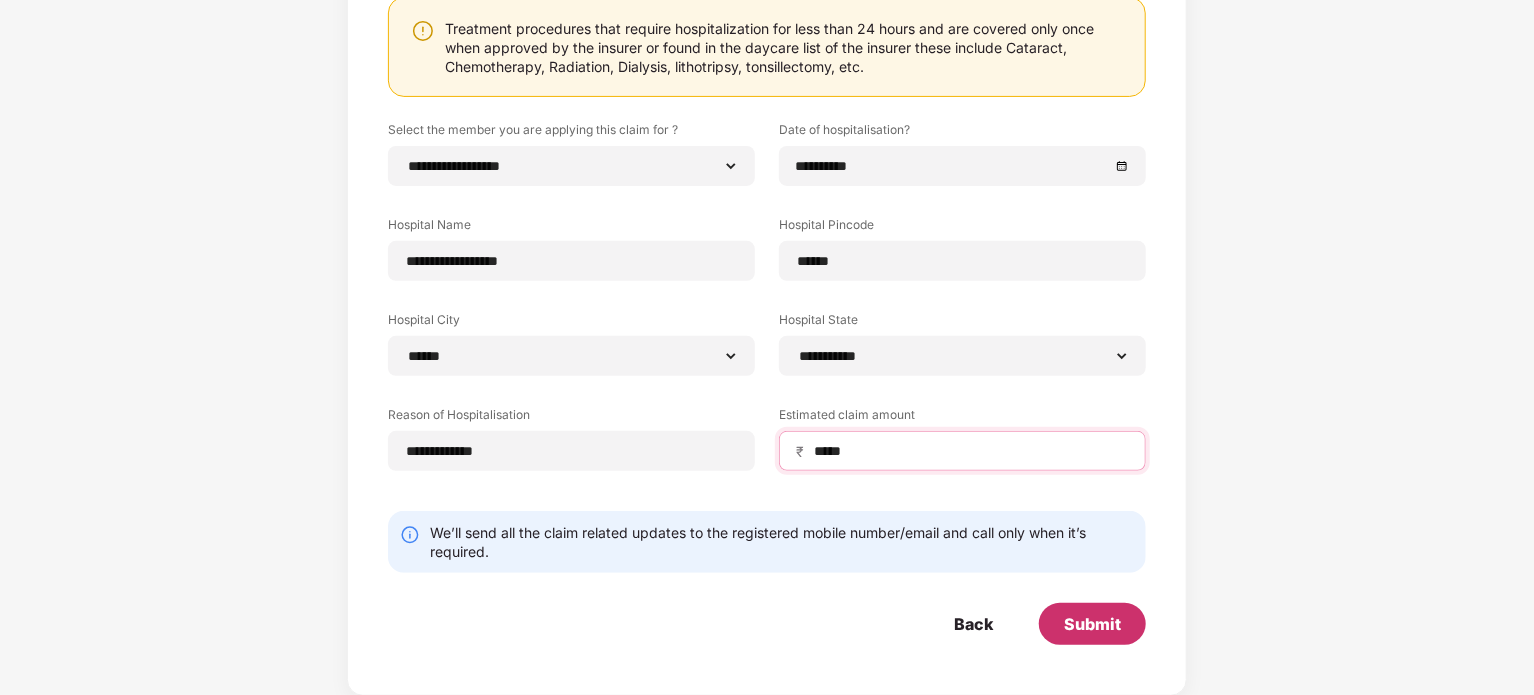 type on "*****" 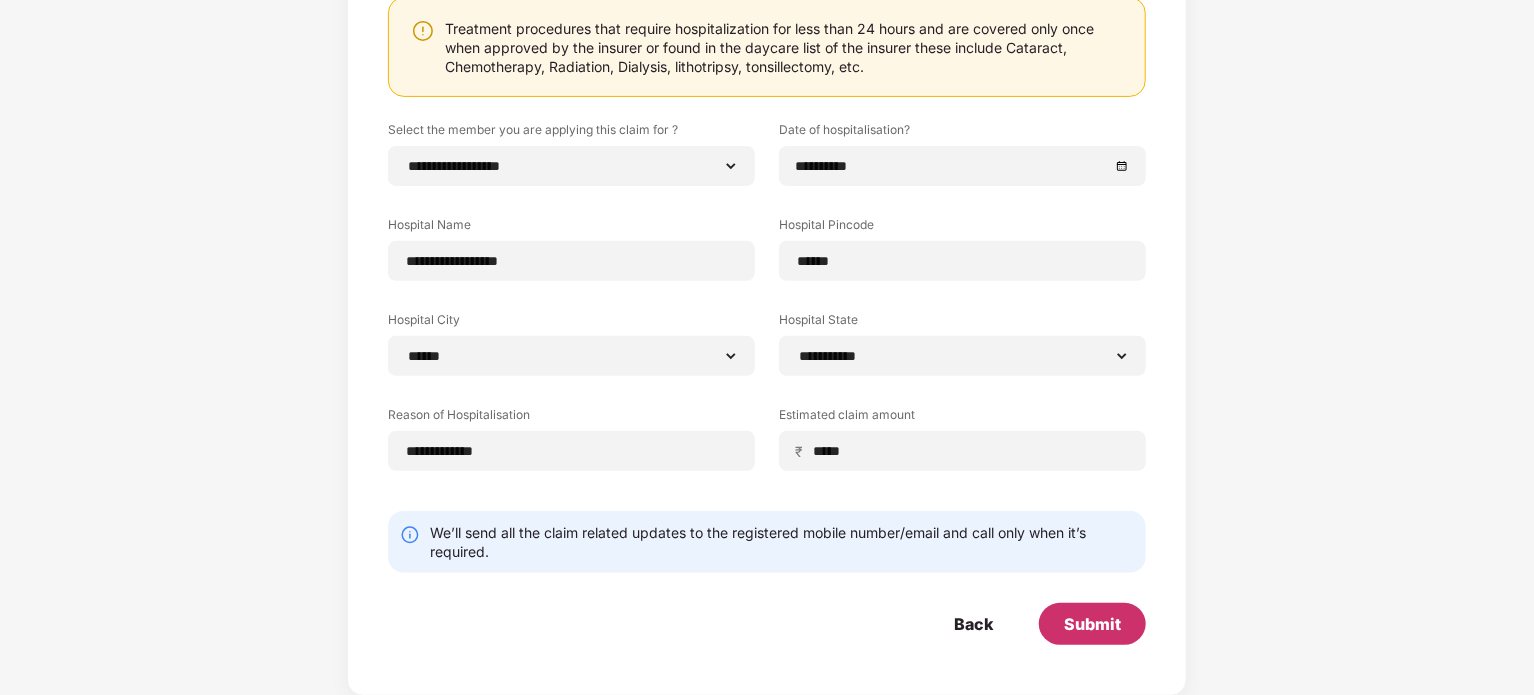 click on "Submit" at bounding box center [1092, 624] 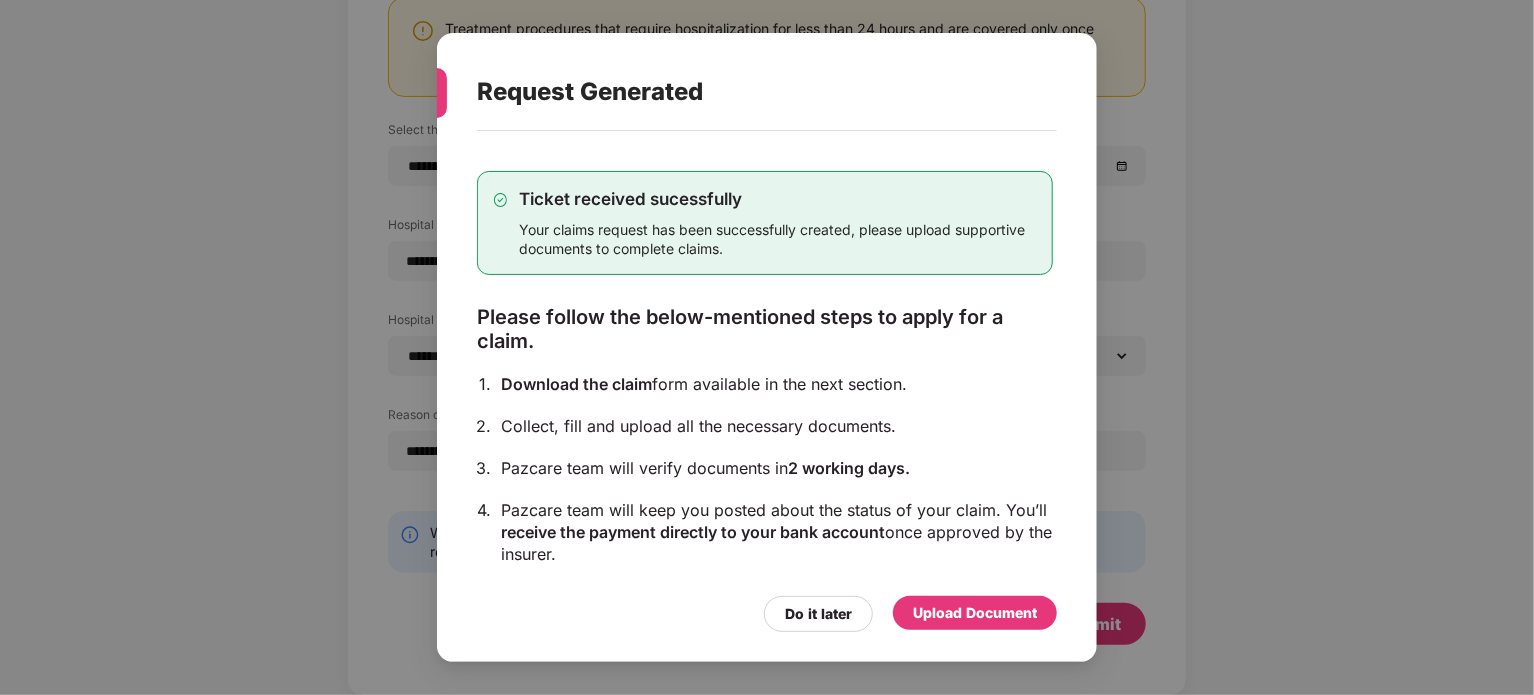 click on "Upload Document" at bounding box center [975, 613] 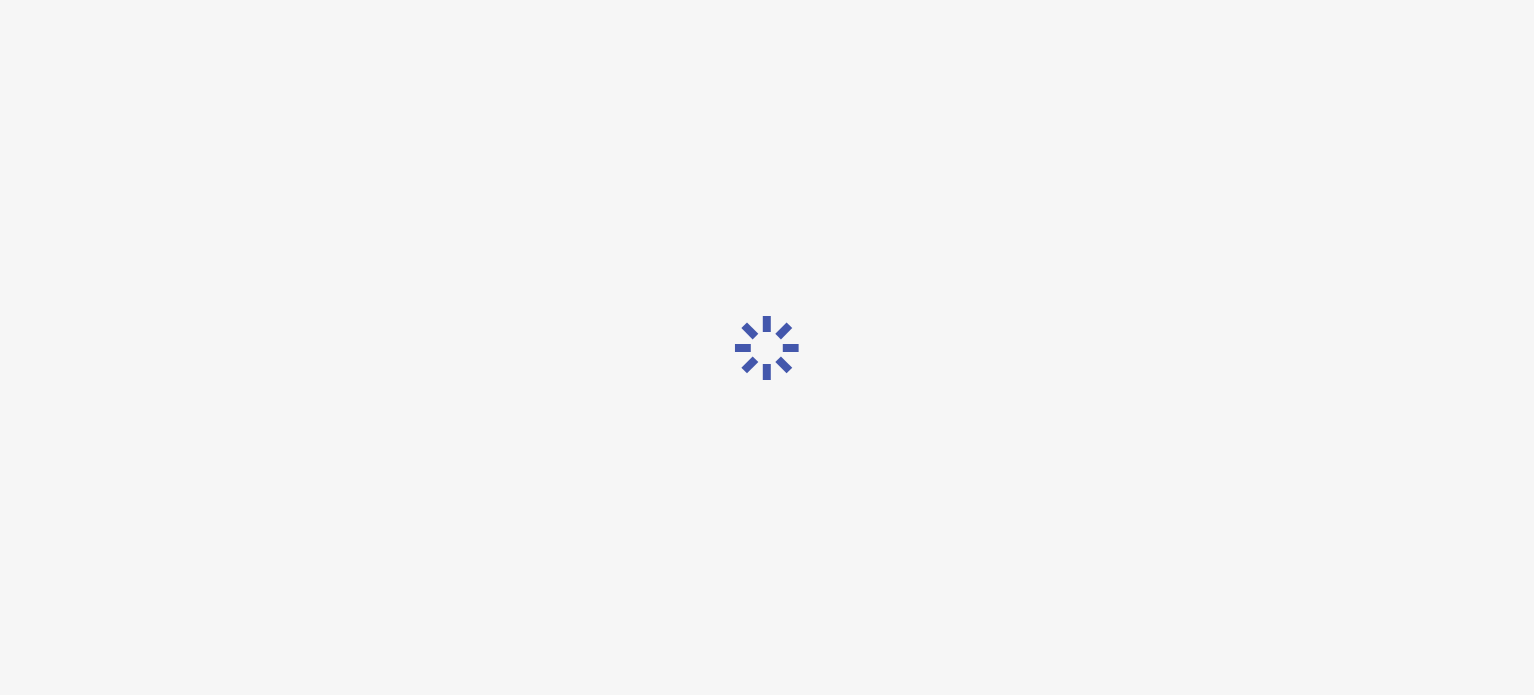 scroll, scrollTop: 0, scrollLeft: 0, axis: both 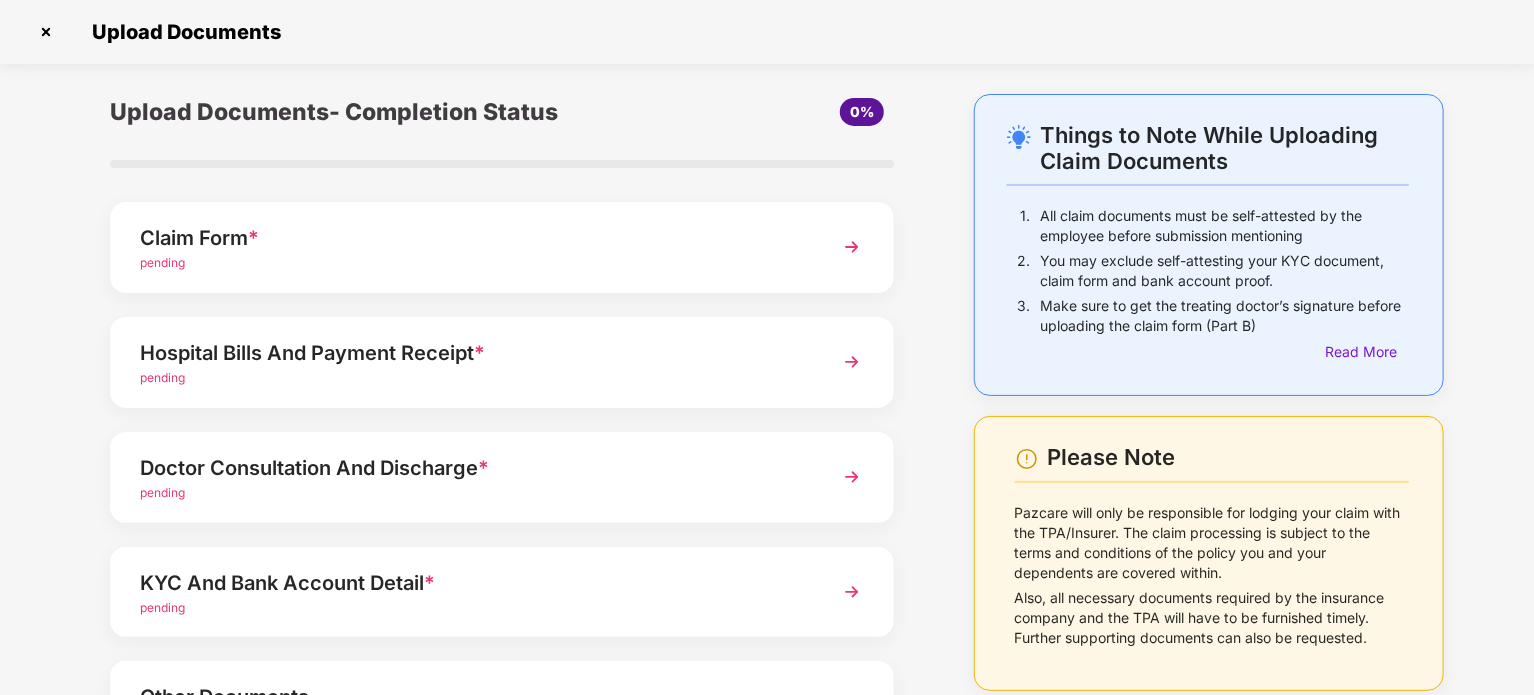 click on "pending" at bounding box center (471, 263) 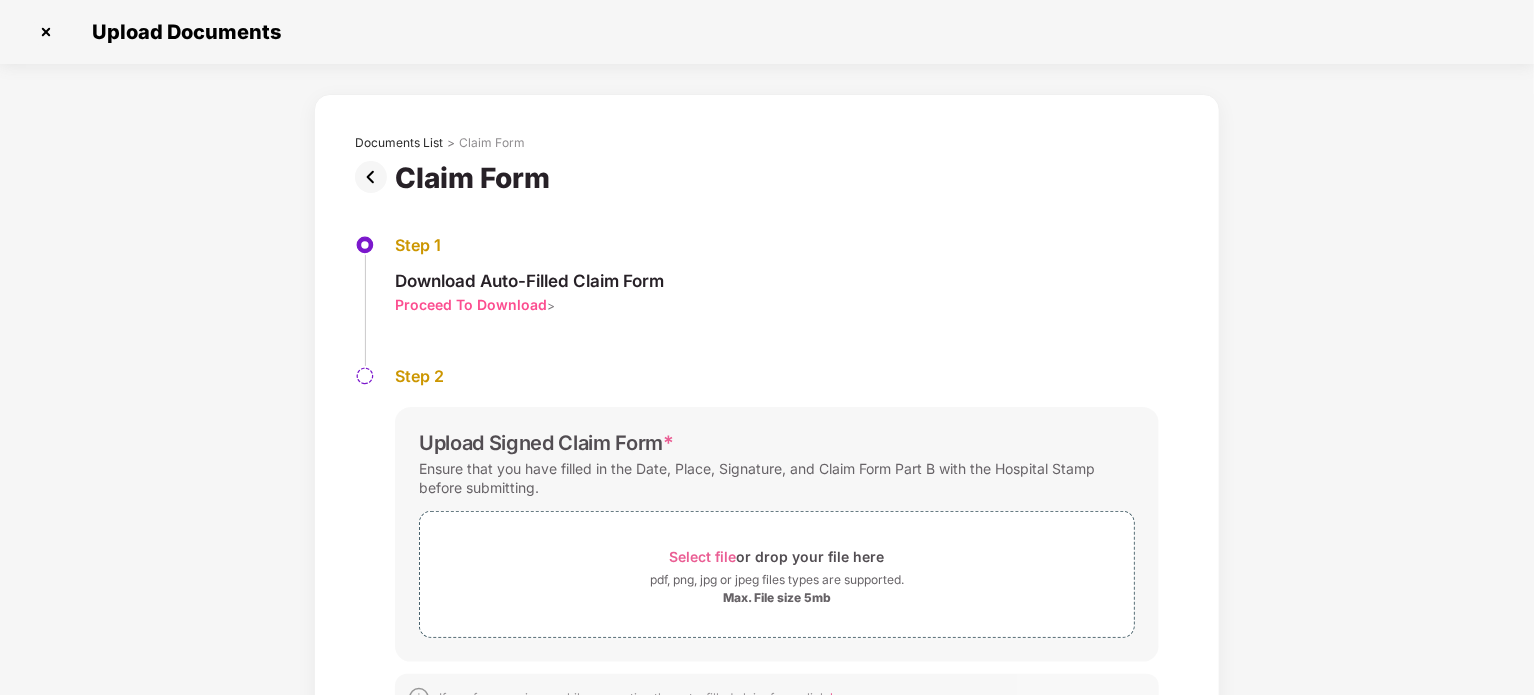 scroll, scrollTop: 0, scrollLeft: 0, axis: both 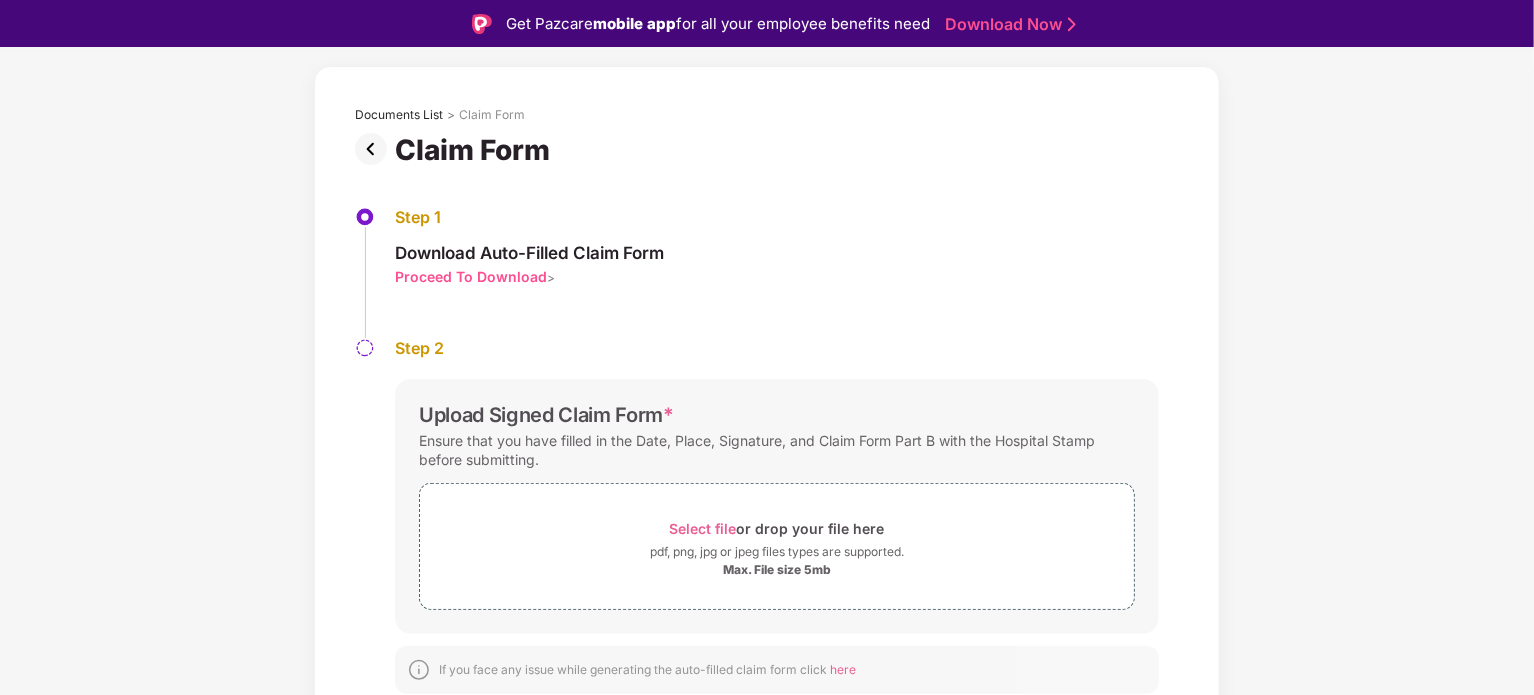 click on "Proceed To Download" at bounding box center (471, 276) 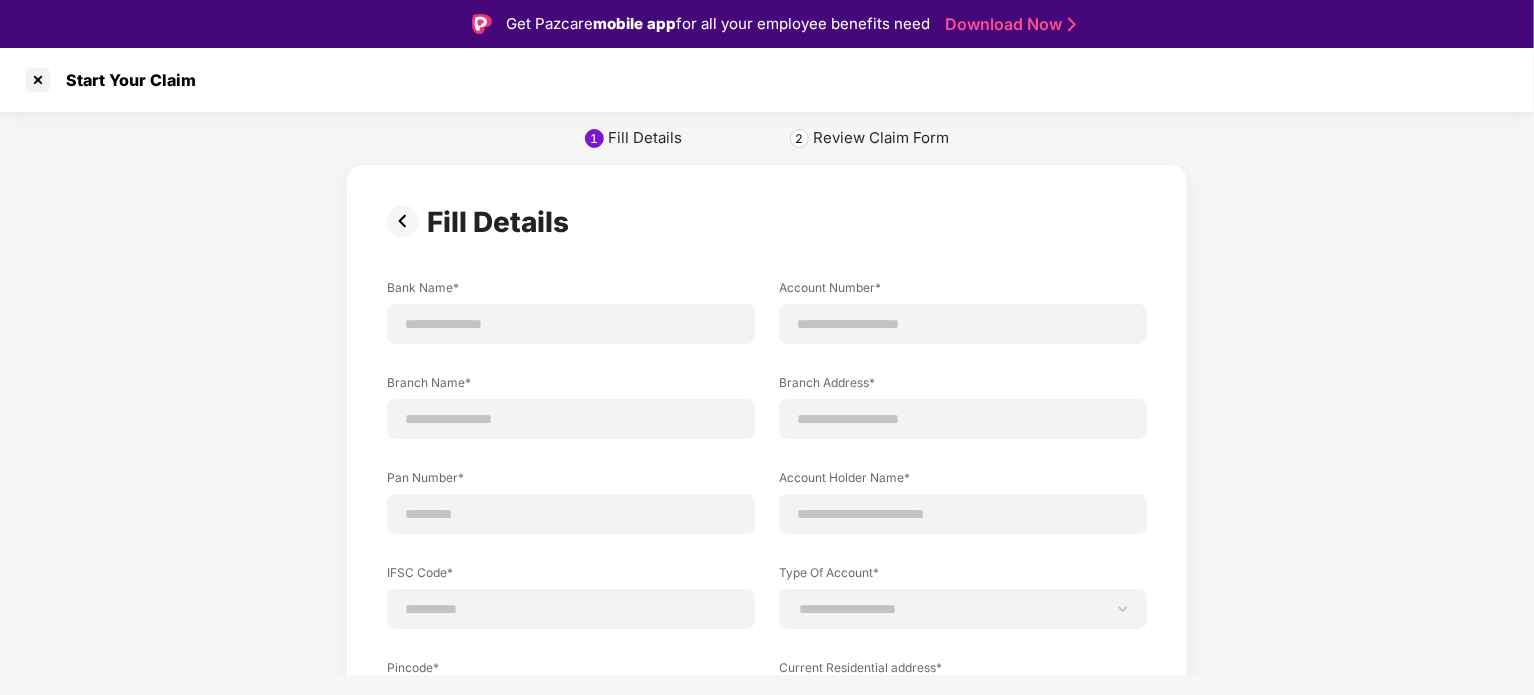 scroll, scrollTop: 0, scrollLeft: 0, axis: both 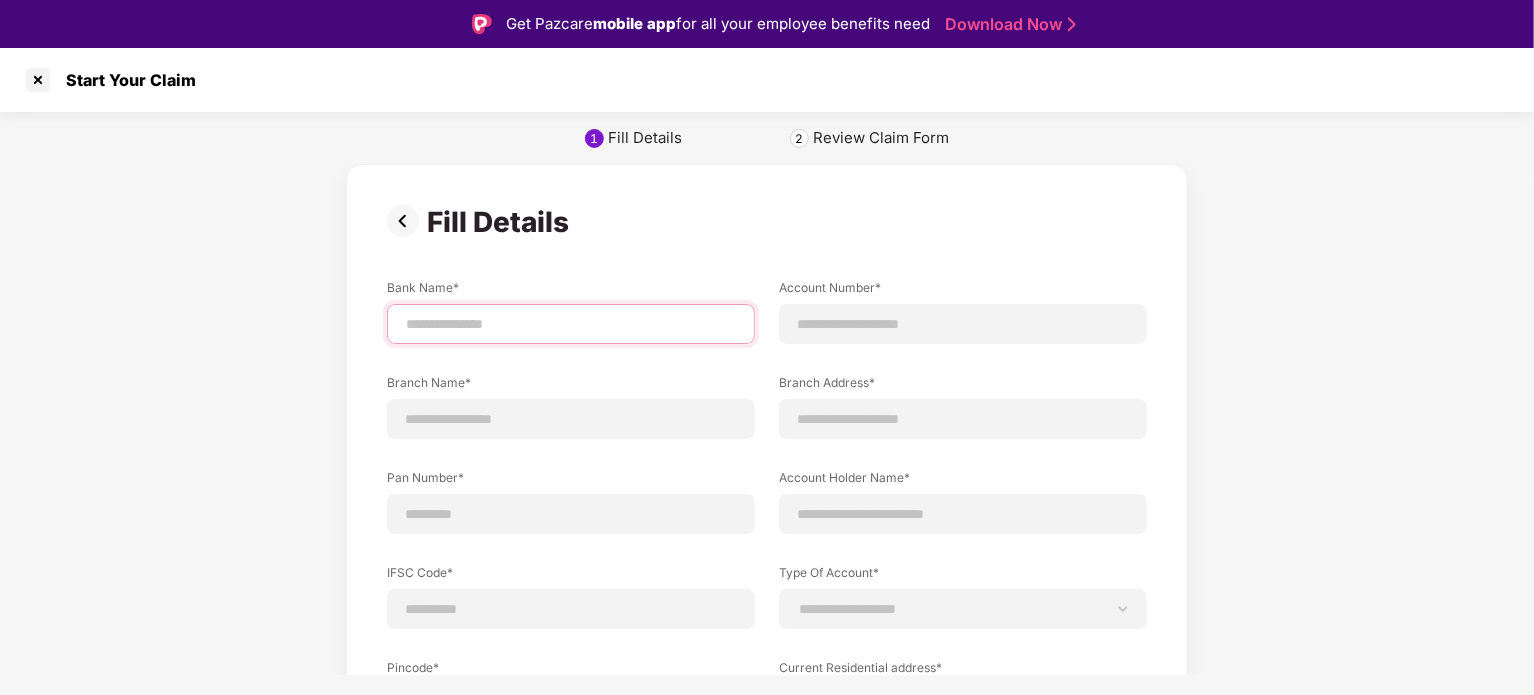 click at bounding box center (571, 324) 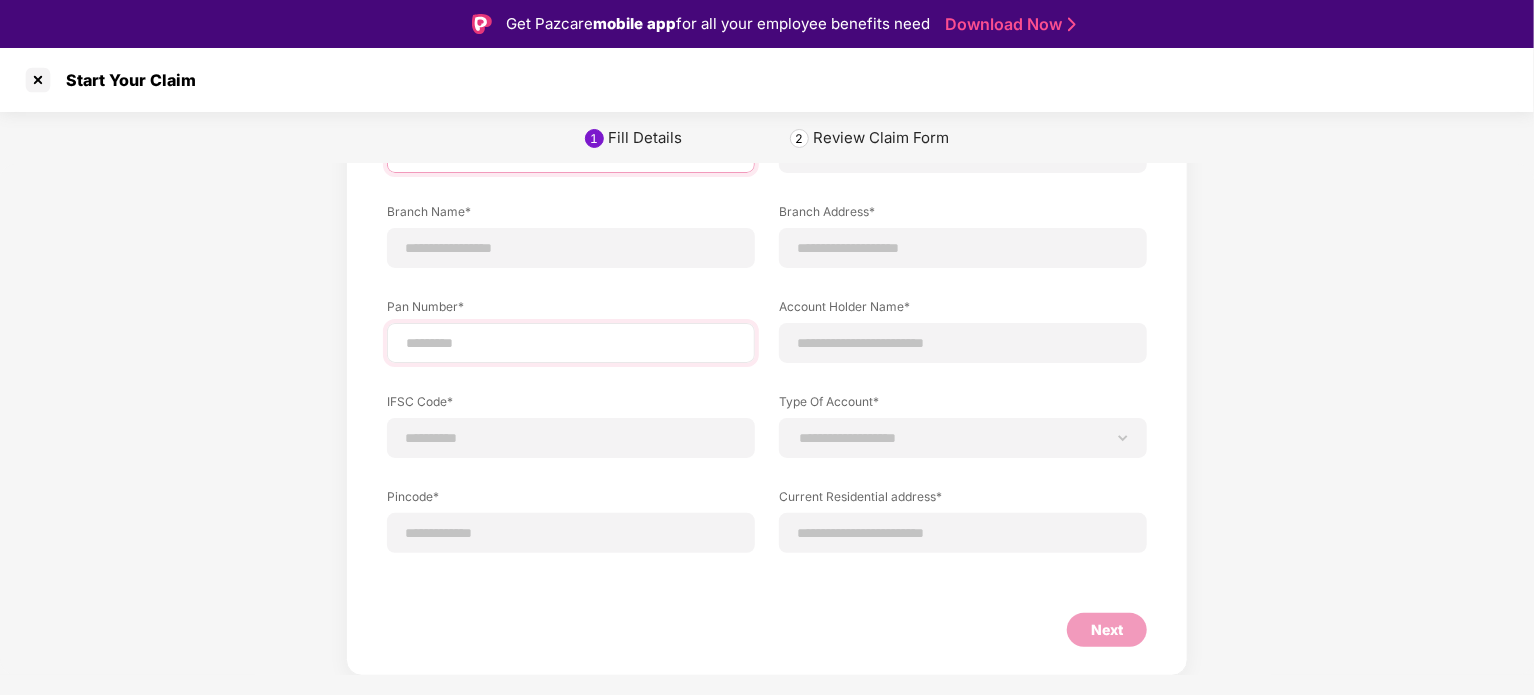 type on "**********" 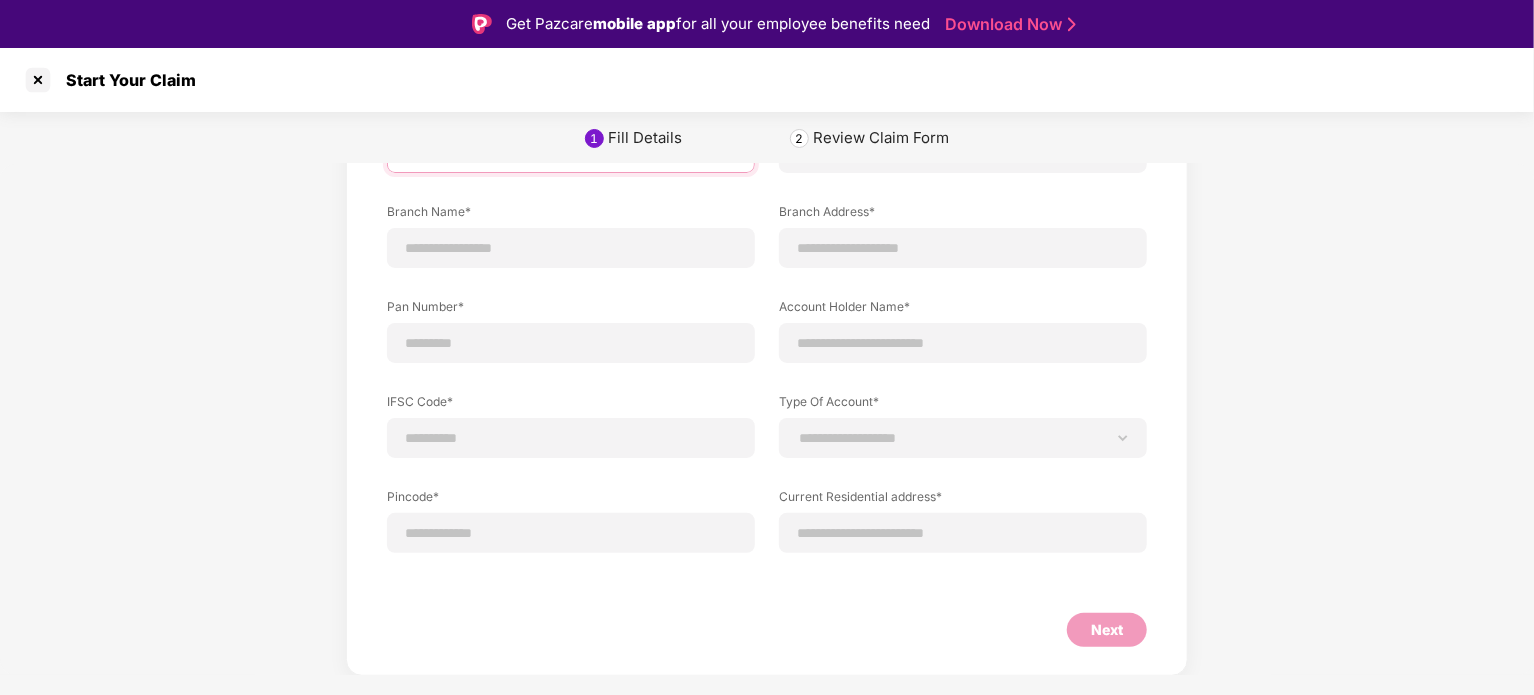 scroll, scrollTop: 0, scrollLeft: 0, axis: both 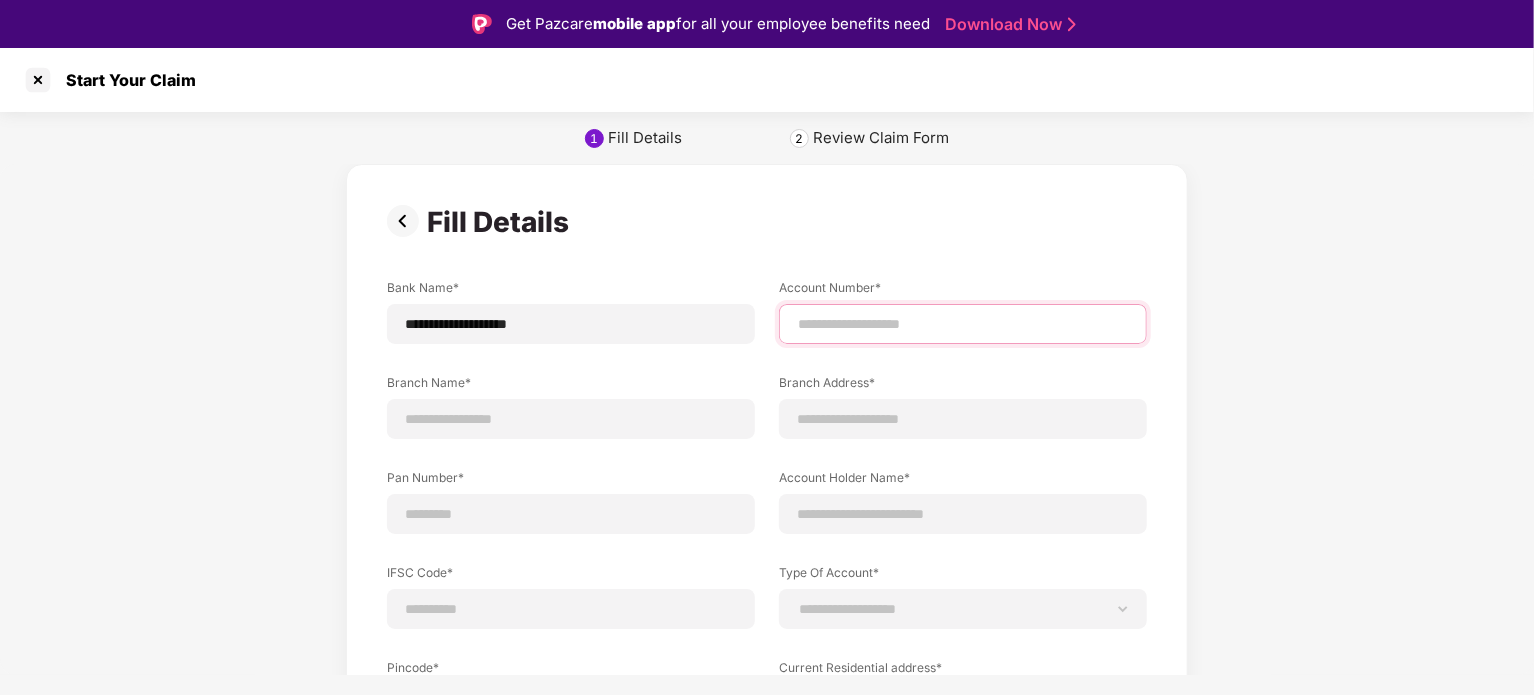 click at bounding box center [963, 324] 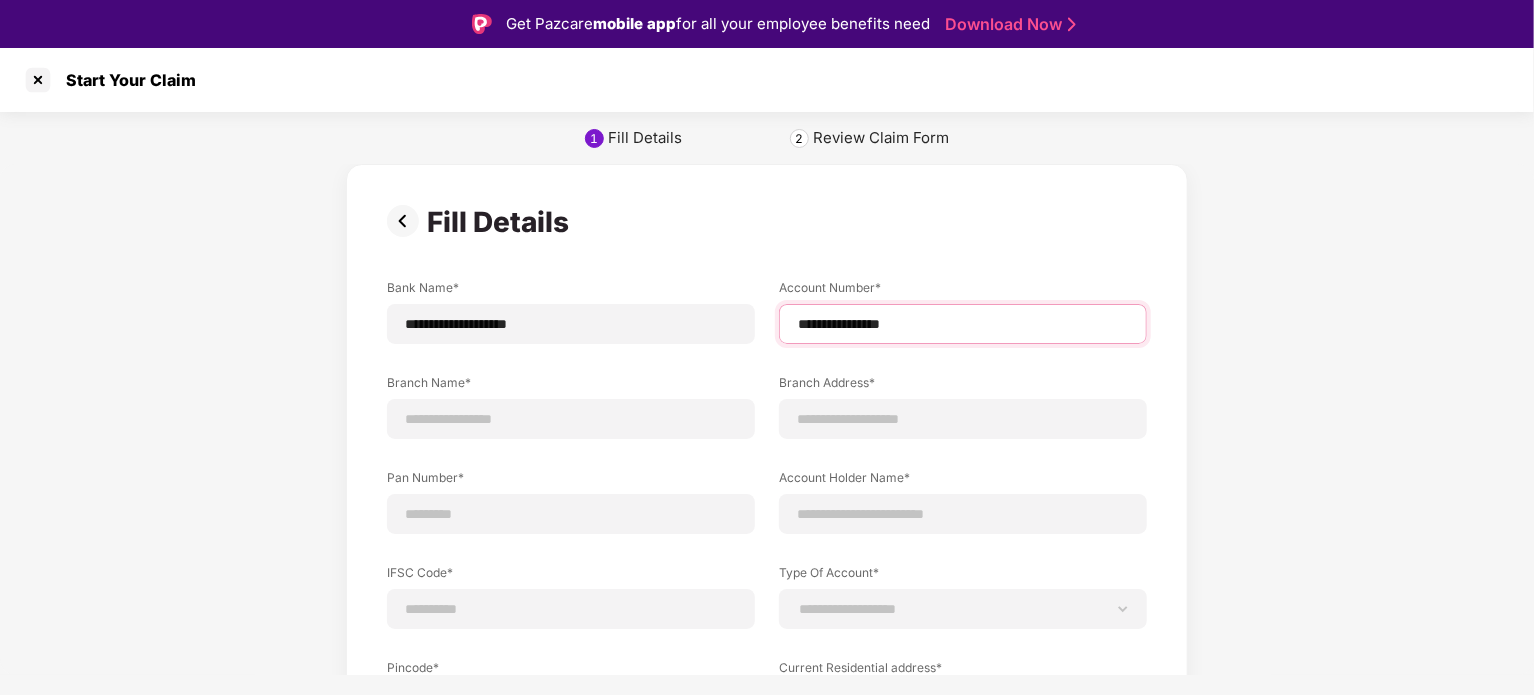 drag, startPoint x: 872, startPoint y: 310, endPoint x: 792, endPoint y: 307, distance: 80.05623 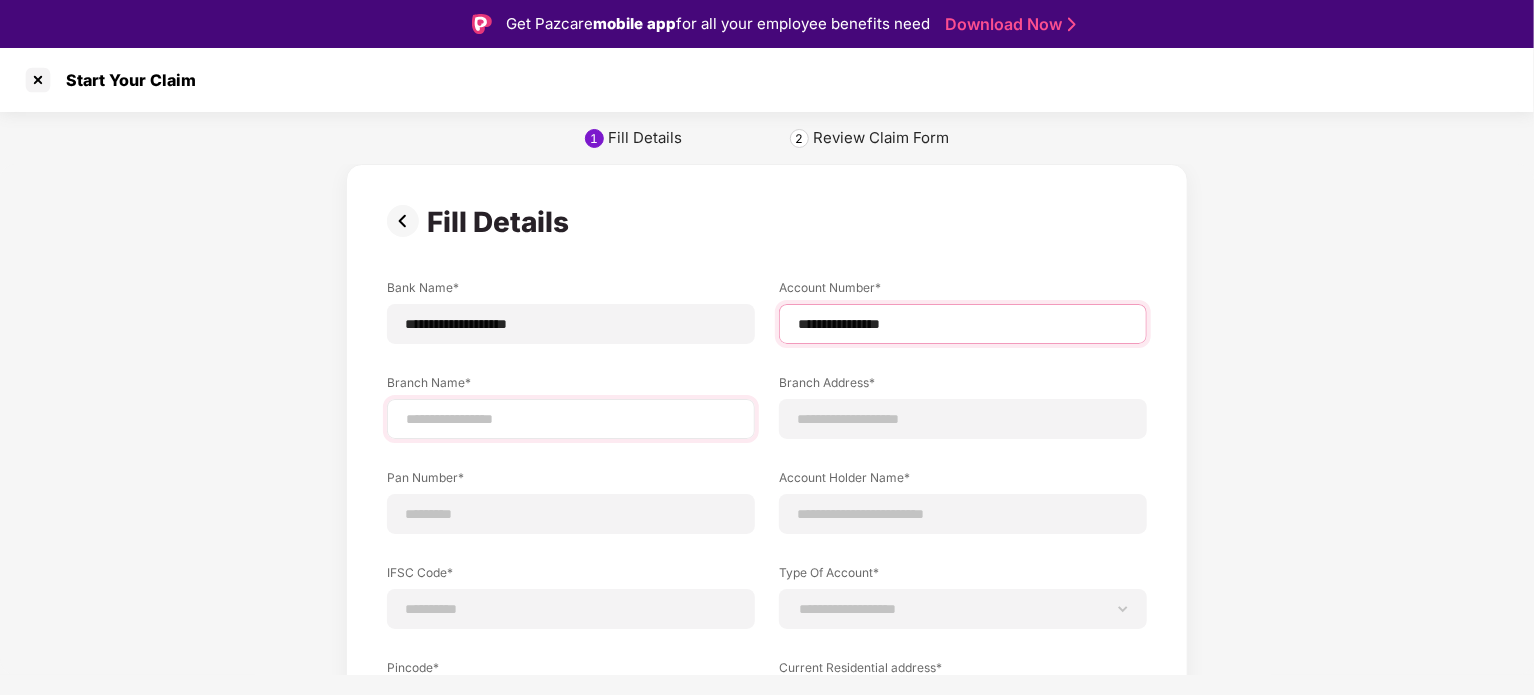 type on "**********" 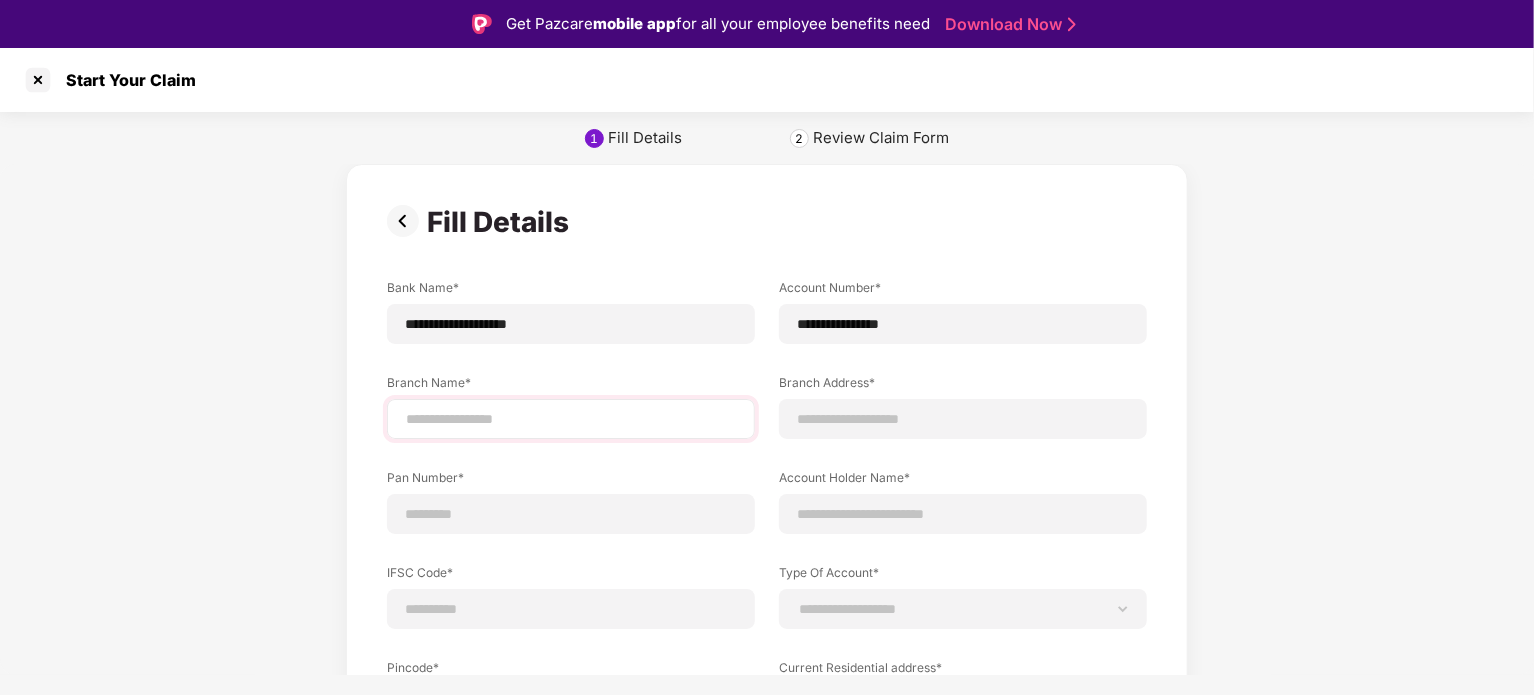 click at bounding box center (571, 419) 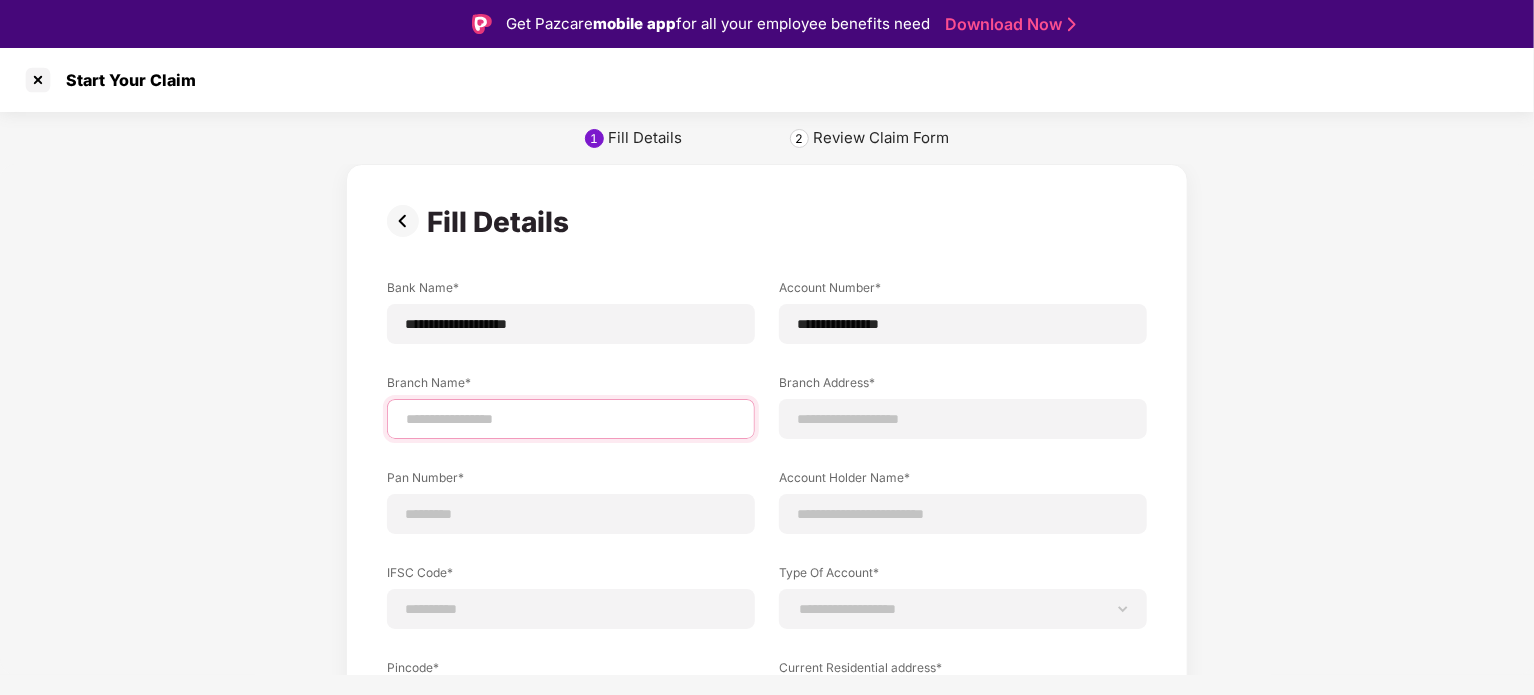 click at bounding box center [571, 419] 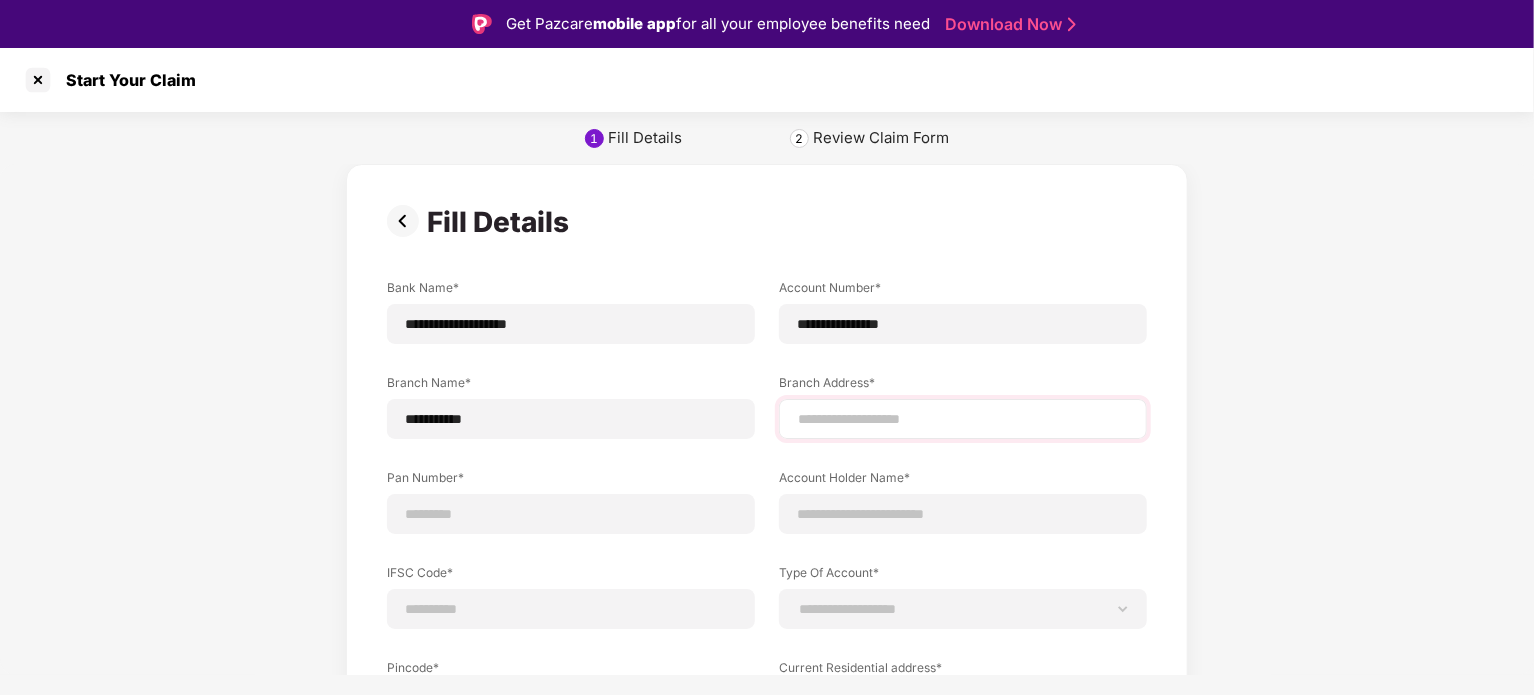 click at bounding box center [963, 419] 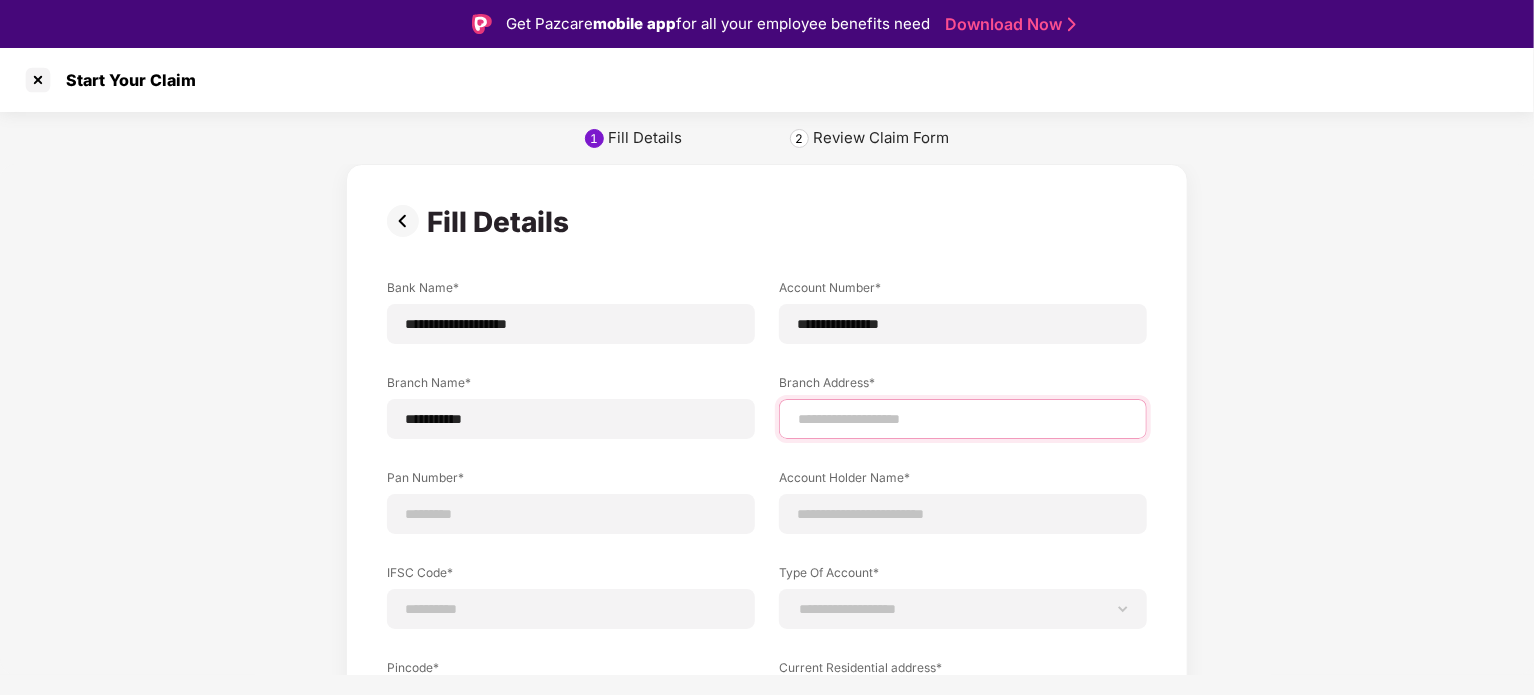 click at bounding box center (963, 419) 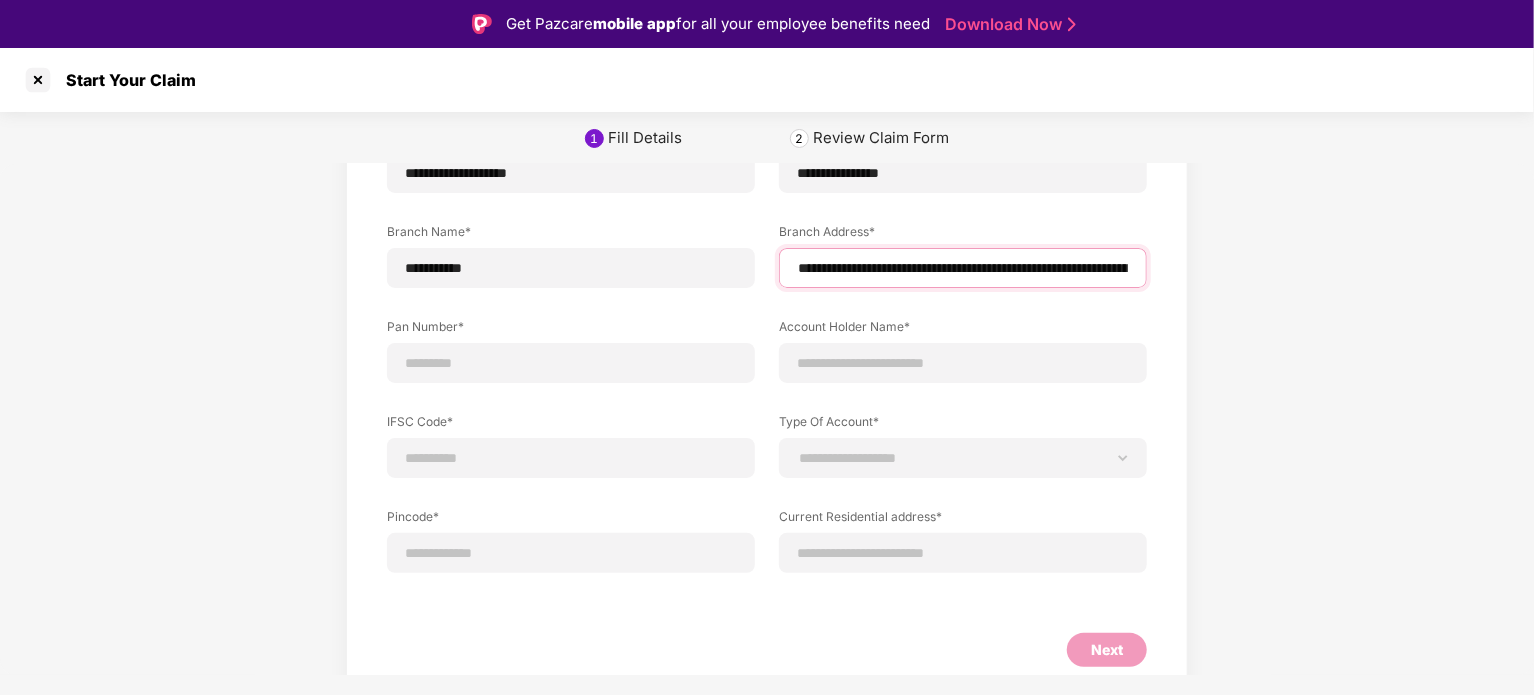 scroll, scrollTop: 171, scrollLeft: 0, axis: vertical 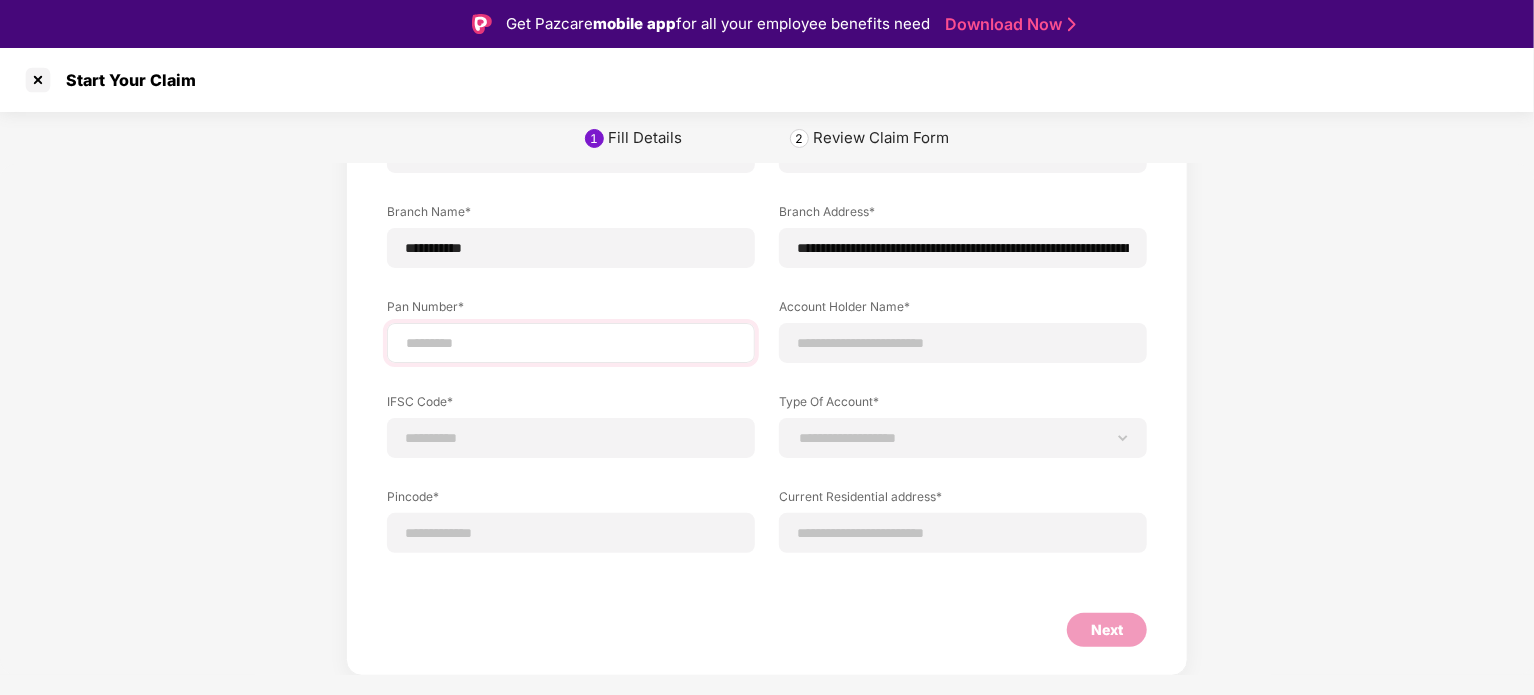 click at bounding box center (571, 343) 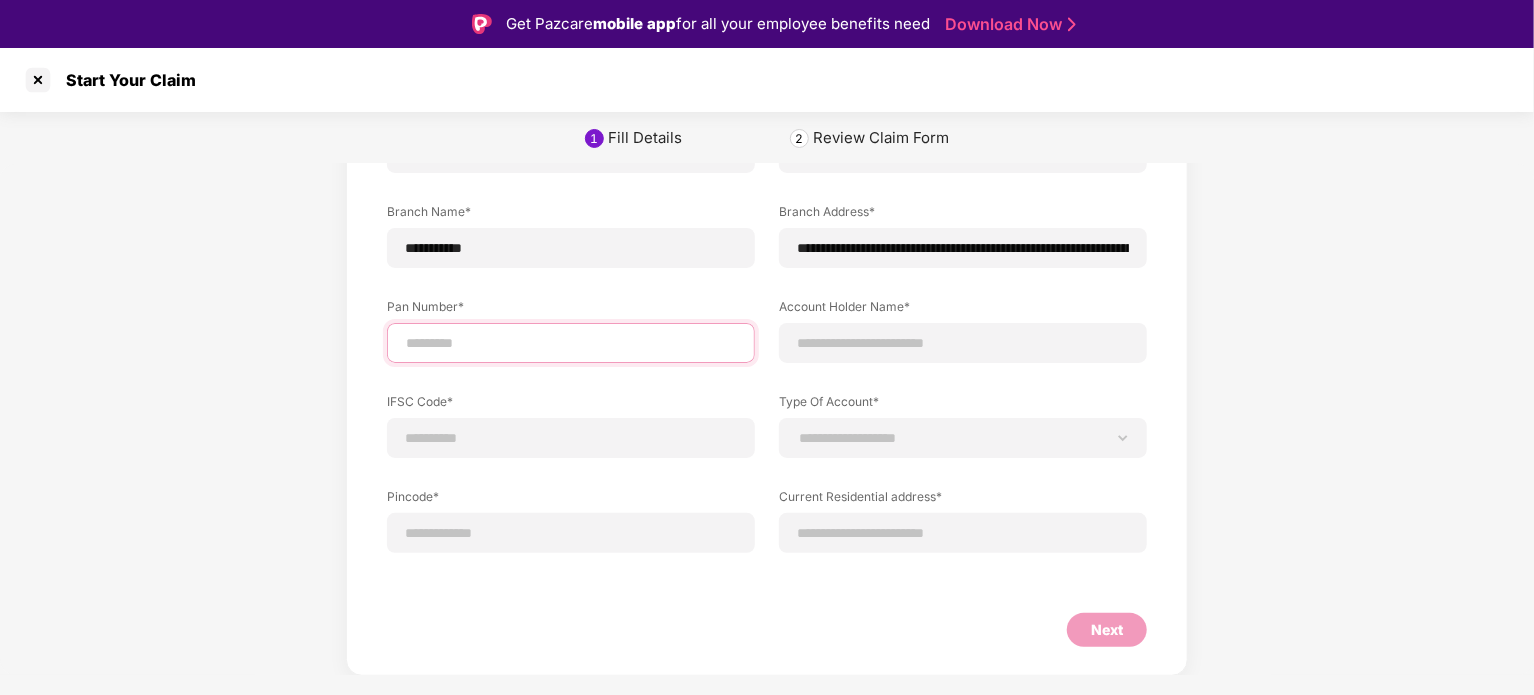 click at bounding box center [571, 343] 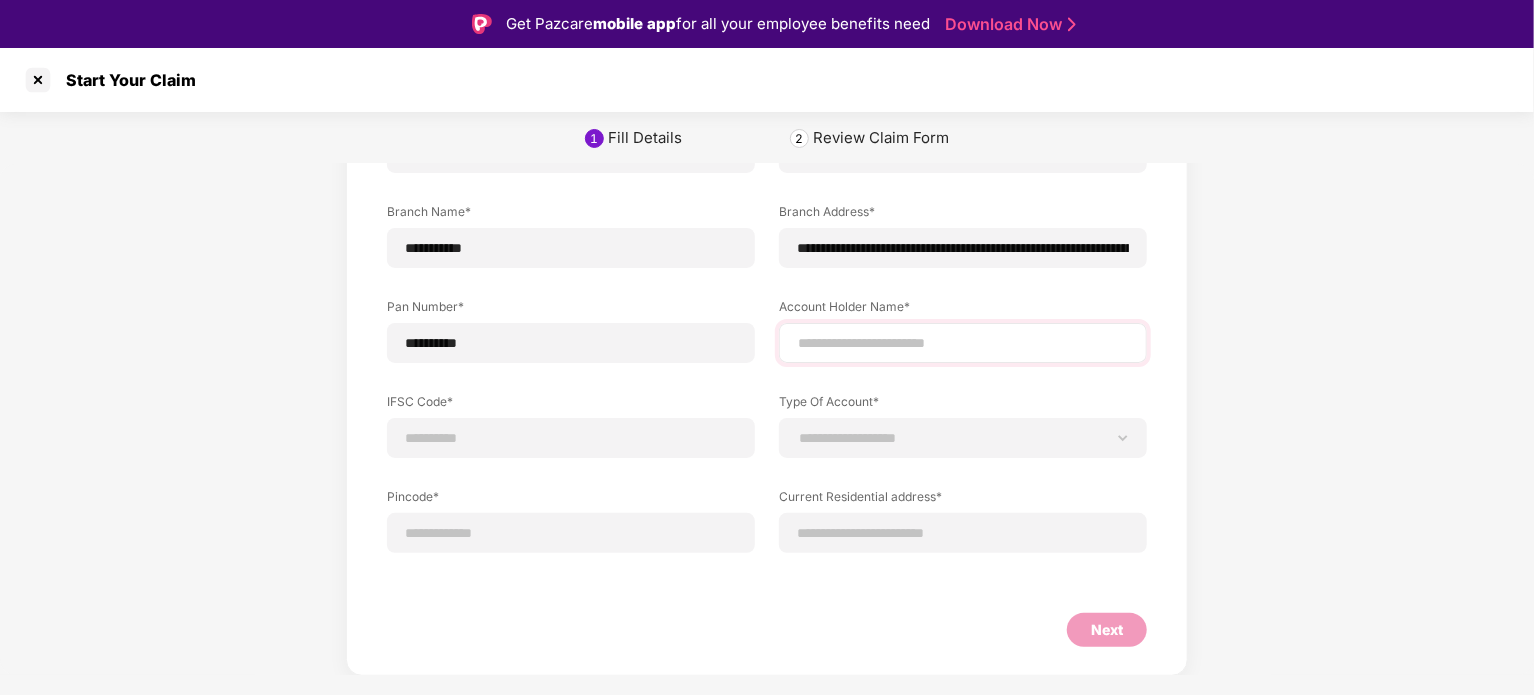click at bounding box center [963, 343] 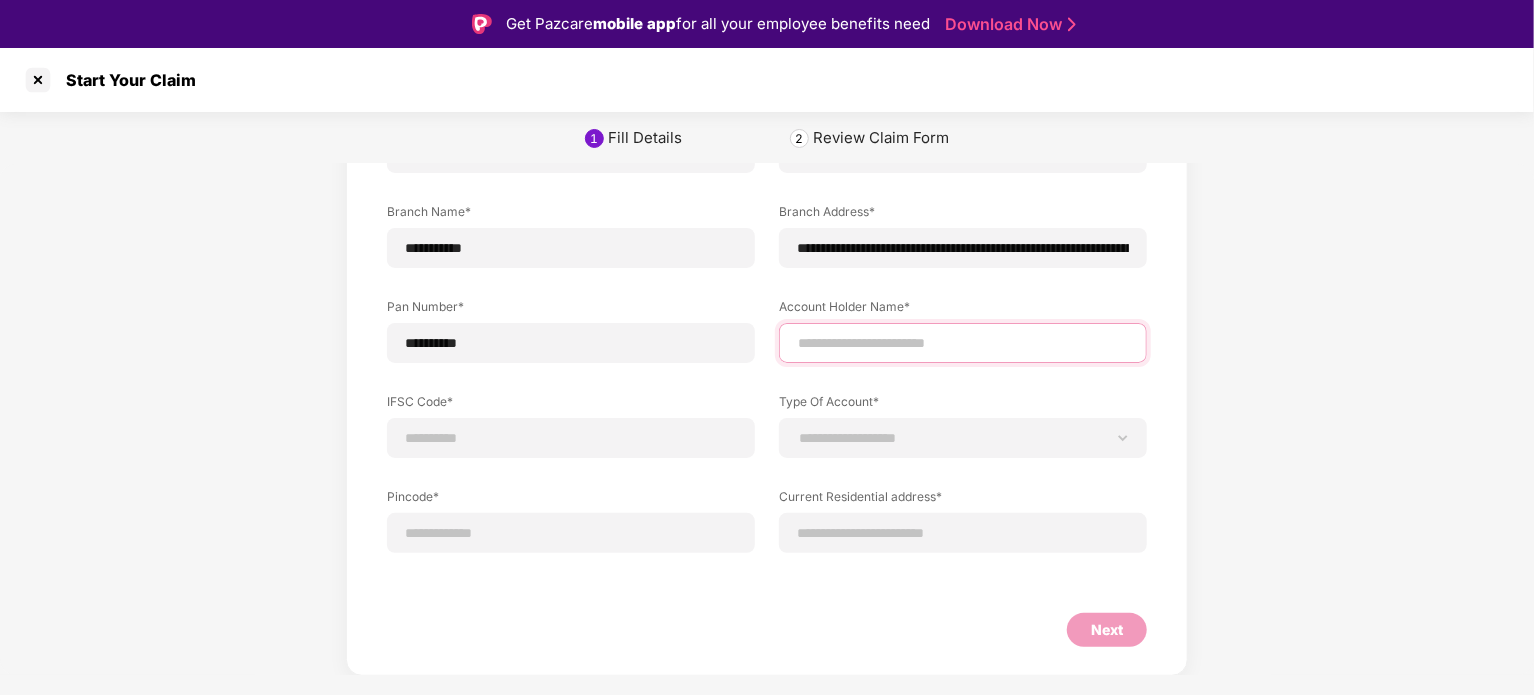 click at bounding box center (963, 343) 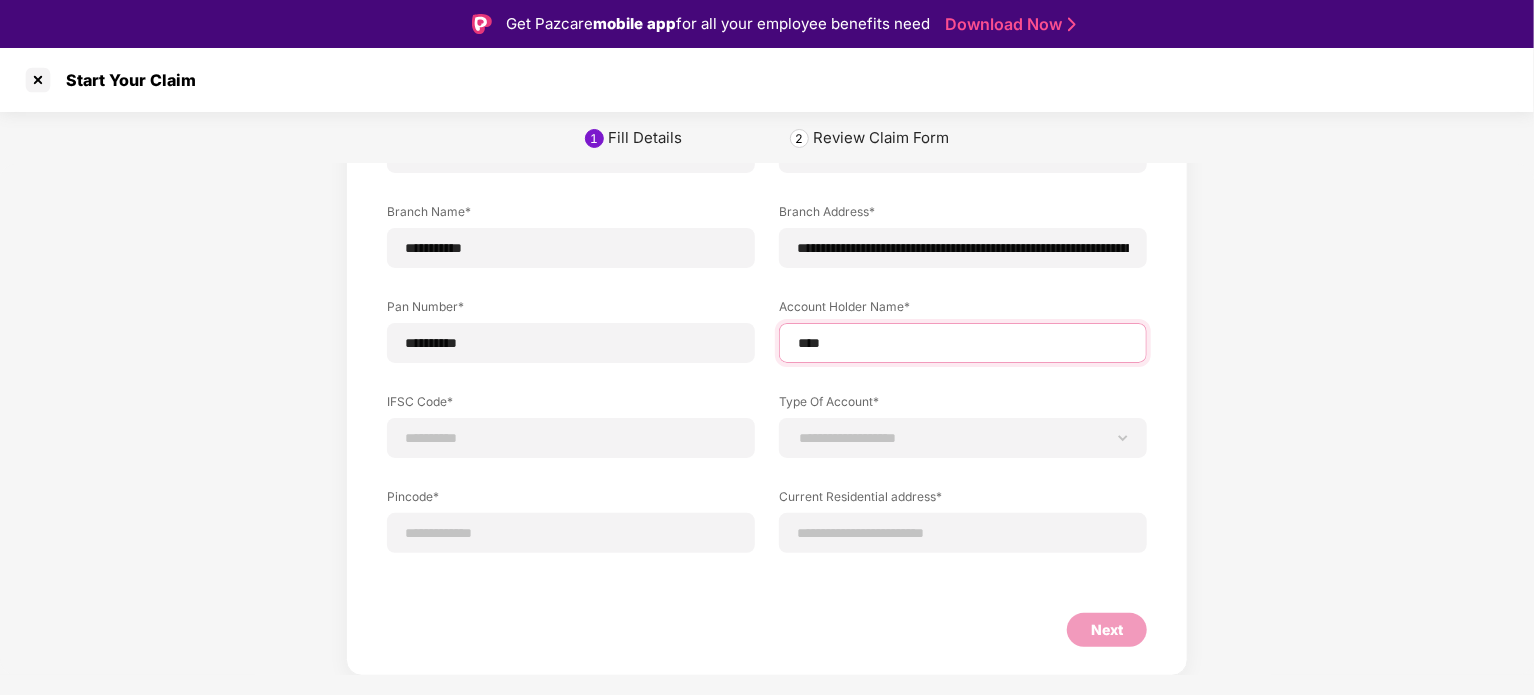 type on "**********" 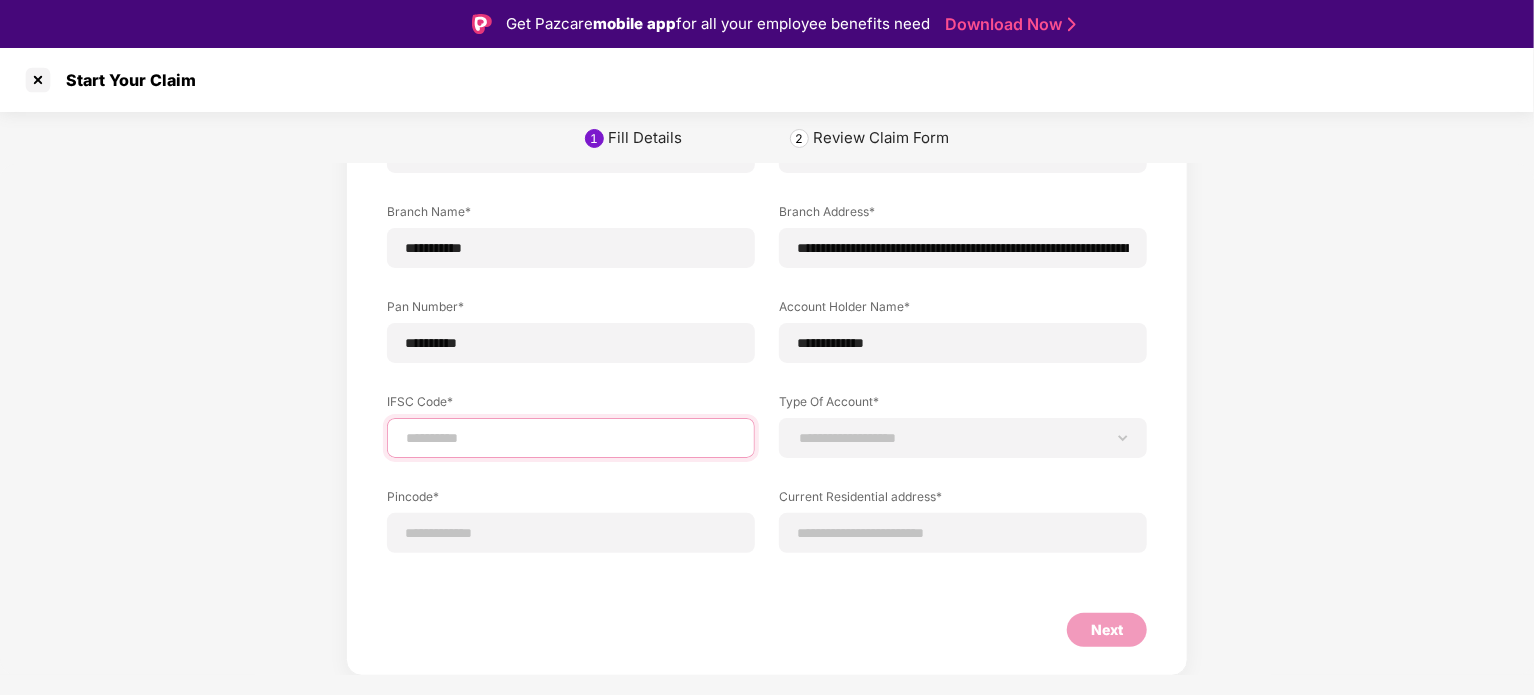 click at bounding box center [571, 438] 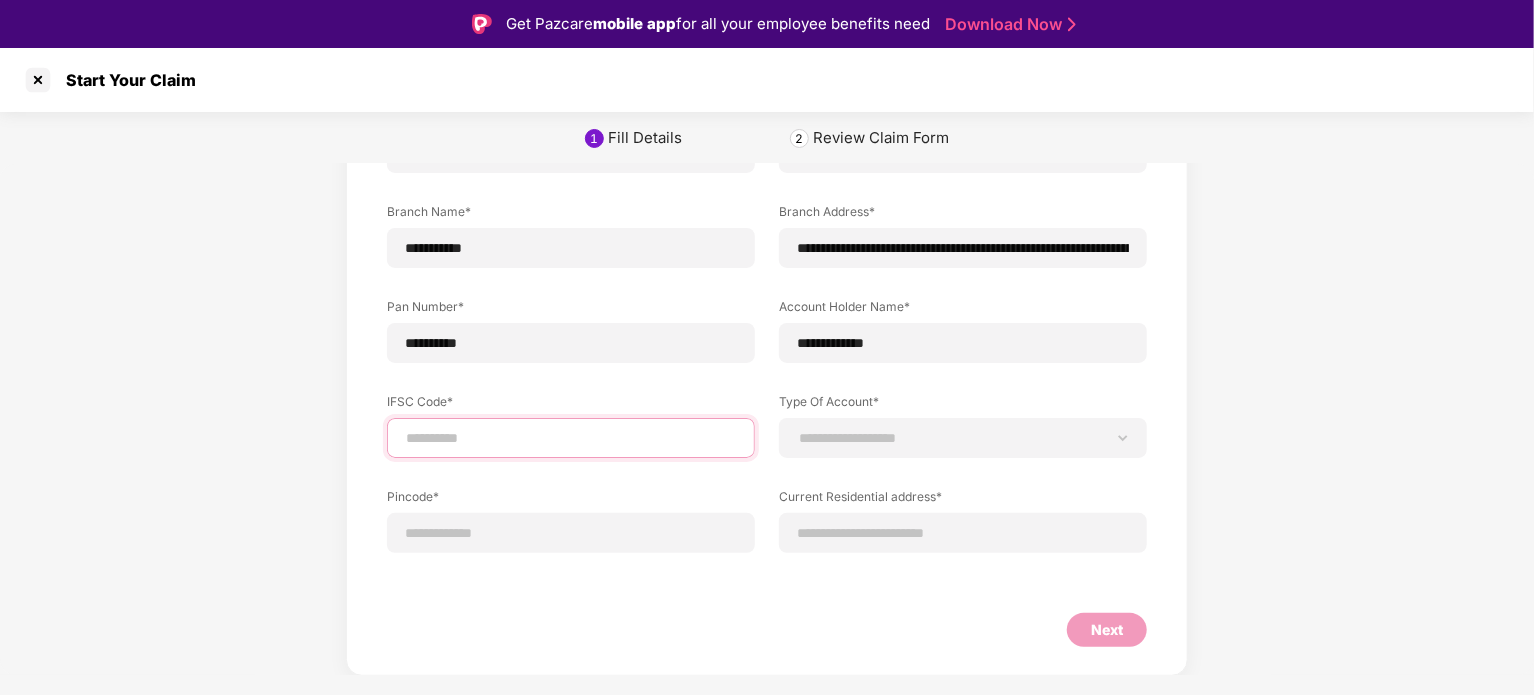 type on "**********" 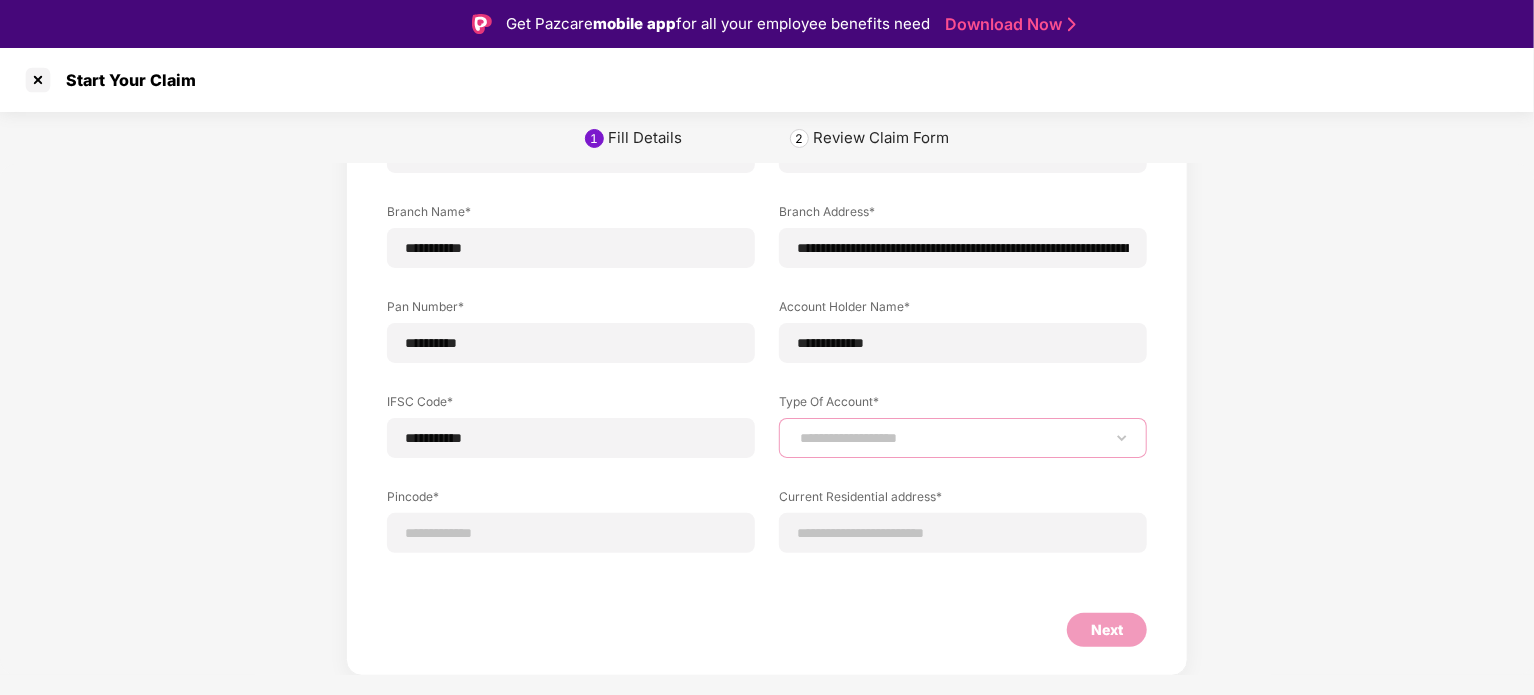 click on "**********" at bounding box center [963, 438] 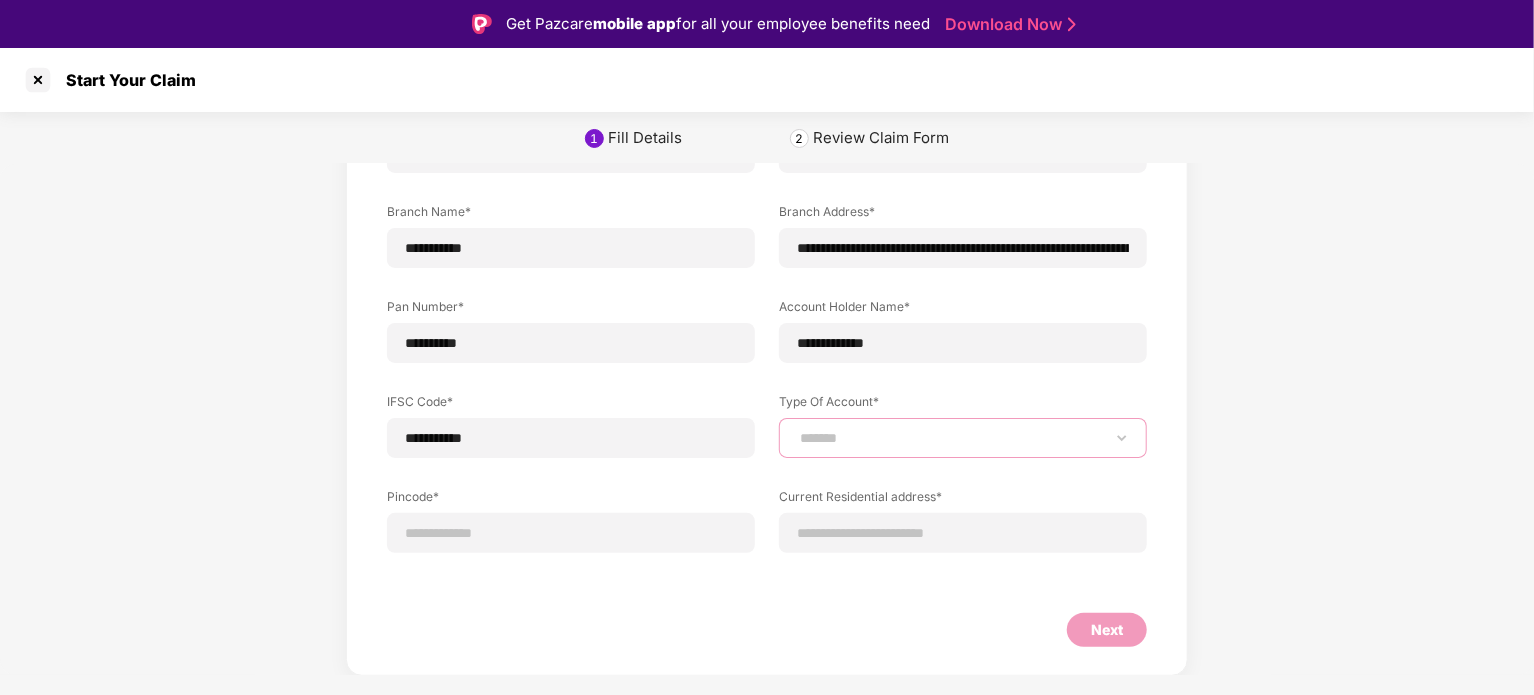 click on "**********" at bounding box center [963, 438] 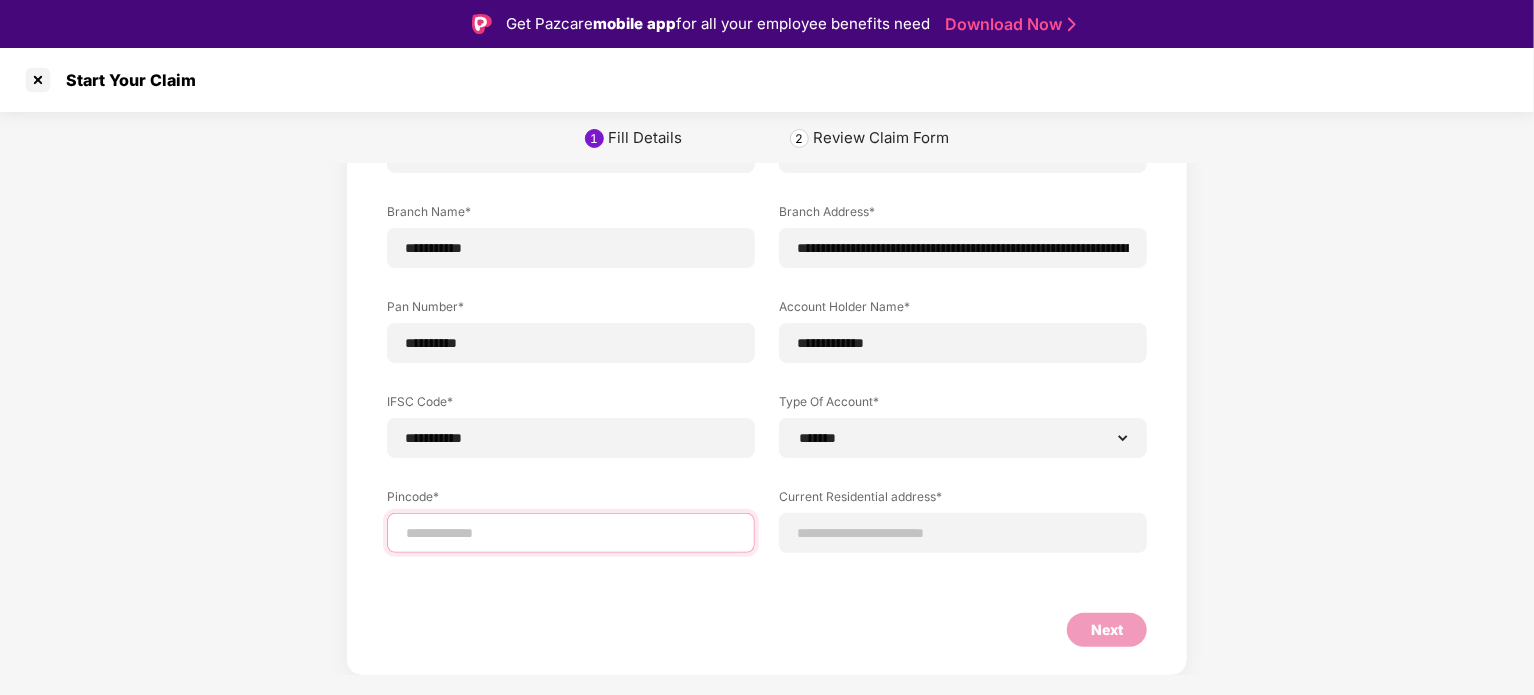 click at bounding box center [571, 533] 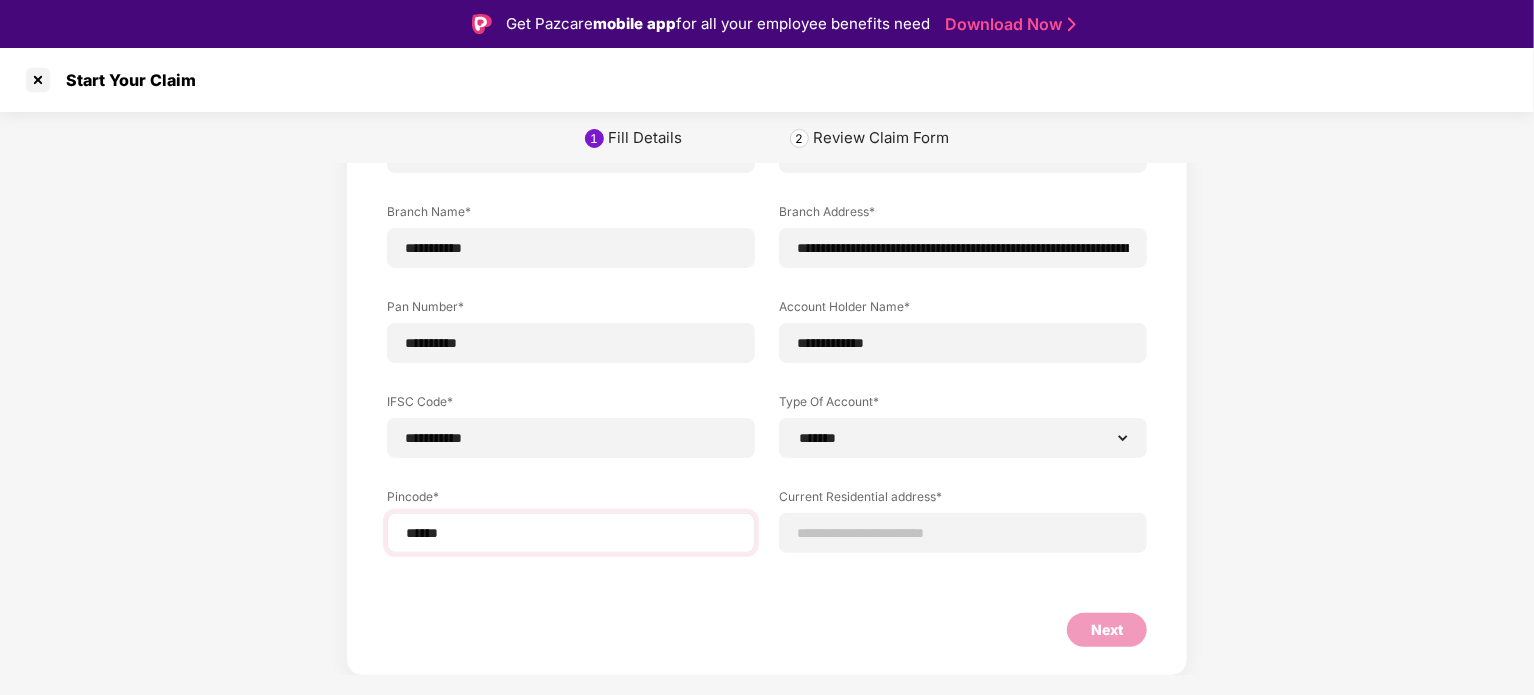 select on "*******" 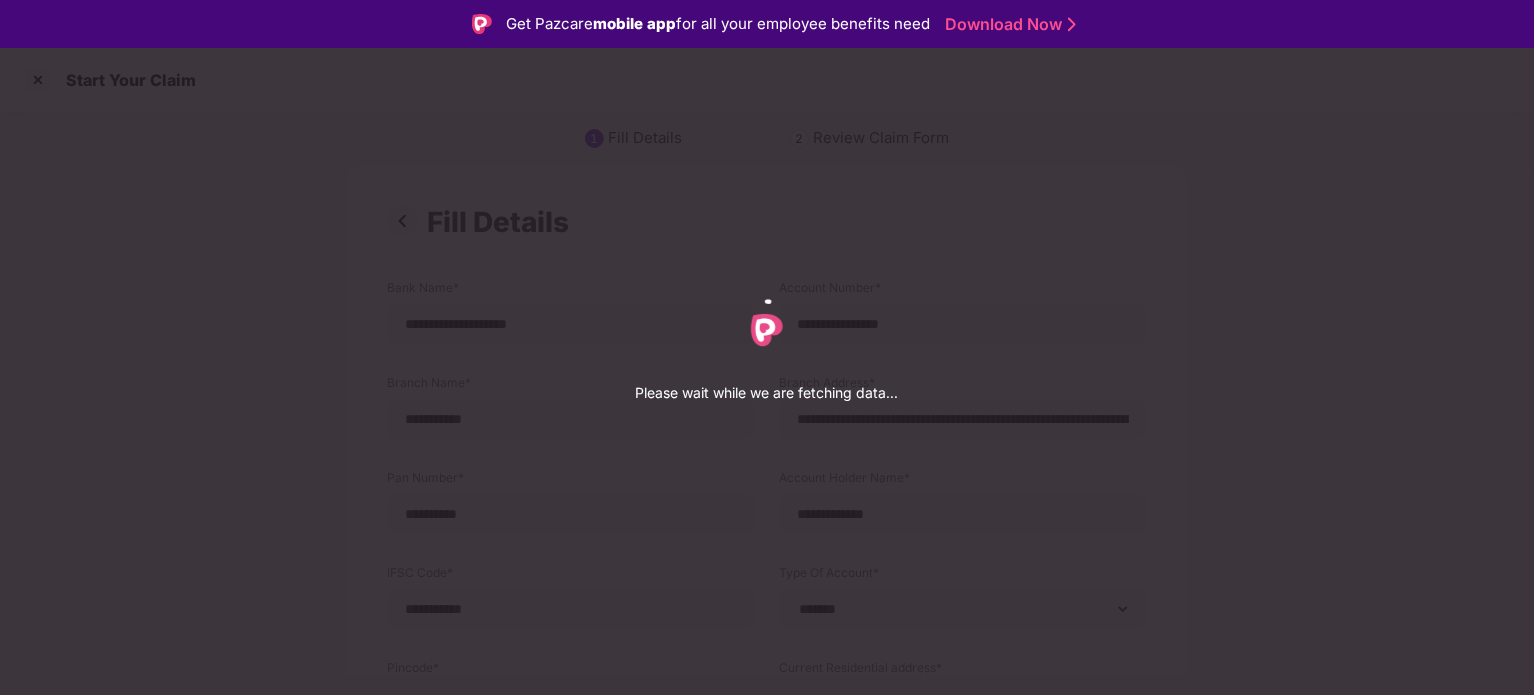 select on "*******" 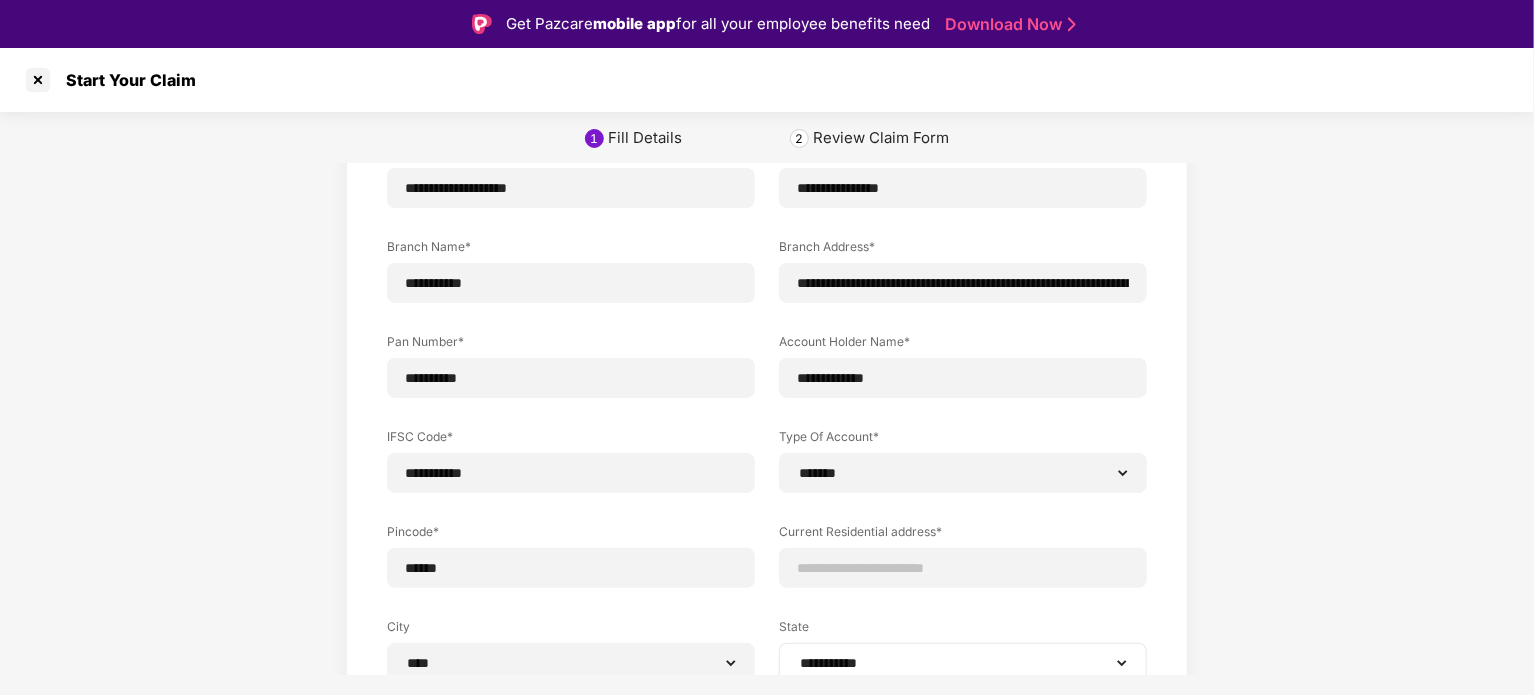 scroll, scrollTop: 266, scrollLeft: 0, axis: vertical 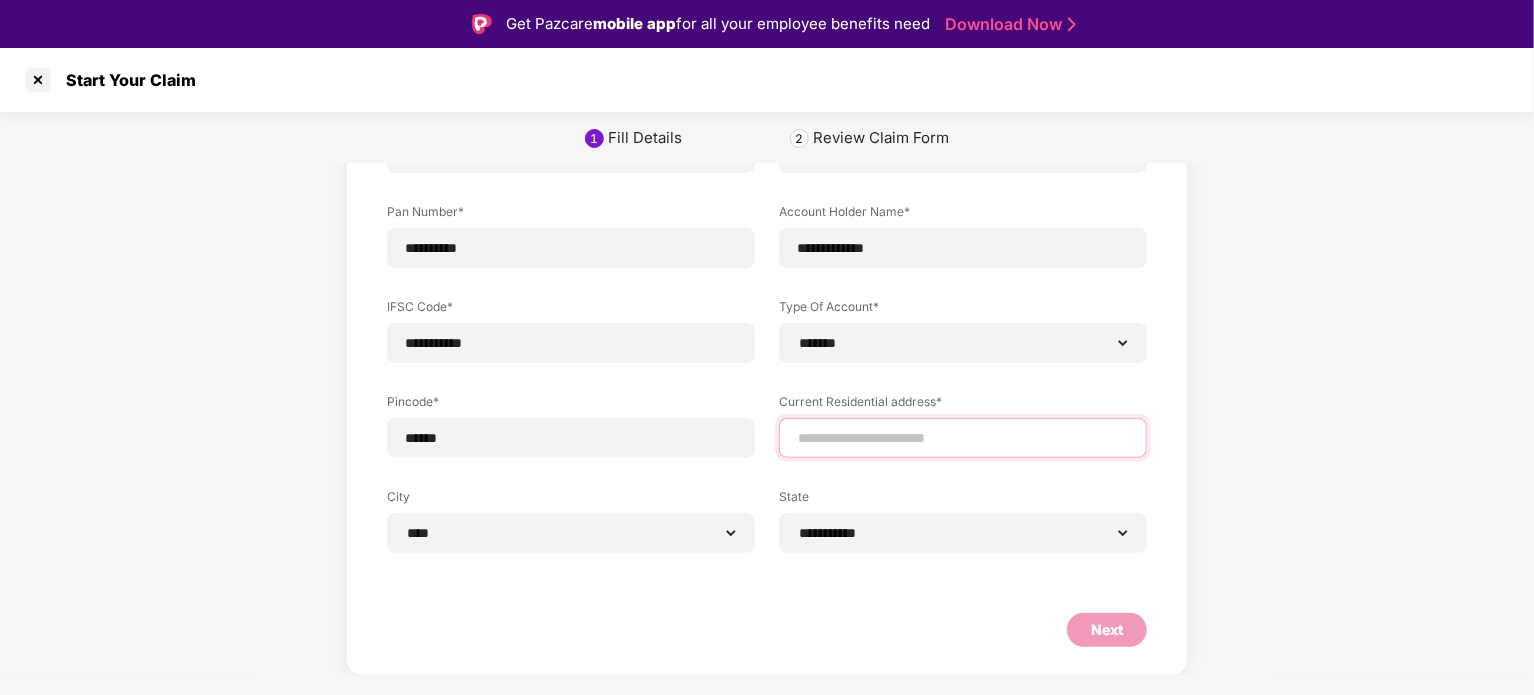 click at bounding box center (963, 438) 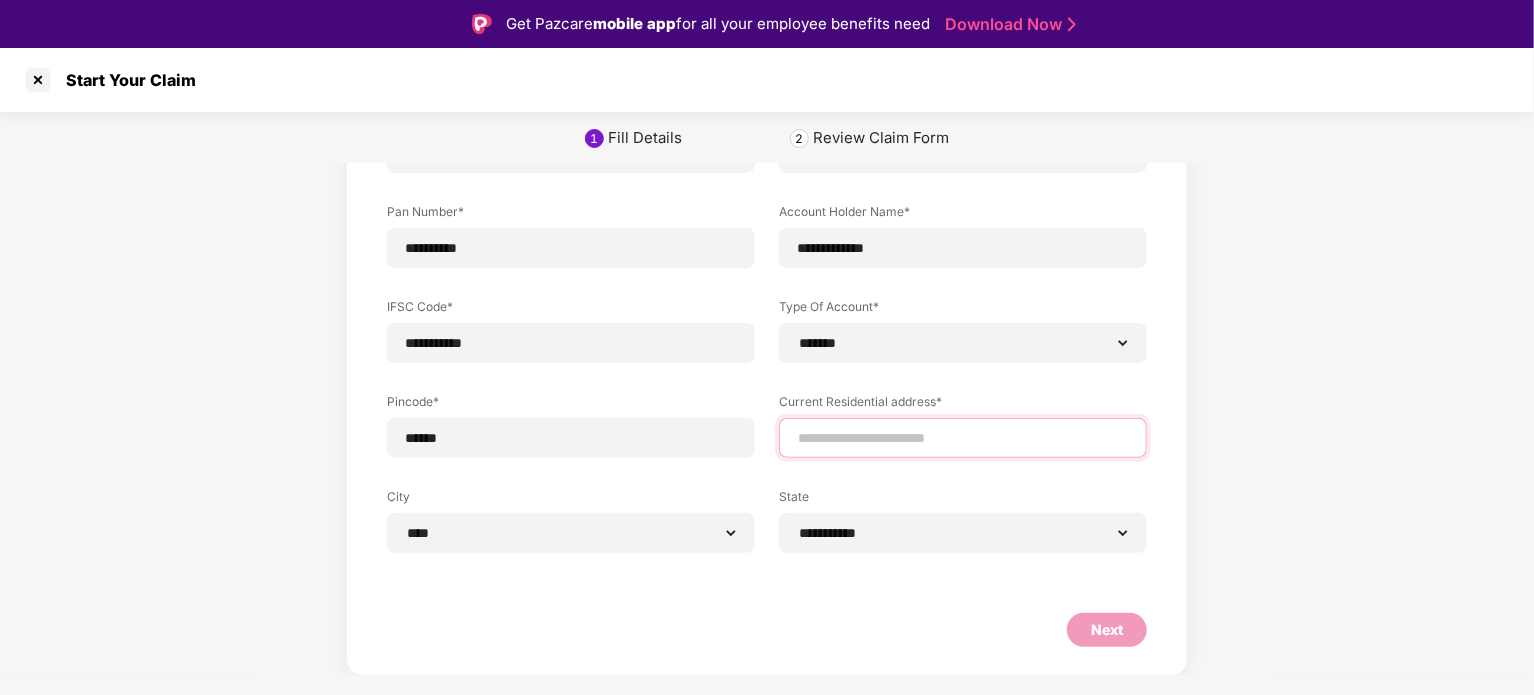 type on "**********" 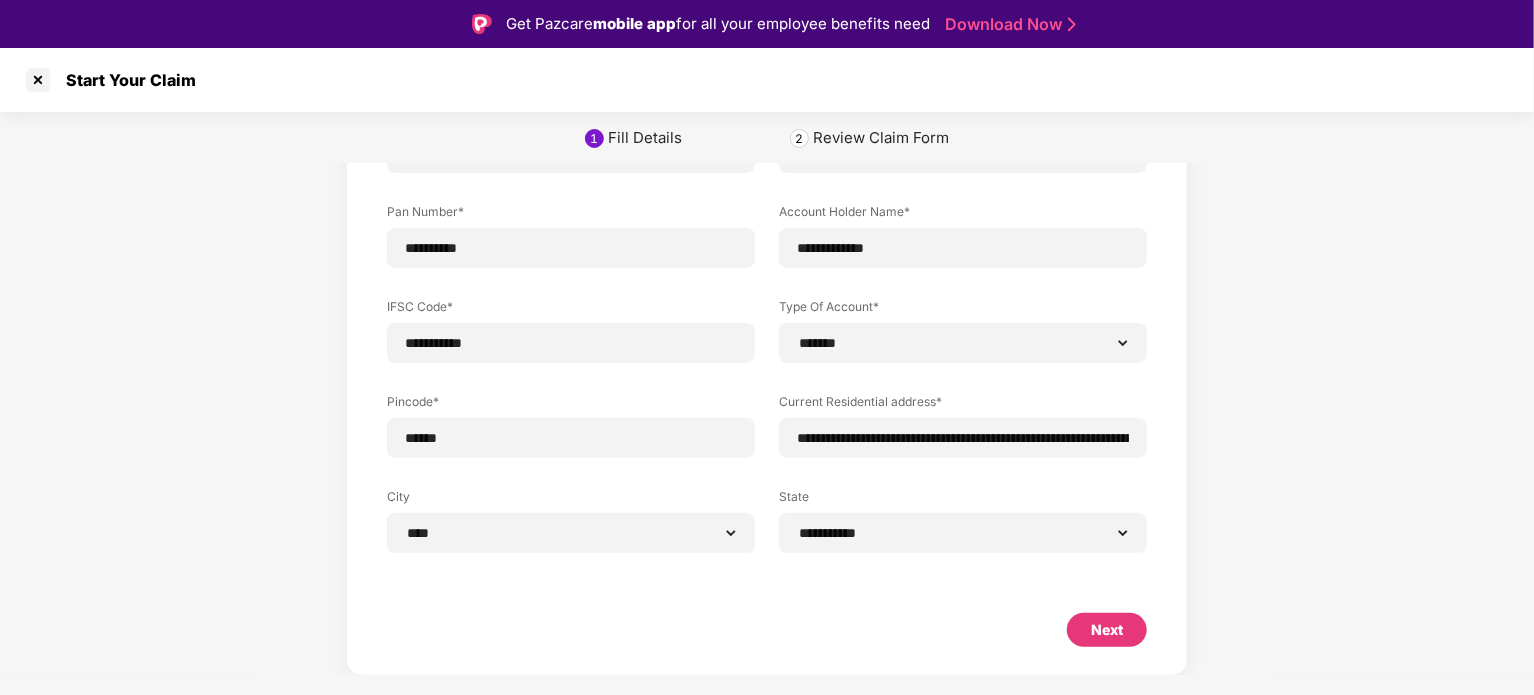 click on "Next" at bounding box center [1107, 630] 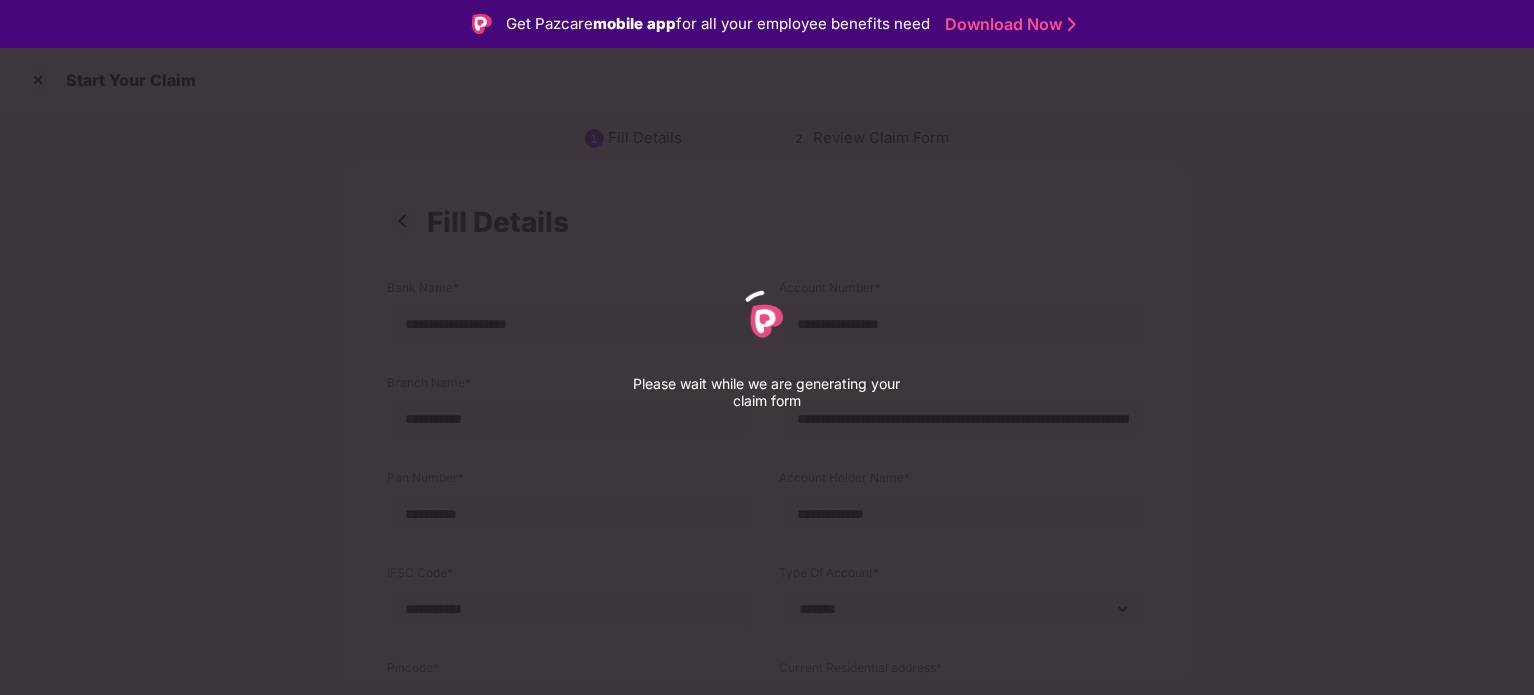 scroll, scrollTop: 48, scrollLeft: 0, axis: vertical 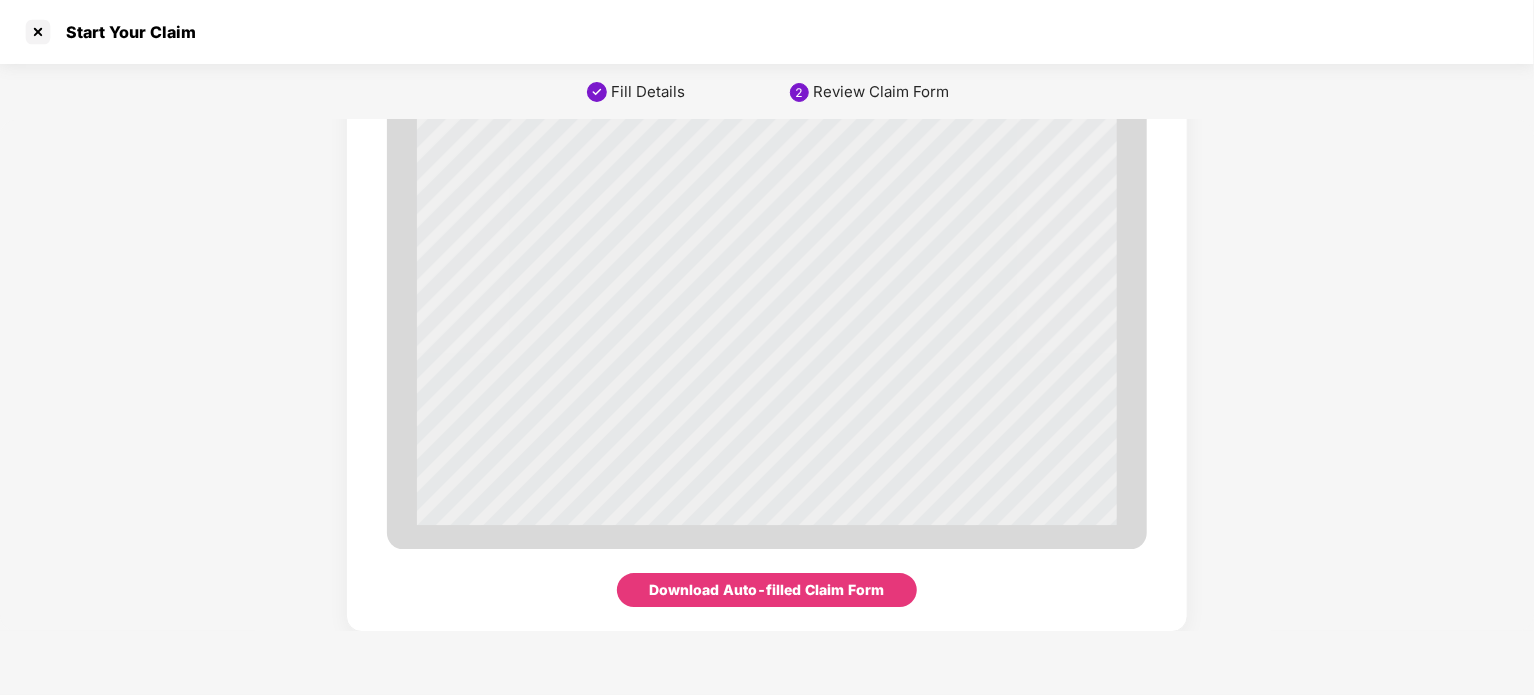 click on "Download Auto-filled Claim Form" at bounding box center [767, 590] 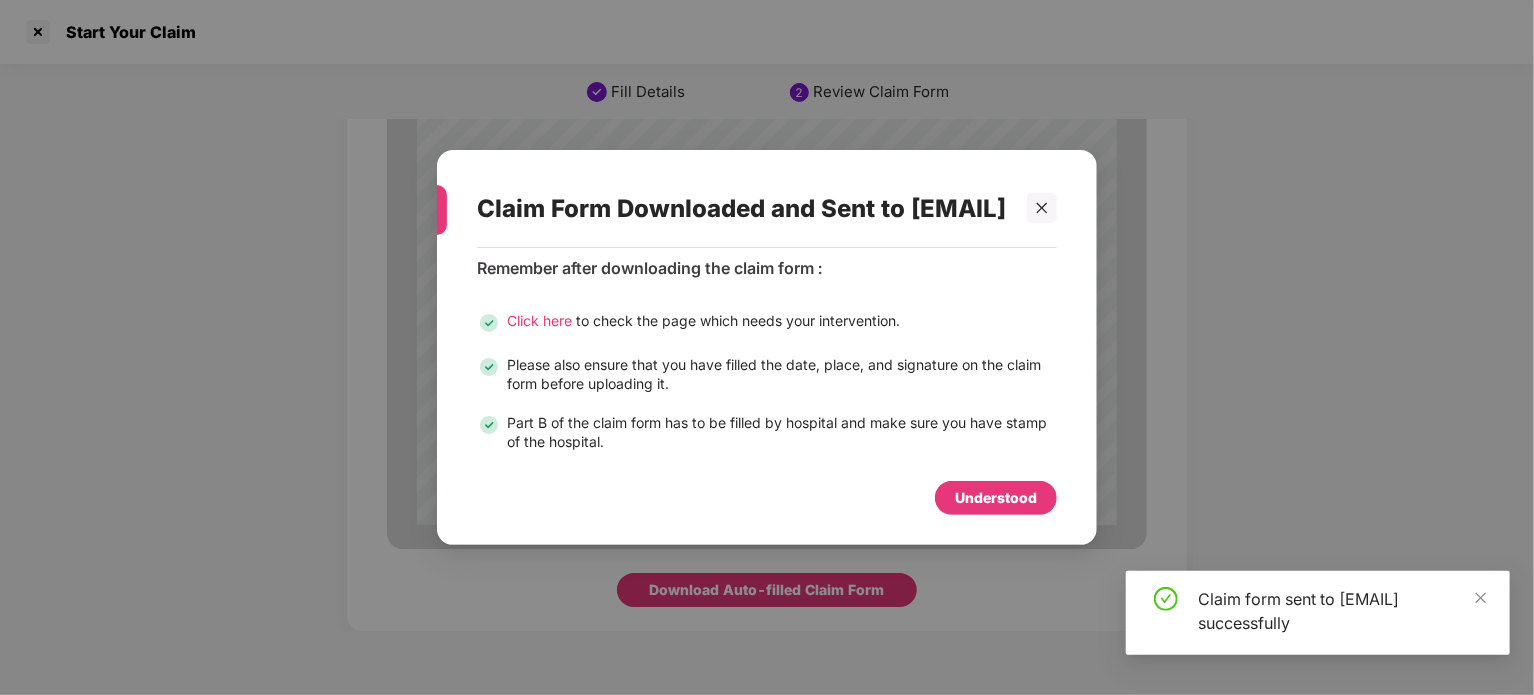 click on "Understood" at bounding box center (996, 498) 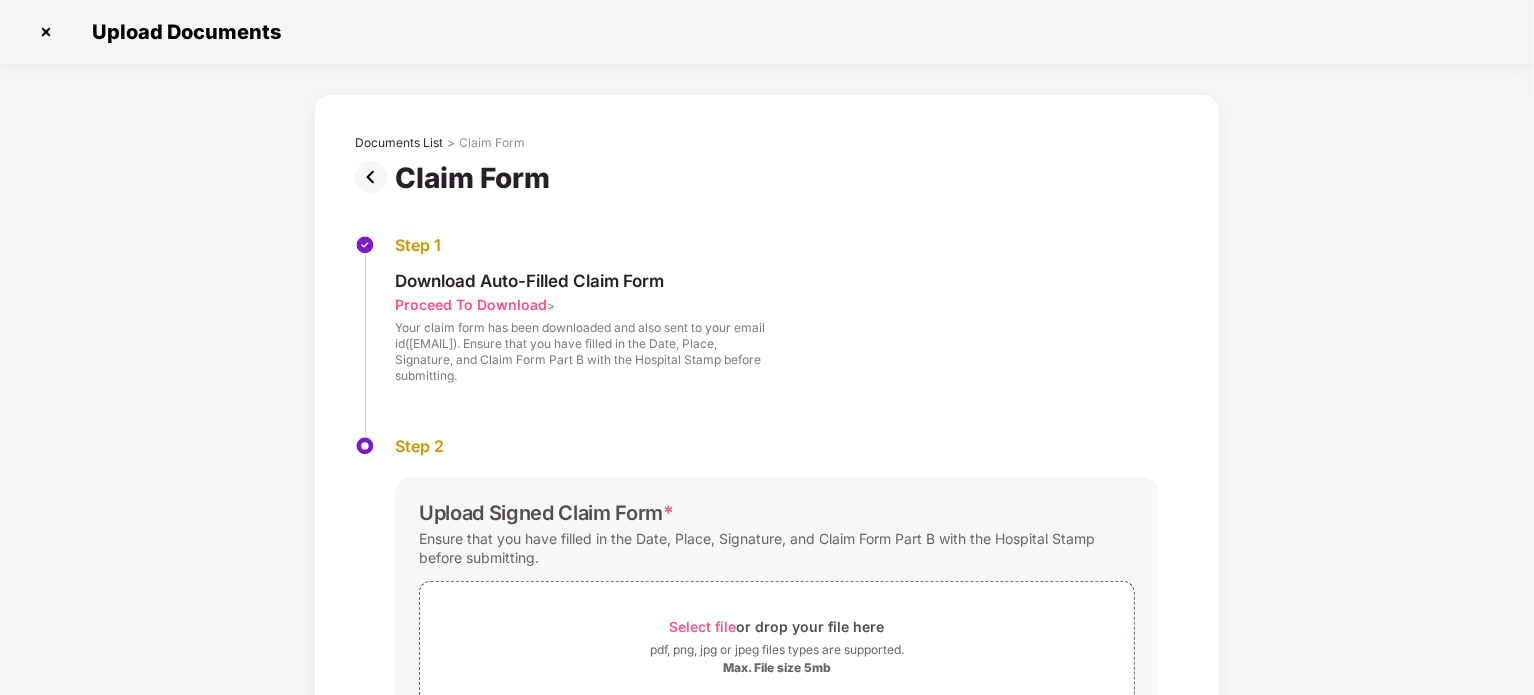 click at bounding box center [375, 177] 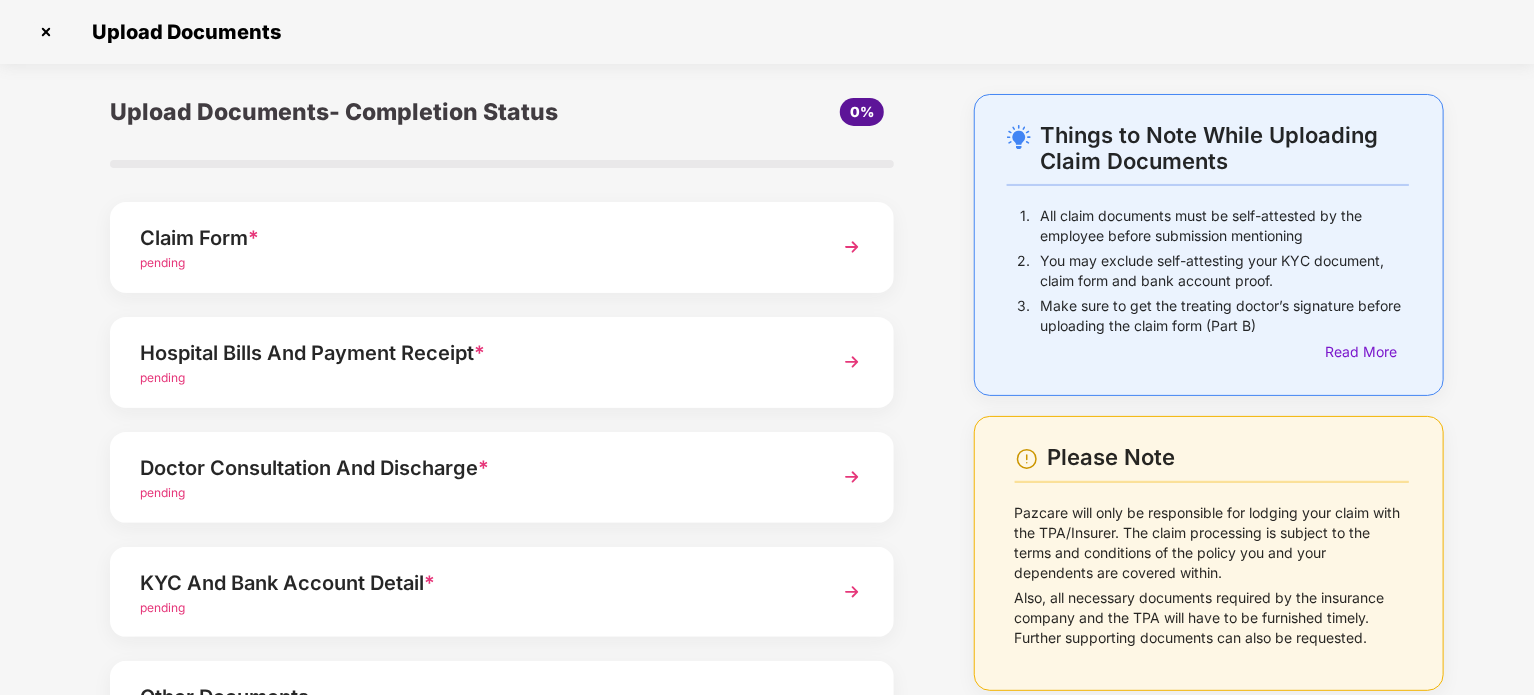 click on "Claim Form *" at bounding box center [471, 238] 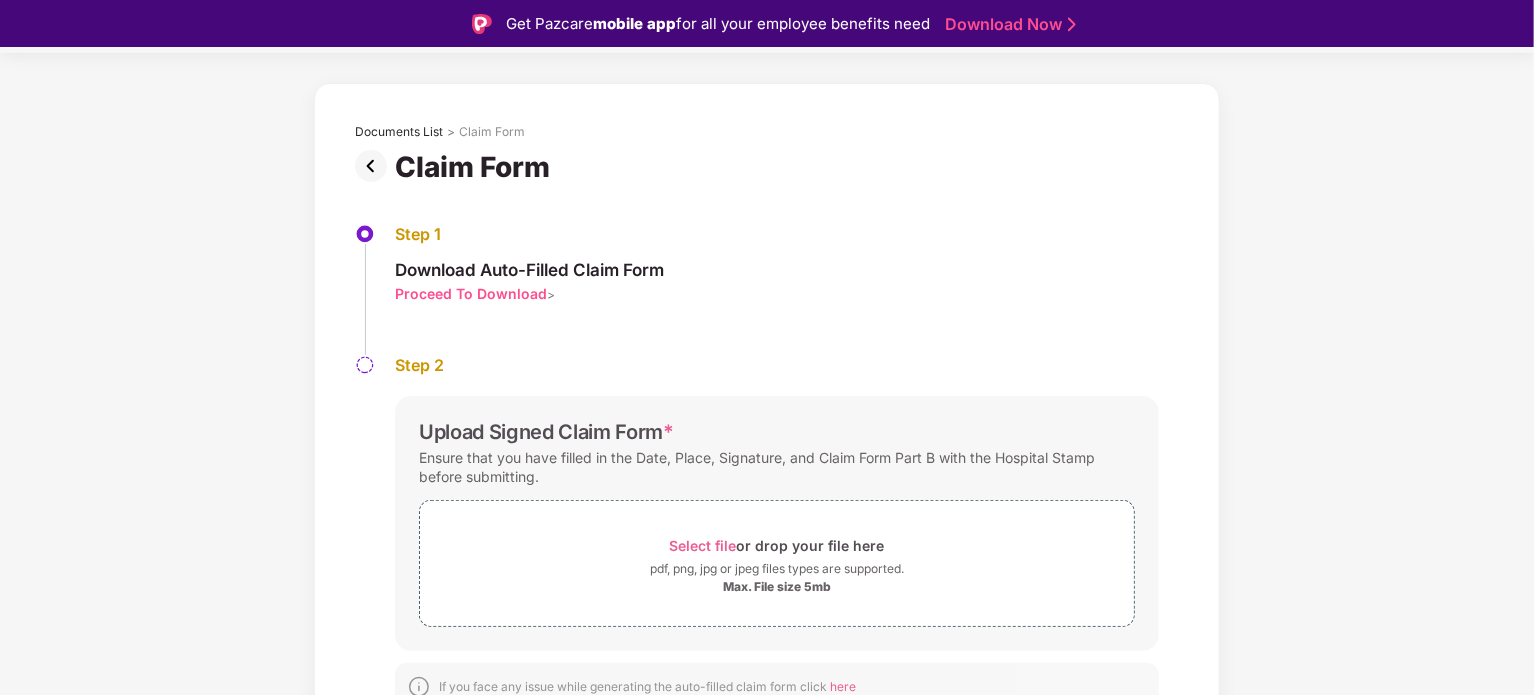scroll, scrollTop: 76, scrollLeft: 0, axis: vertical 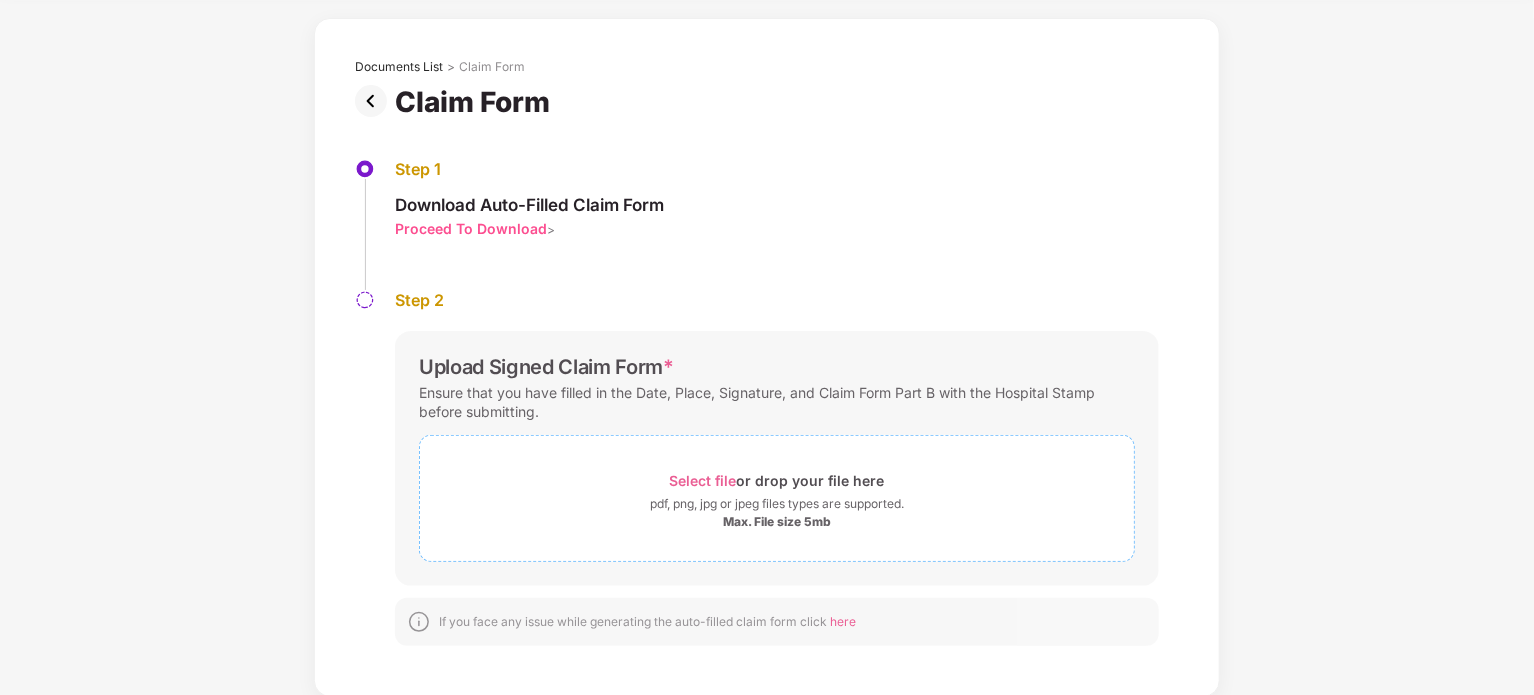 click on "Select file" at bounding box center [703, 480] 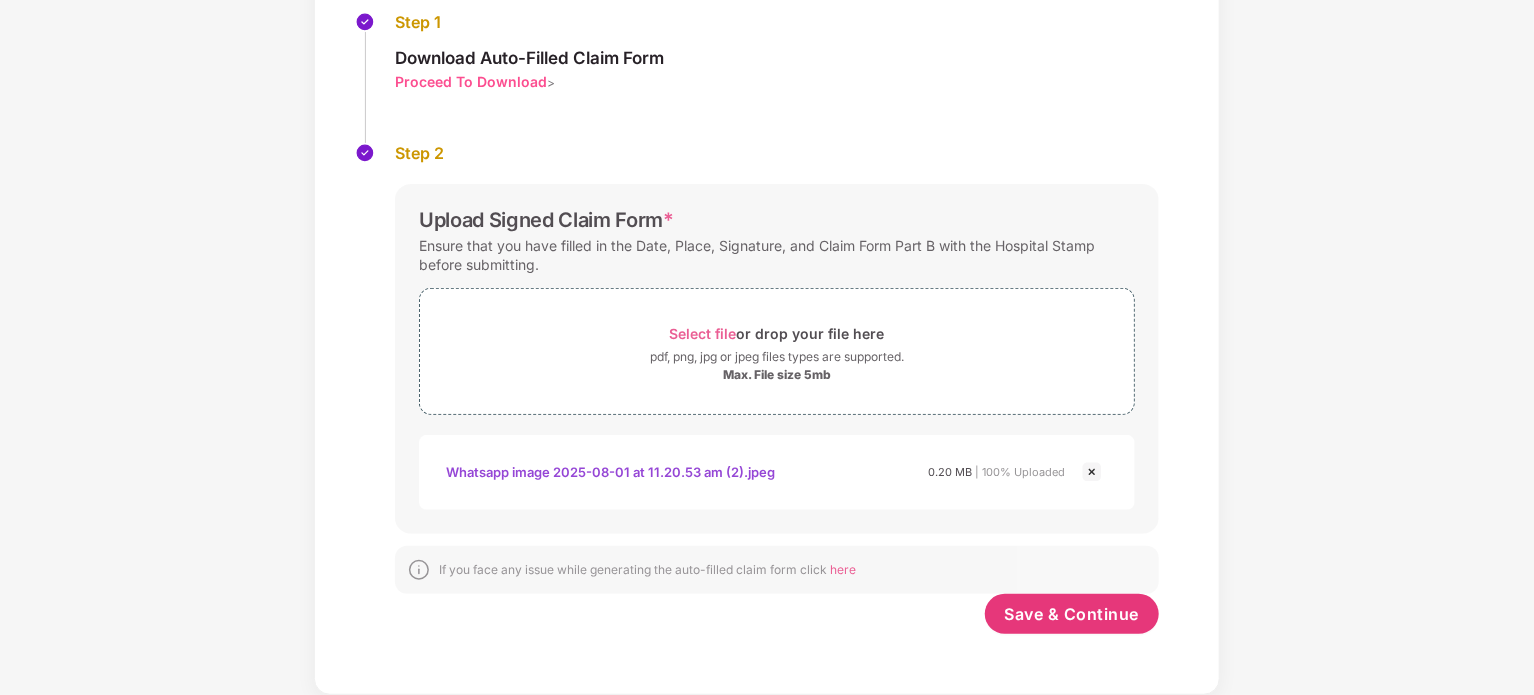 scroll, scrollTop: 222, scrollLeft: 0, axis: vertical 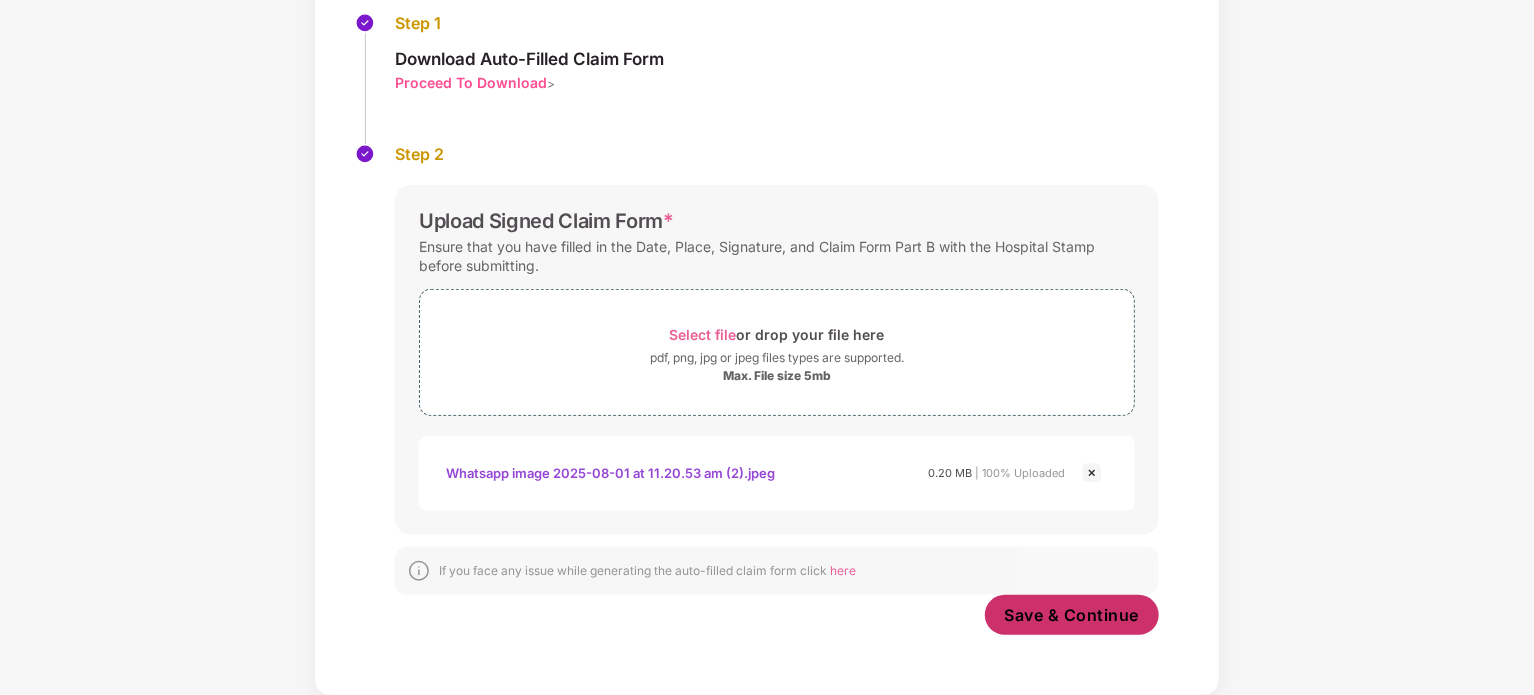 click on "Save & Continue" at bounding box center (1072, 615) 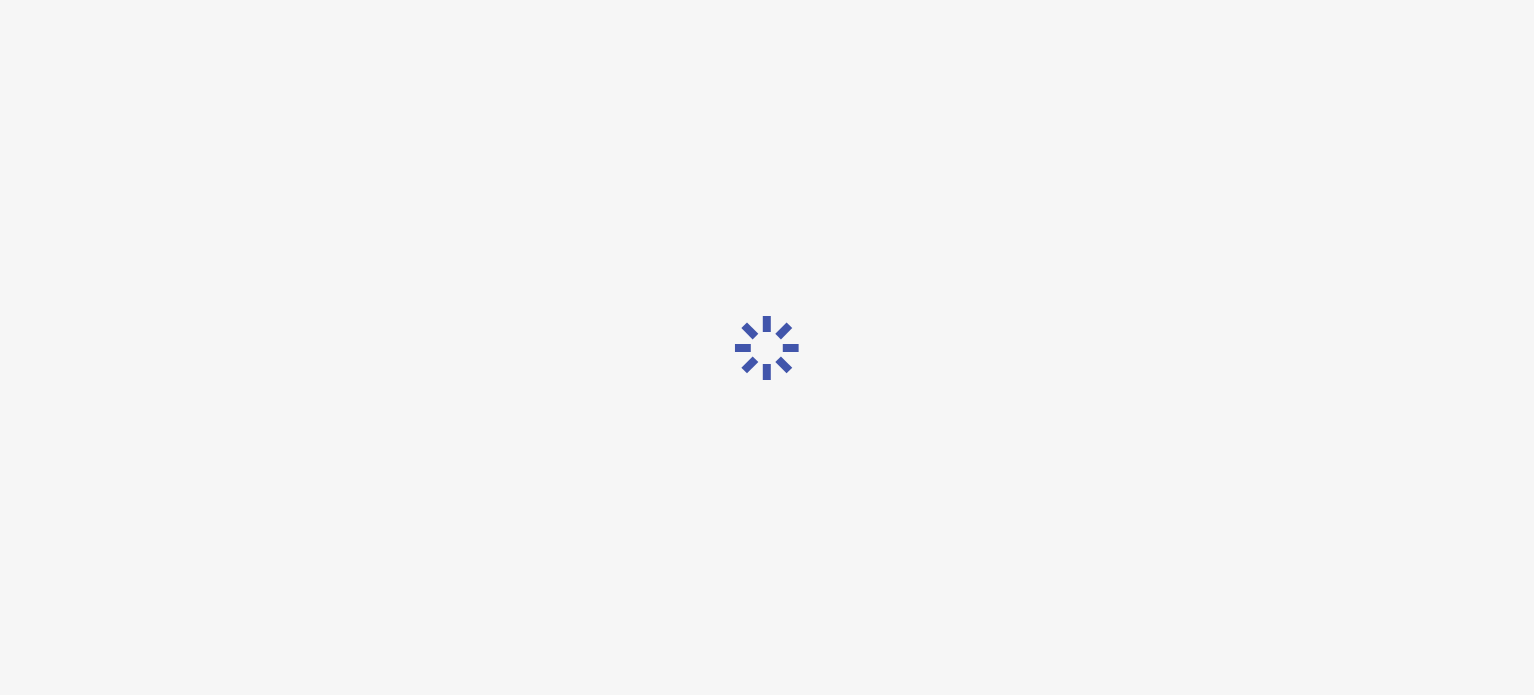 scroll, scrollTop: 0, scrollLeft: 0, axis: both 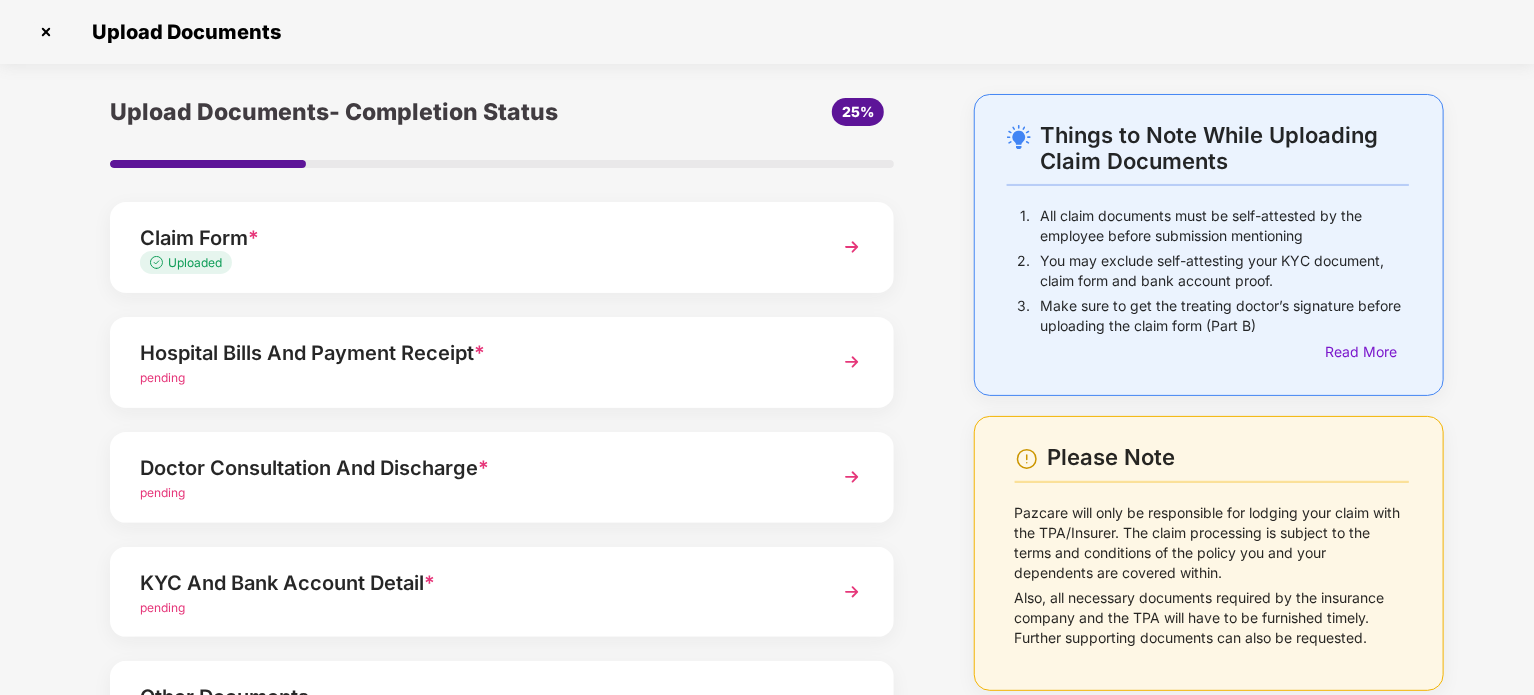click on "pending" at bounding box center (471, 378) 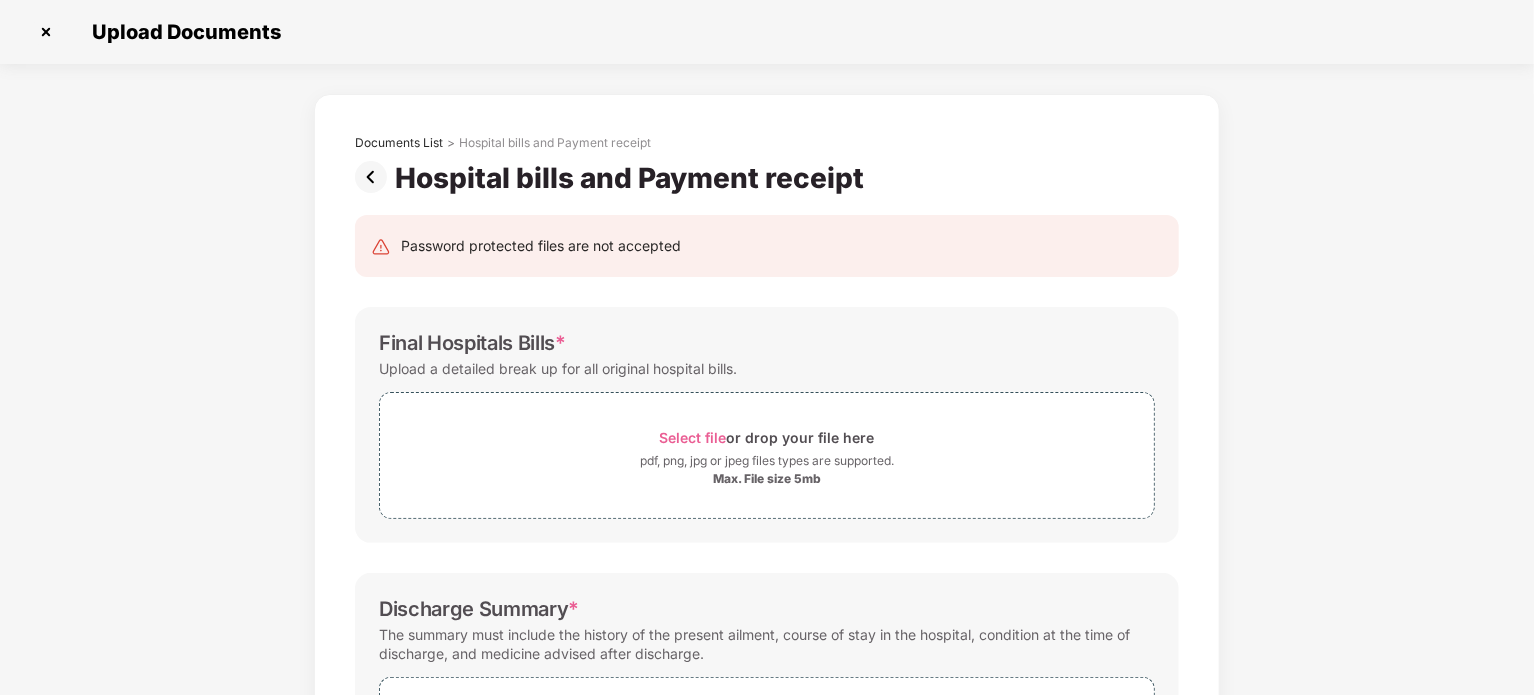 scroll, scrollTop: 0, scrollLeft: 0, axis: both 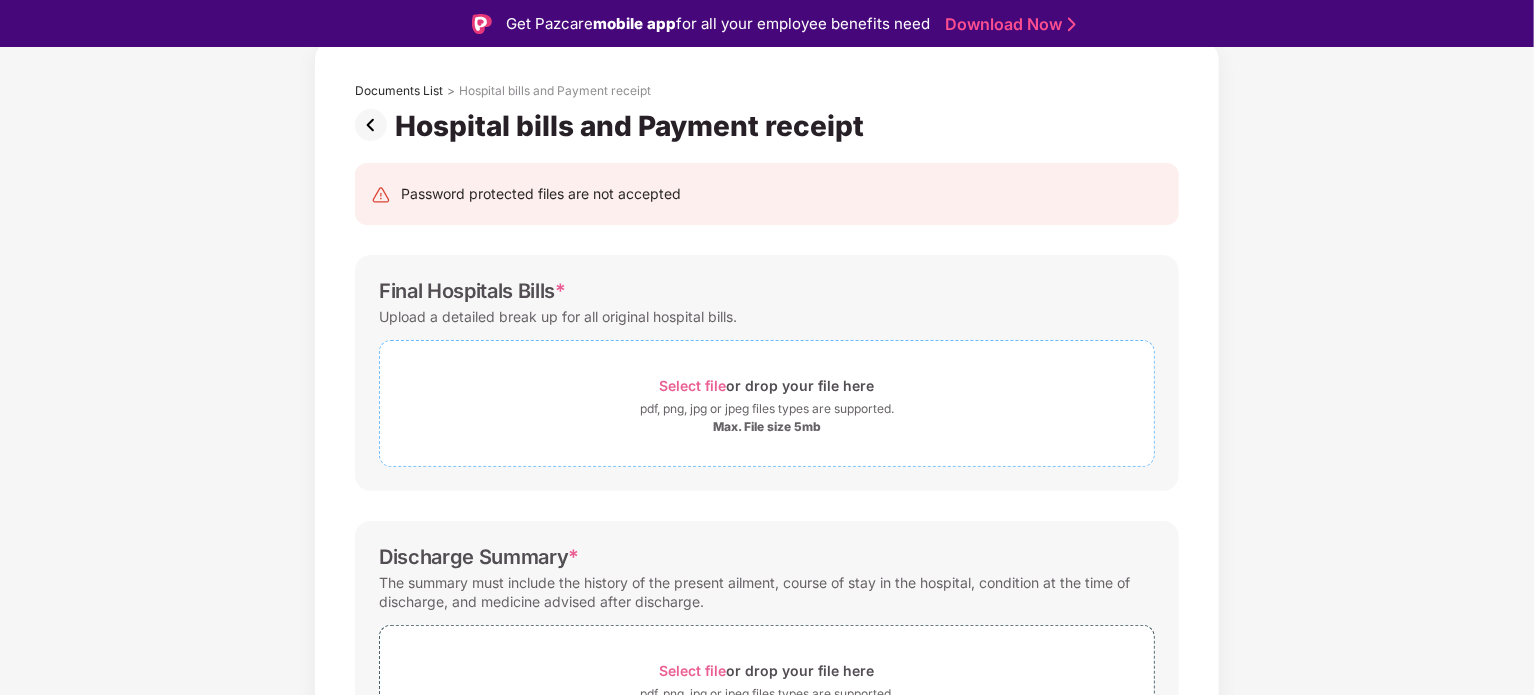 click on "Select file" at bounding box center (693, 385) 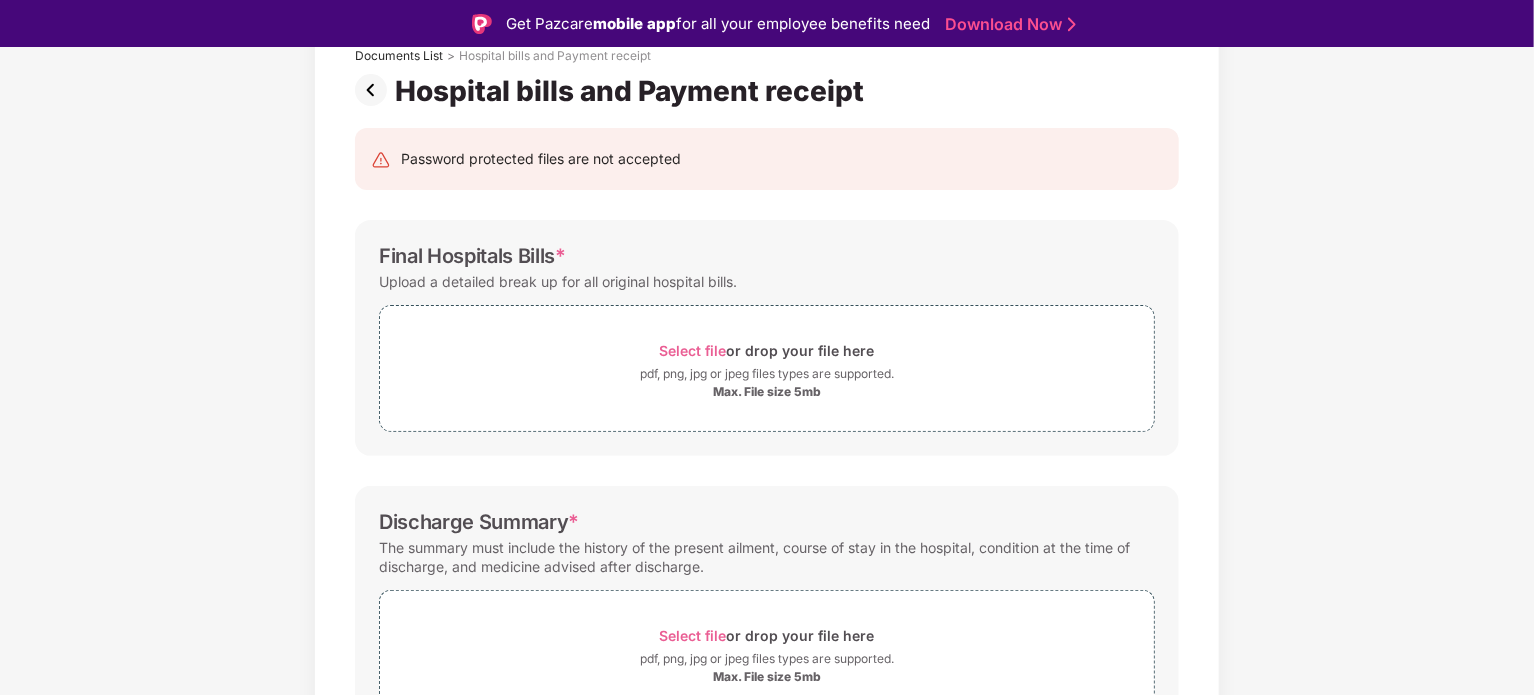 scroll, scrollTop: 100, scrollLeft: 0, axis: vertical 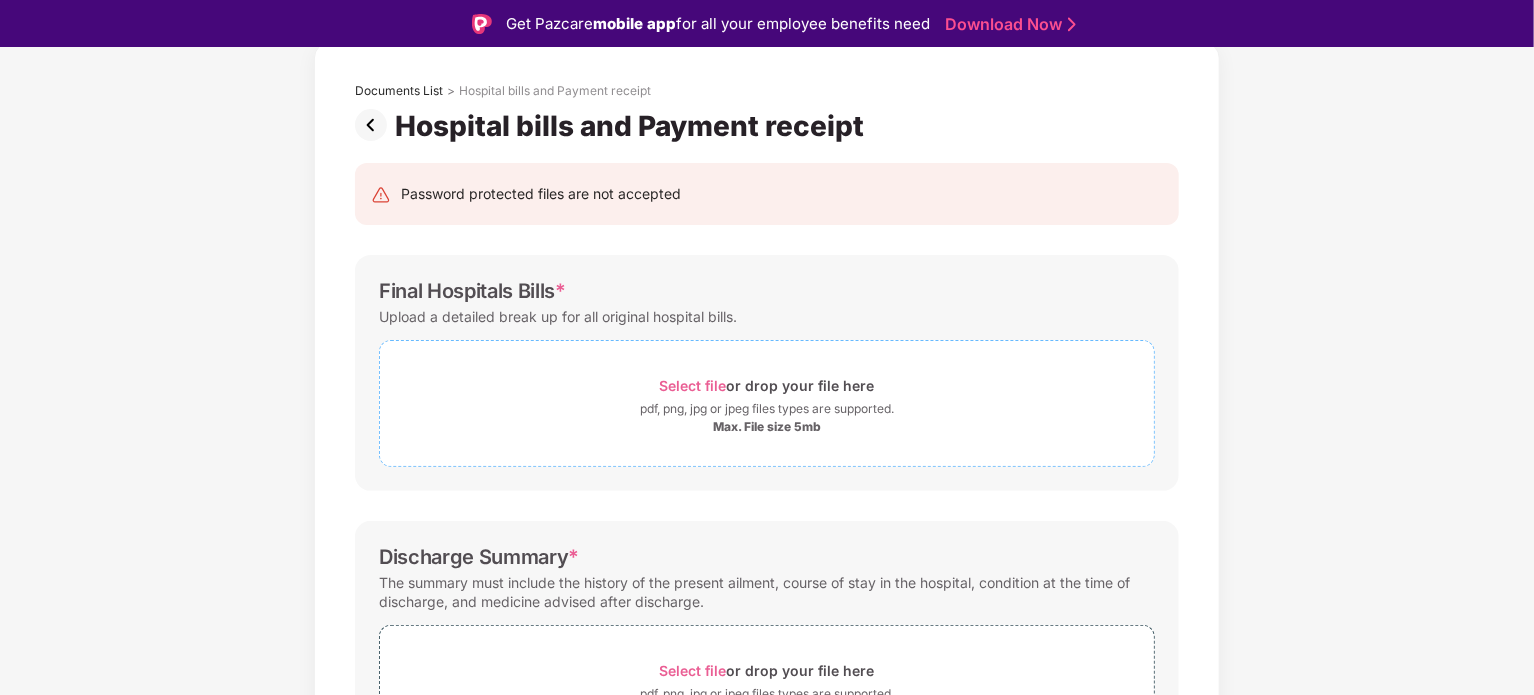 click on "Select file  or drop your file here" at bounding box center (767, 385) 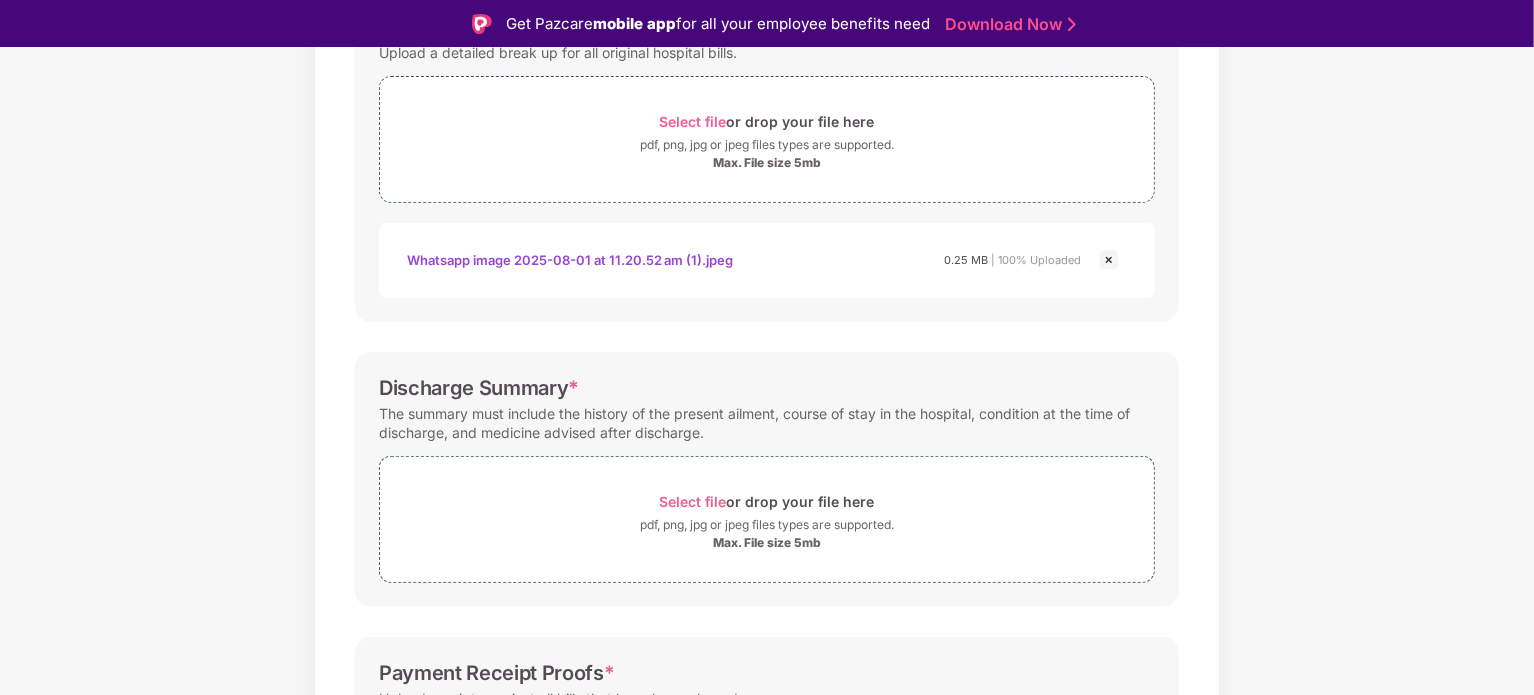 scroll, scrollTop: 400, scrollLeft: 0, axis: vertical 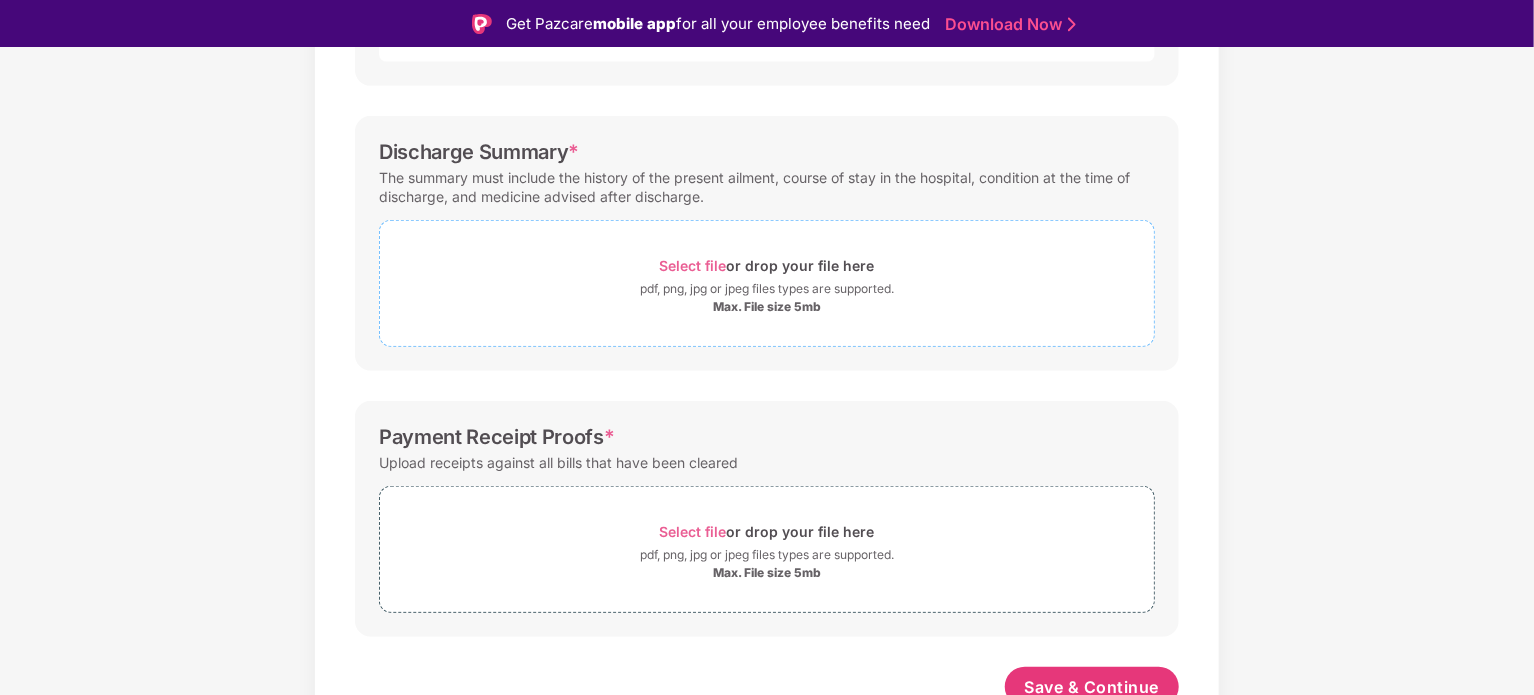 click on "Select file" at bounding box center (693, 265) 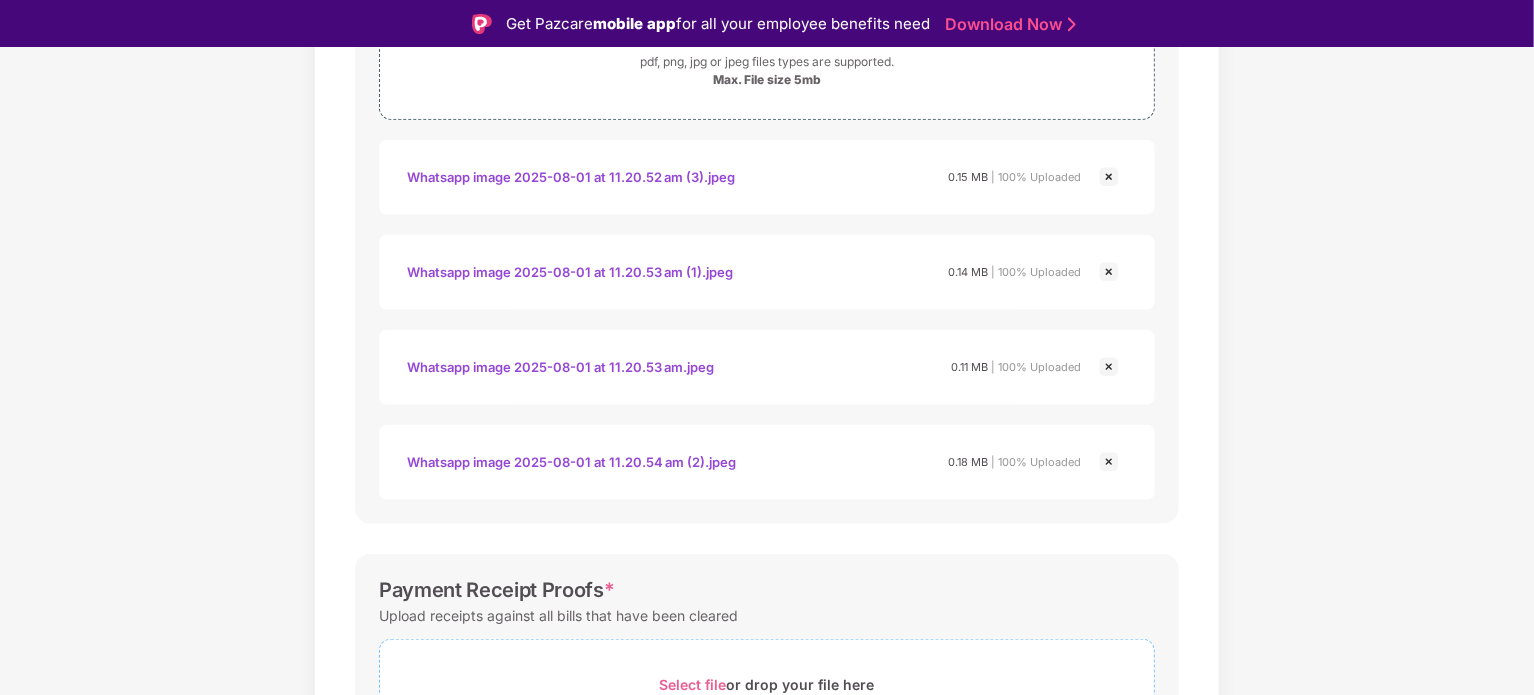 scroll, scrollTop: 993, scrollLeft: 0, axis: vertical 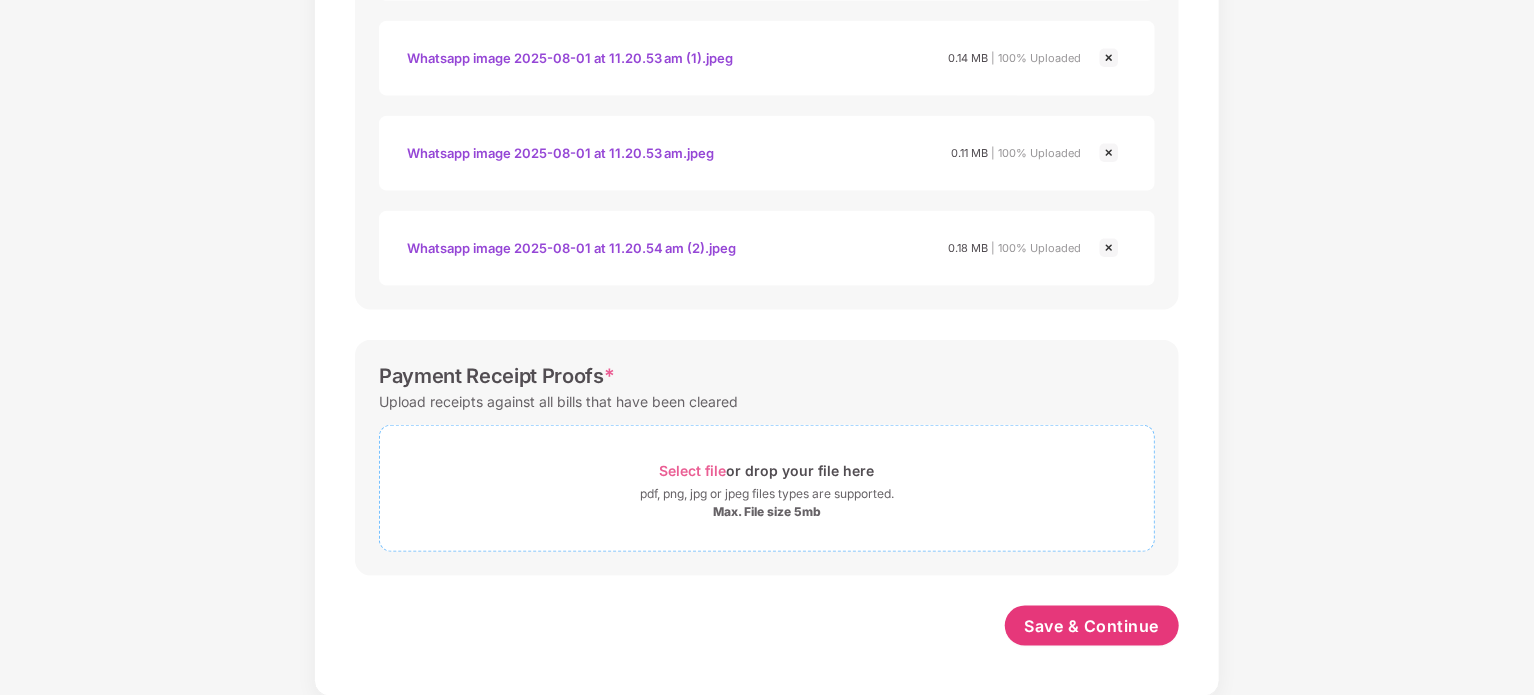 click on "Select file" at bounding box center [693, 470] 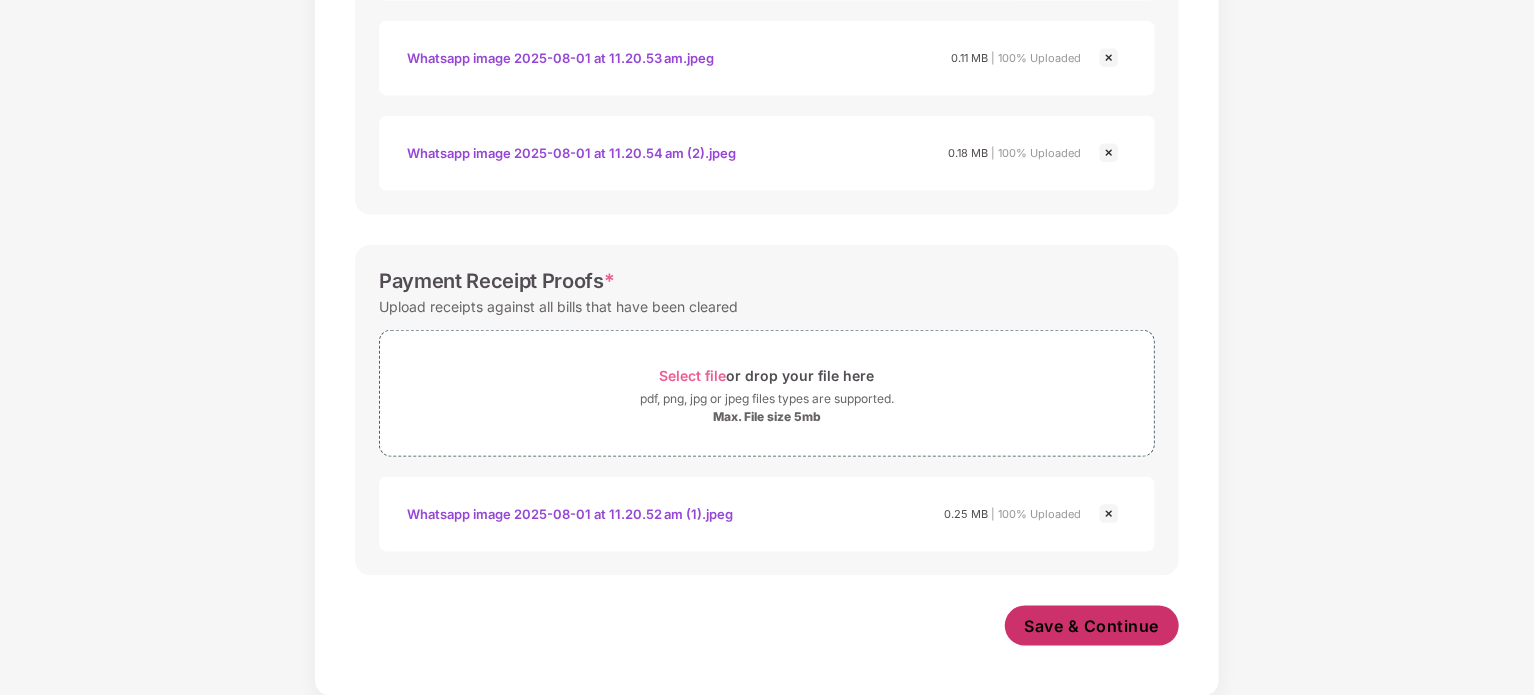 scroll, scrollTop: 1088, scrollLeft: 0, axis: vertical 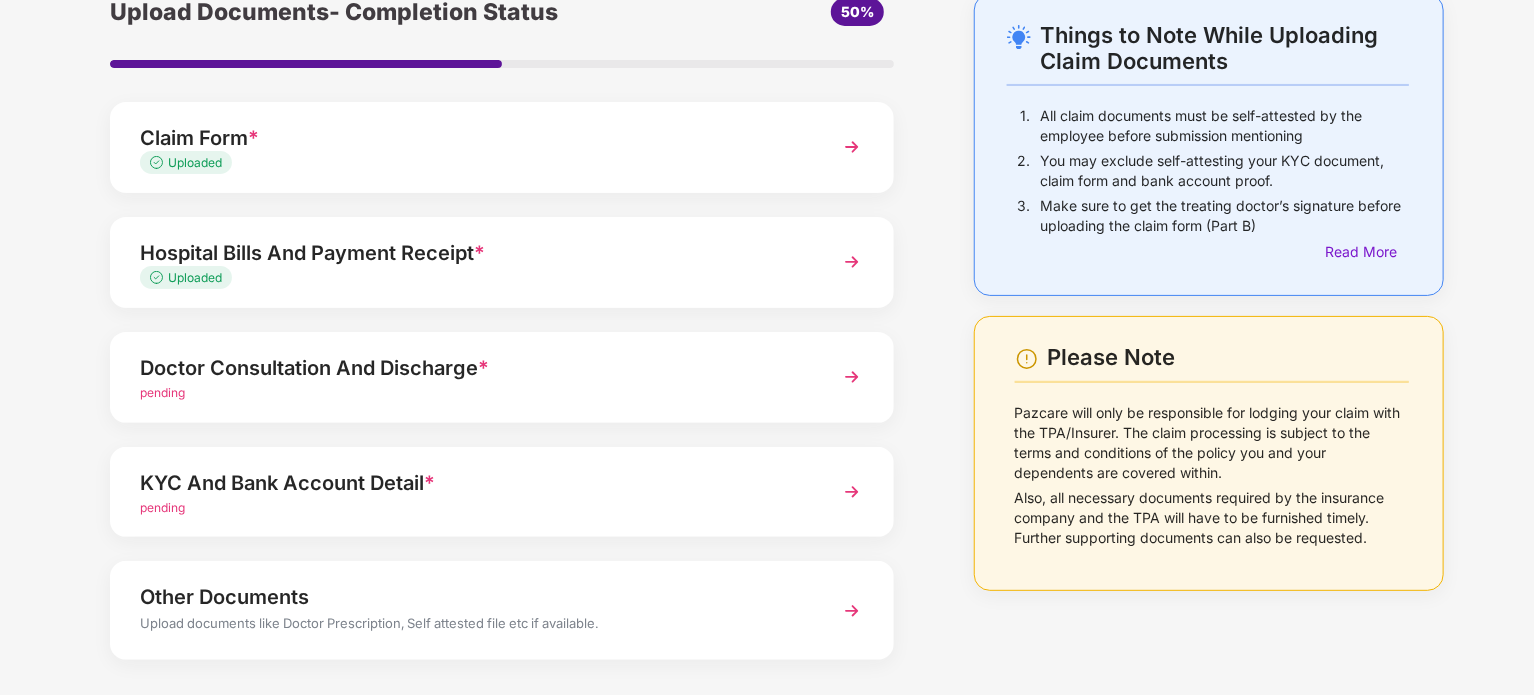 click on "Doctor Consultation And Discharge * pending" at bounding box center (502, 377) 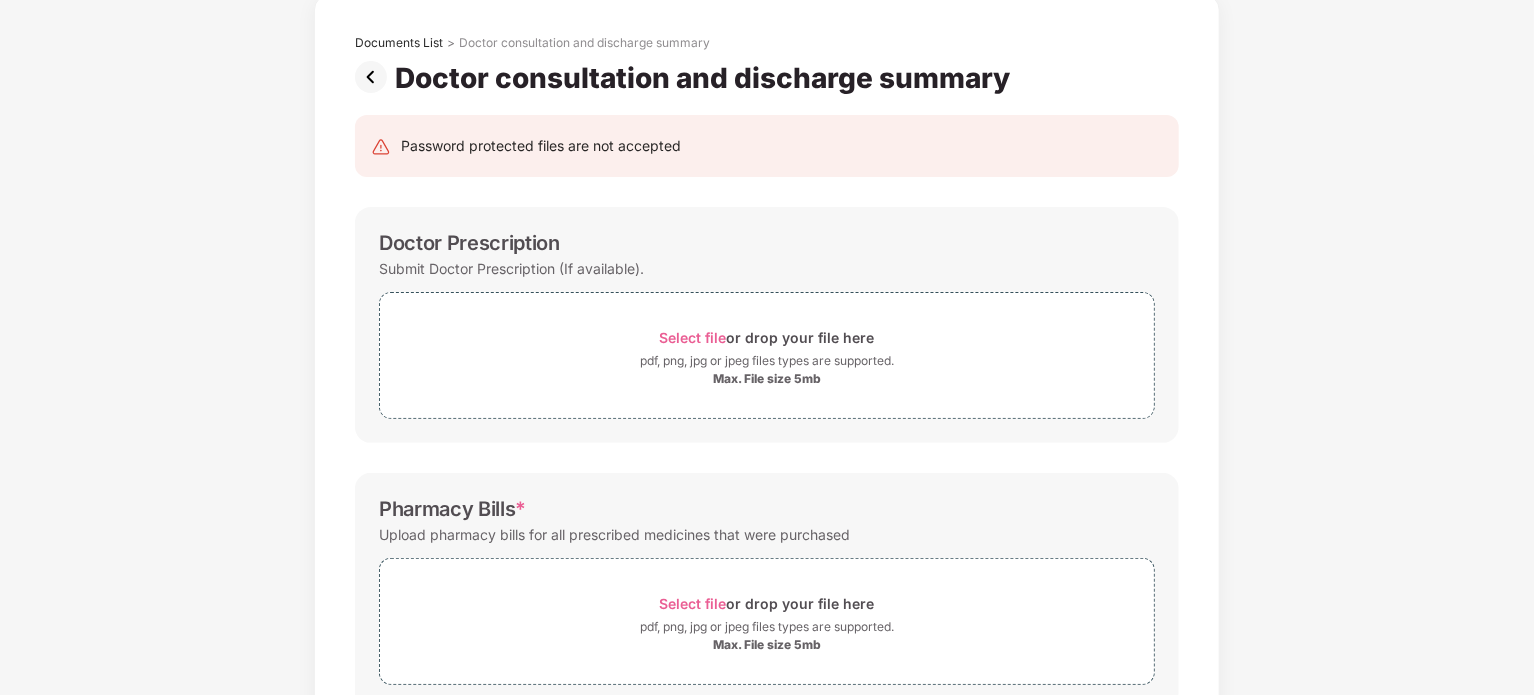 scroll, scrollTop: 0, scrollLeft: 0, axis: both 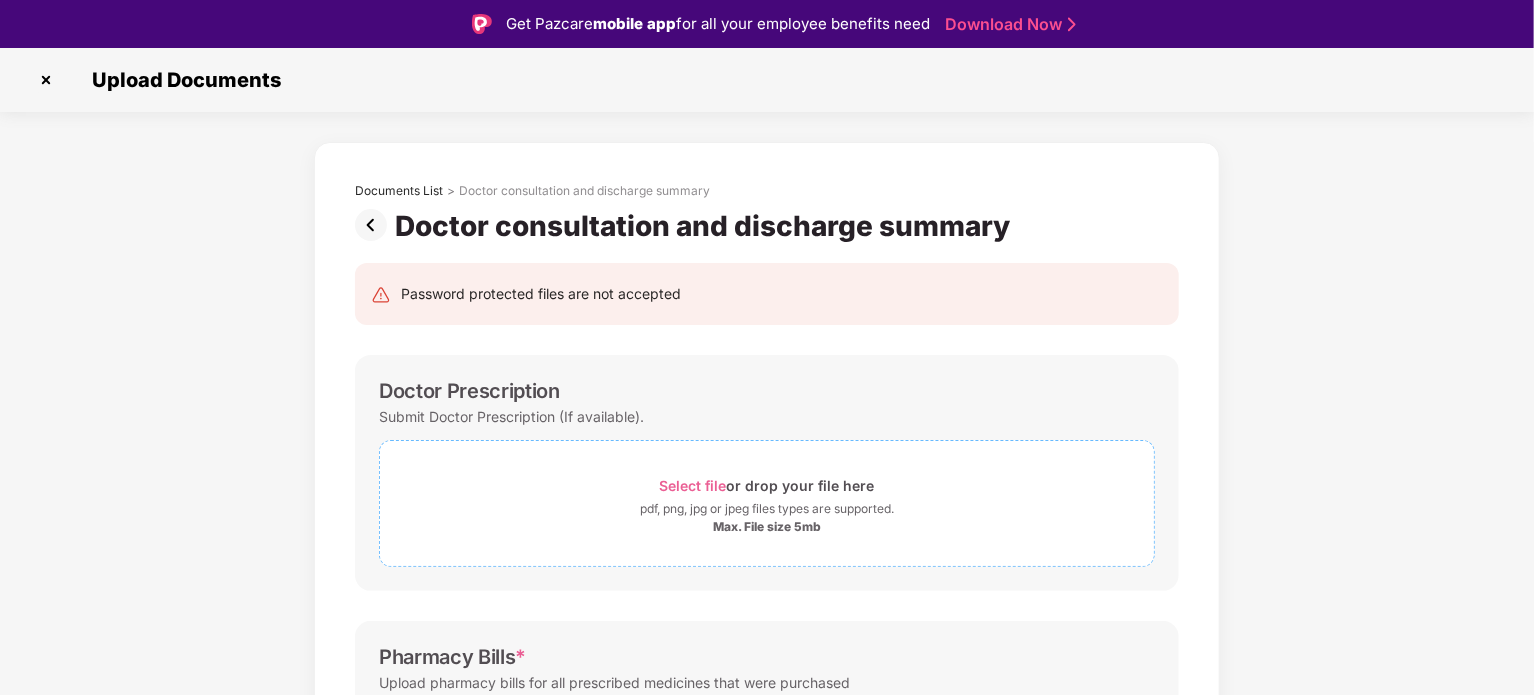 click on "Select file" at bounding box center (693, 485) 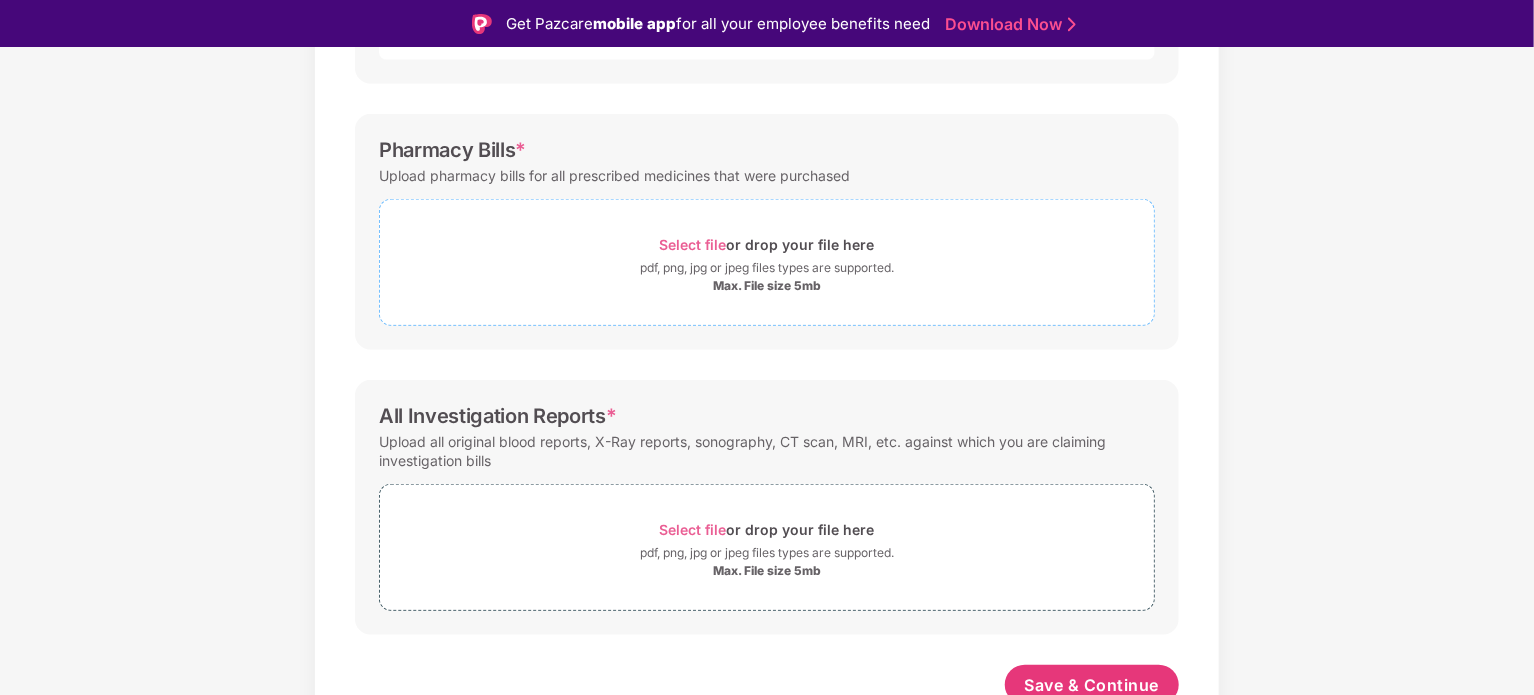scroll, scrollTop: 791, scrollLeft: 0, axis: vertical 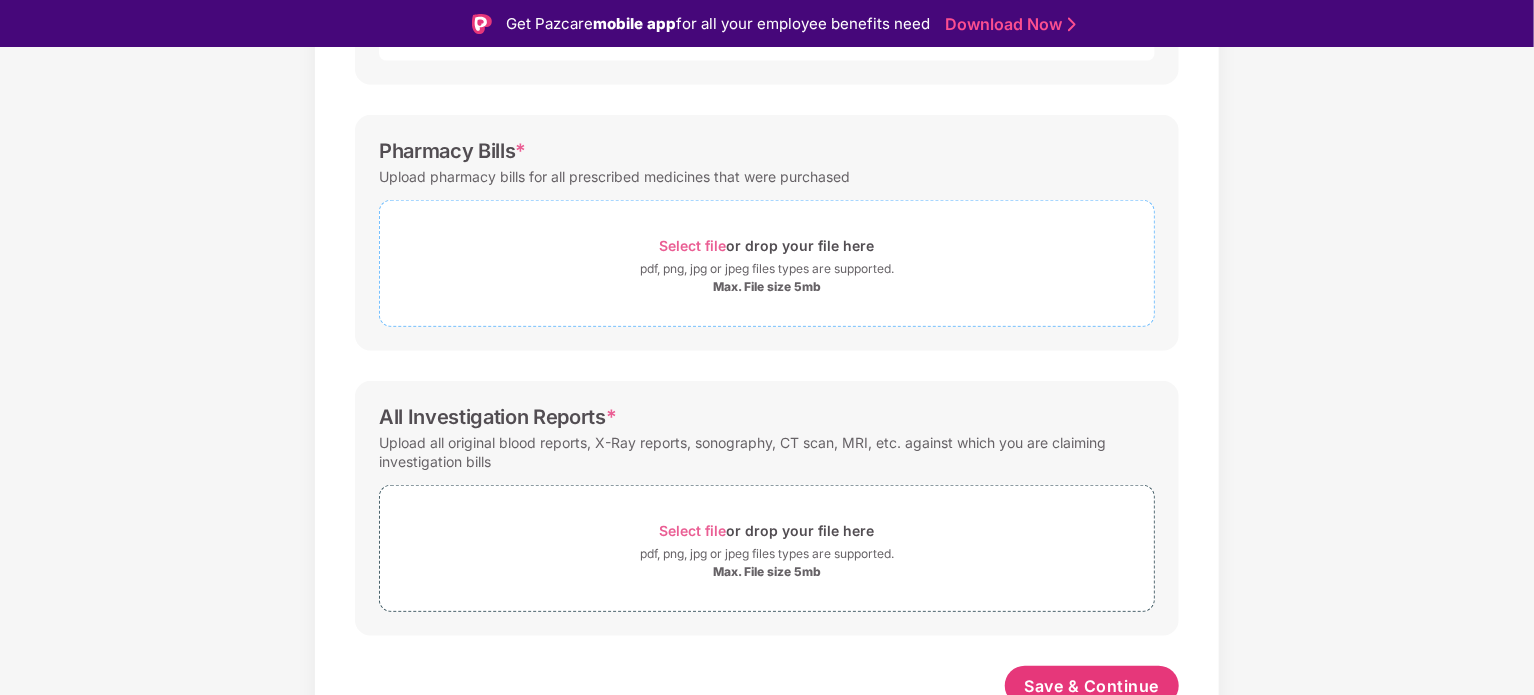 click on "Select file" at bounding box center [693, 245] 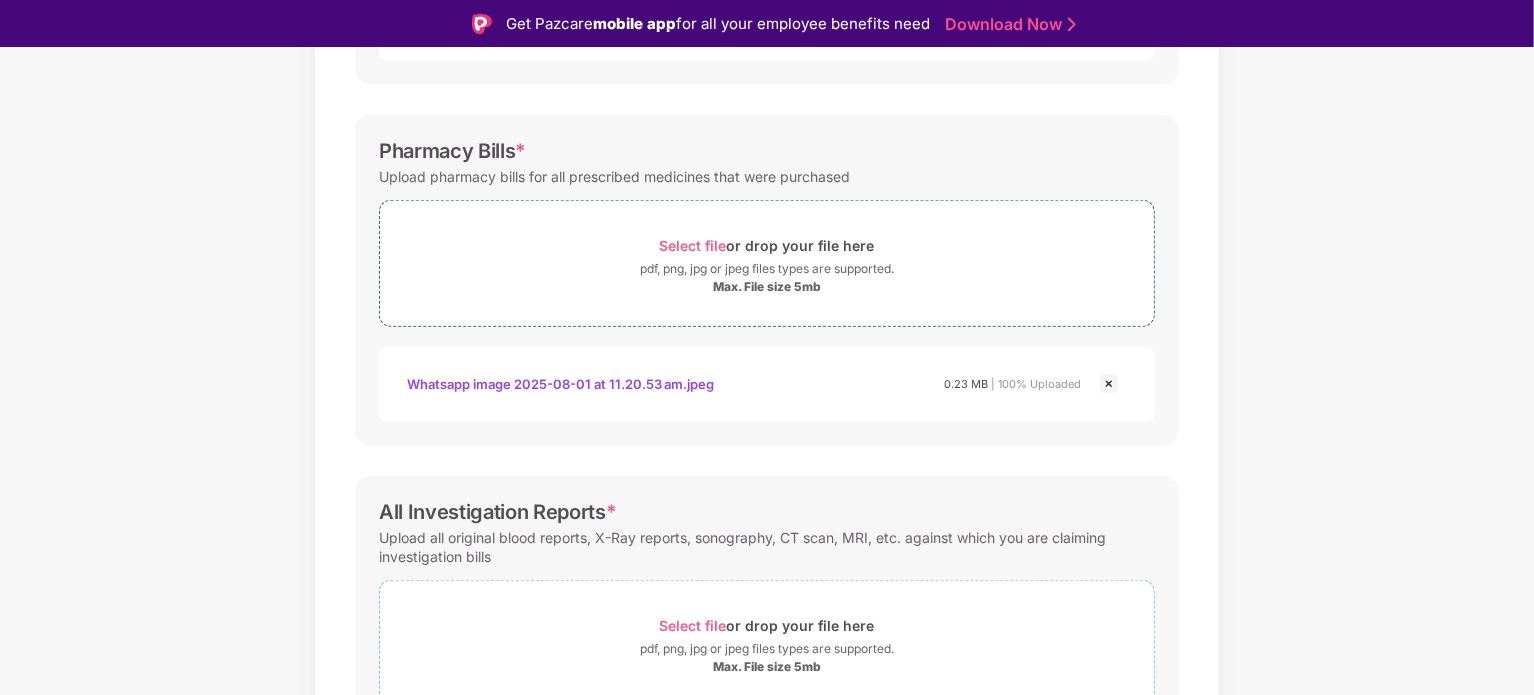 scroll, scrollTop: 898, scrollLeft: 0, axis: vertical 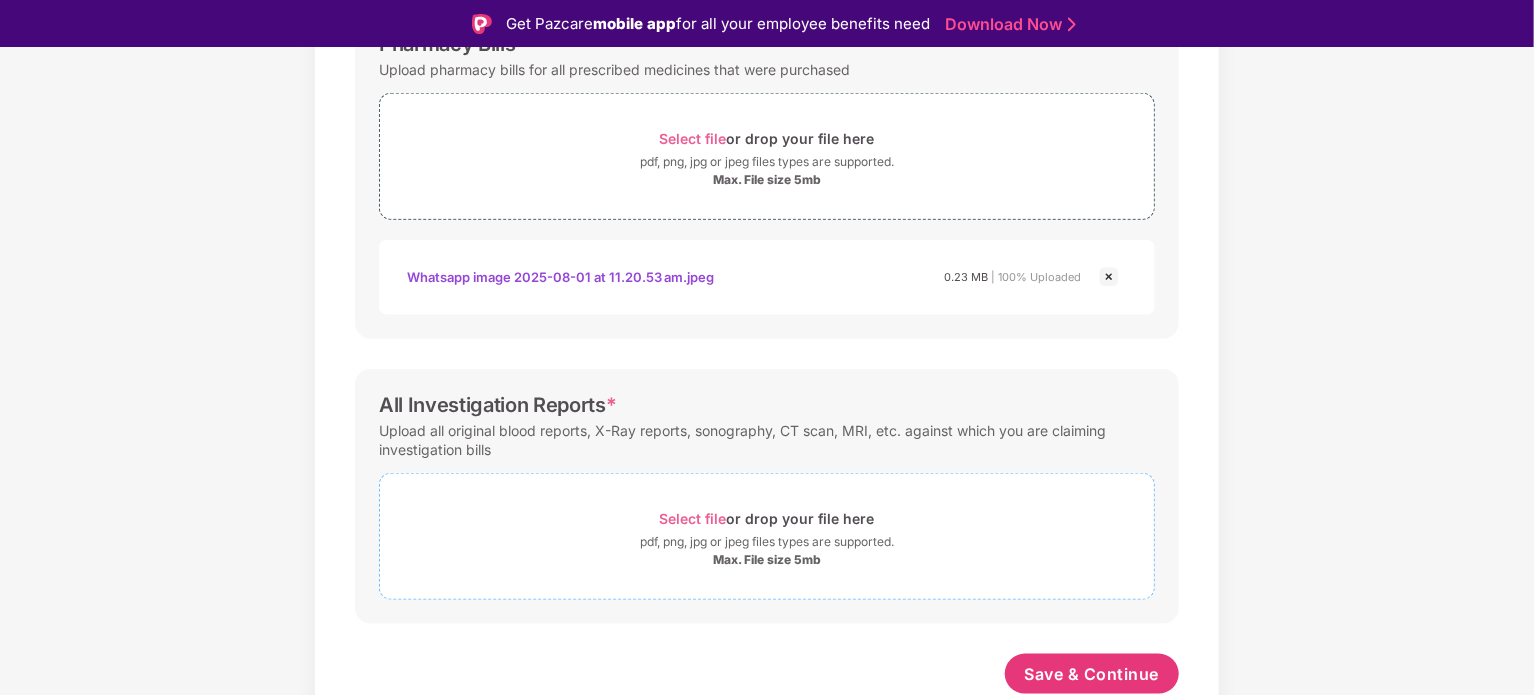 click on "Select file" at bounding box center (693, 518) 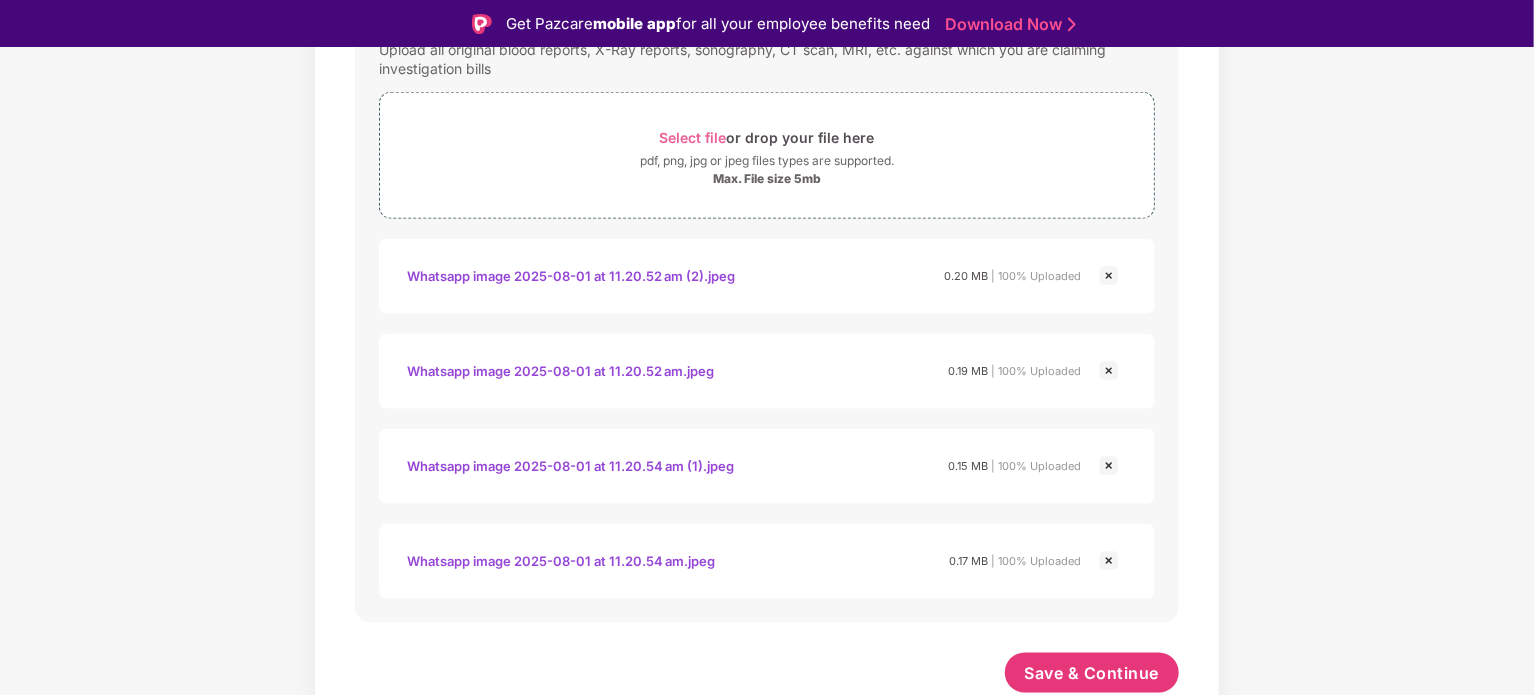 scroll, scrollTop: 1278, scrollLeft: 0, axis: vertical 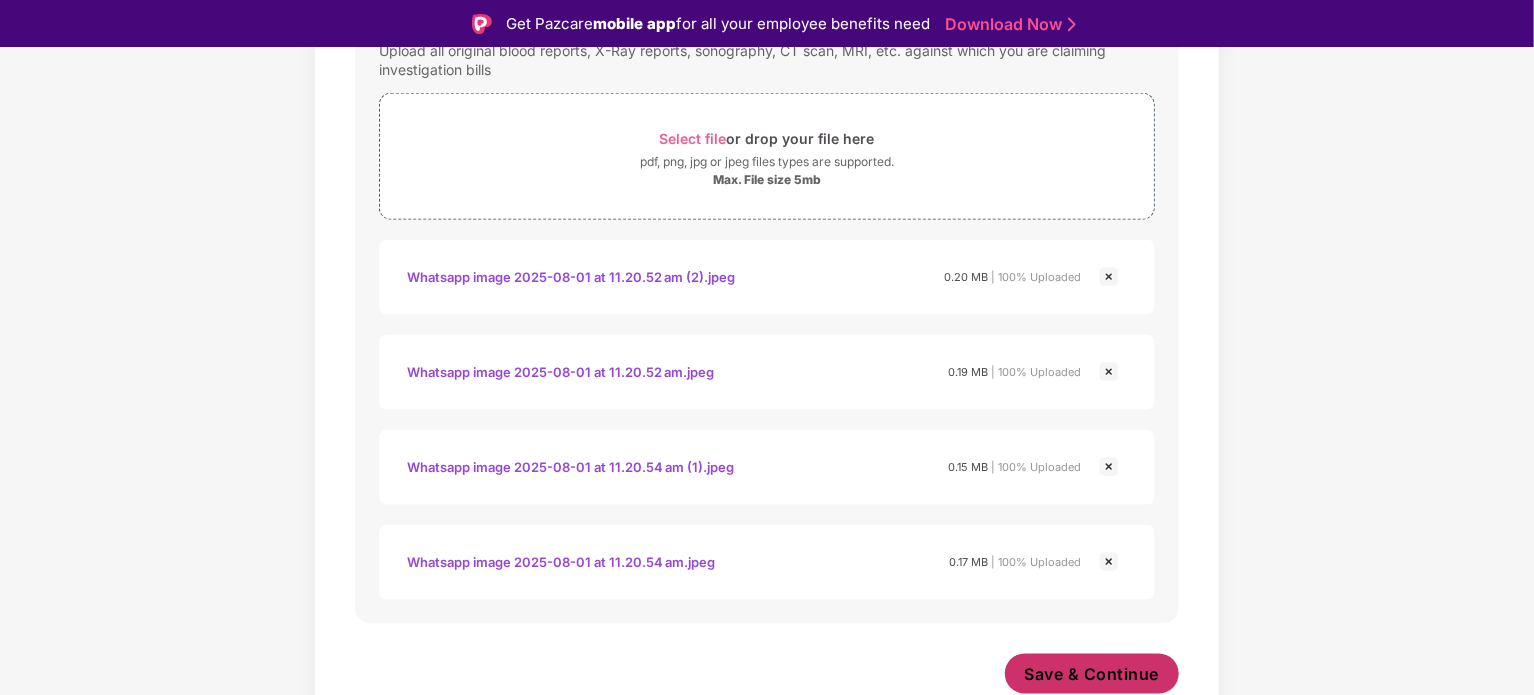 click on "Save & Continue" at bounding box center (1092, 674) 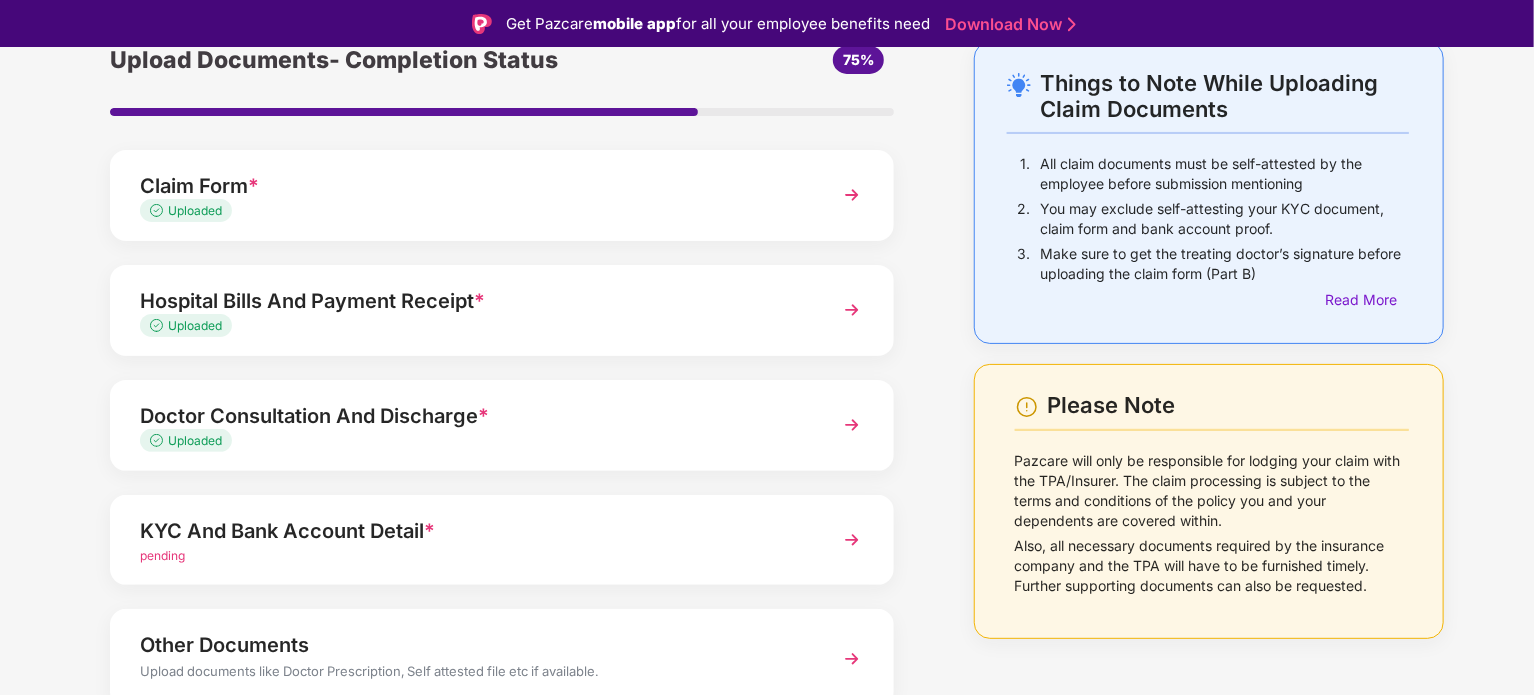 scroll, scrollTop: 188, scrollLeft: 0, axis: vertical 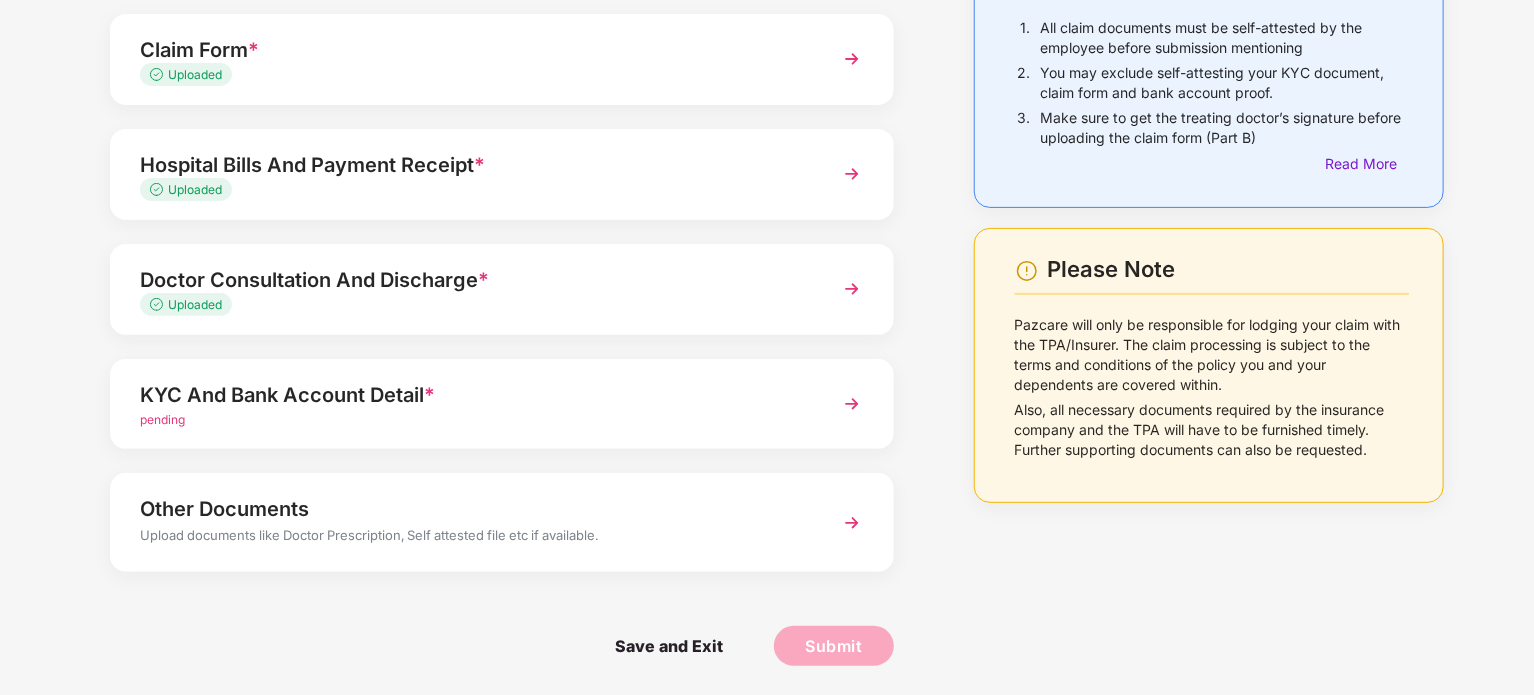 click on "pending" at bounding box center (471, 420) 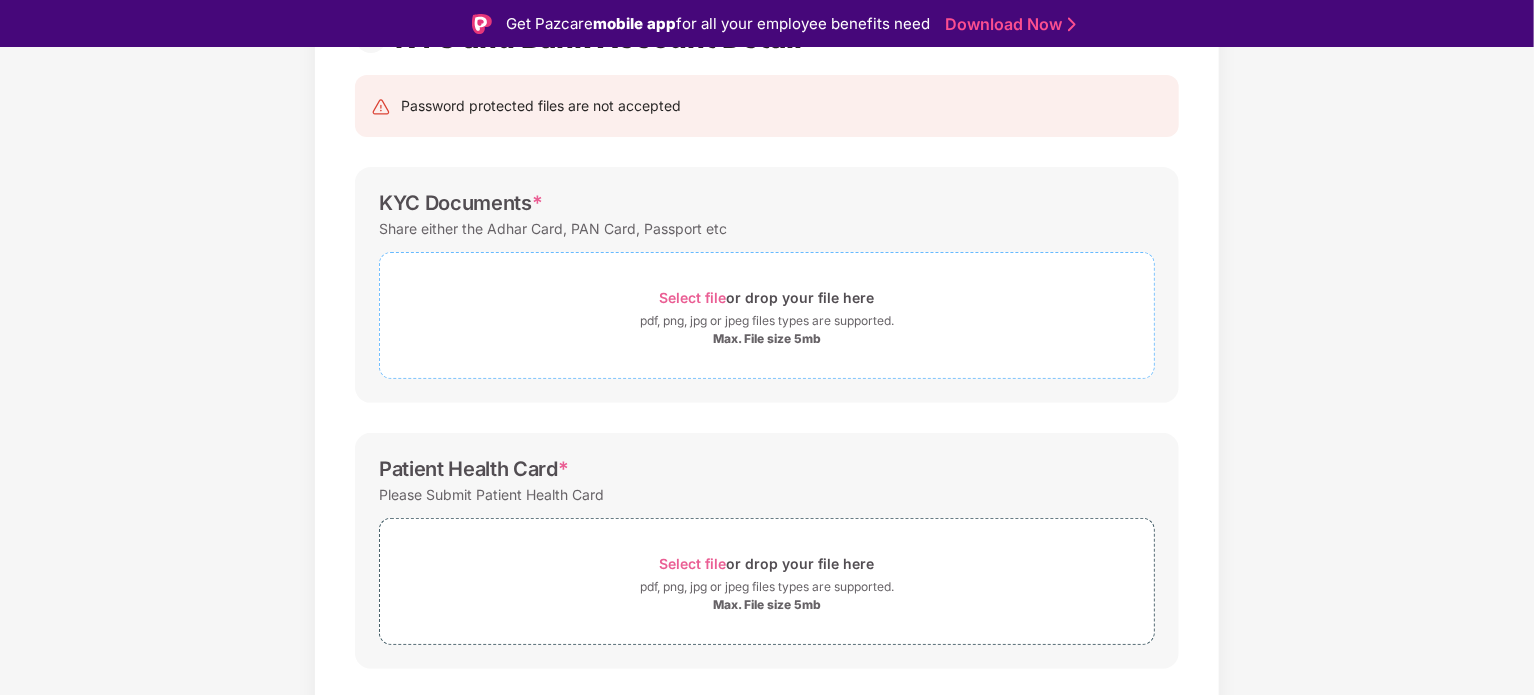 click on "Select file" at bounding box center (693, 297) 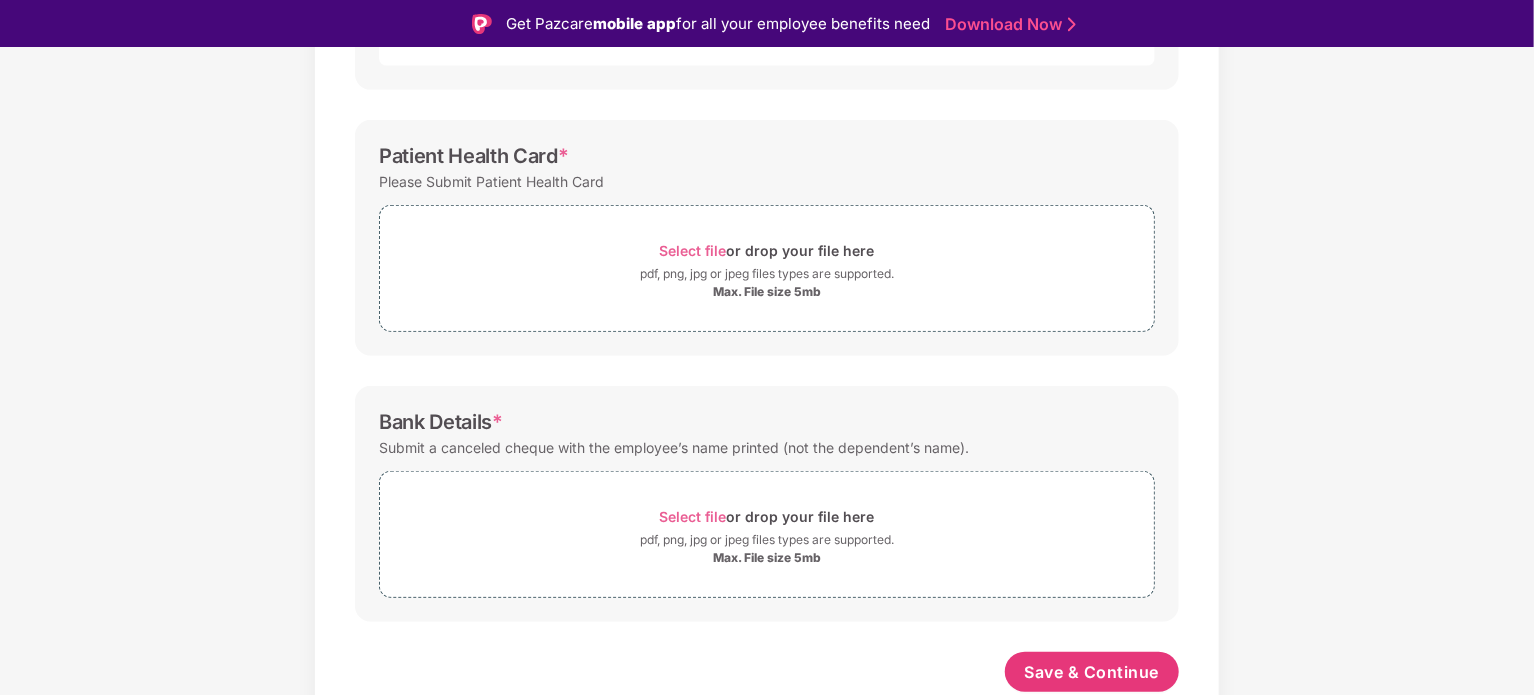 scroll, scrollTop: 594, scrollLeft: 0, axis: vertical 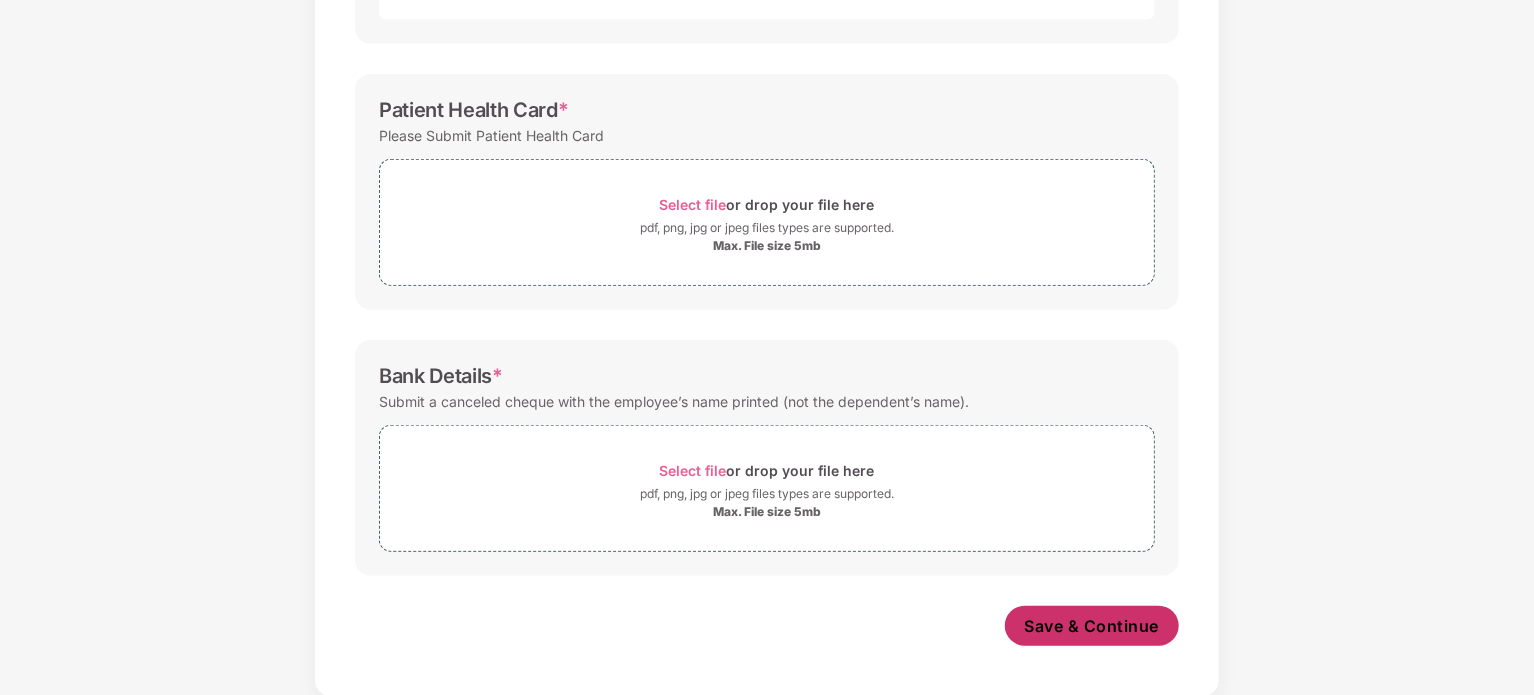click on "Save & Continue" at bounding box center [1092, 626] 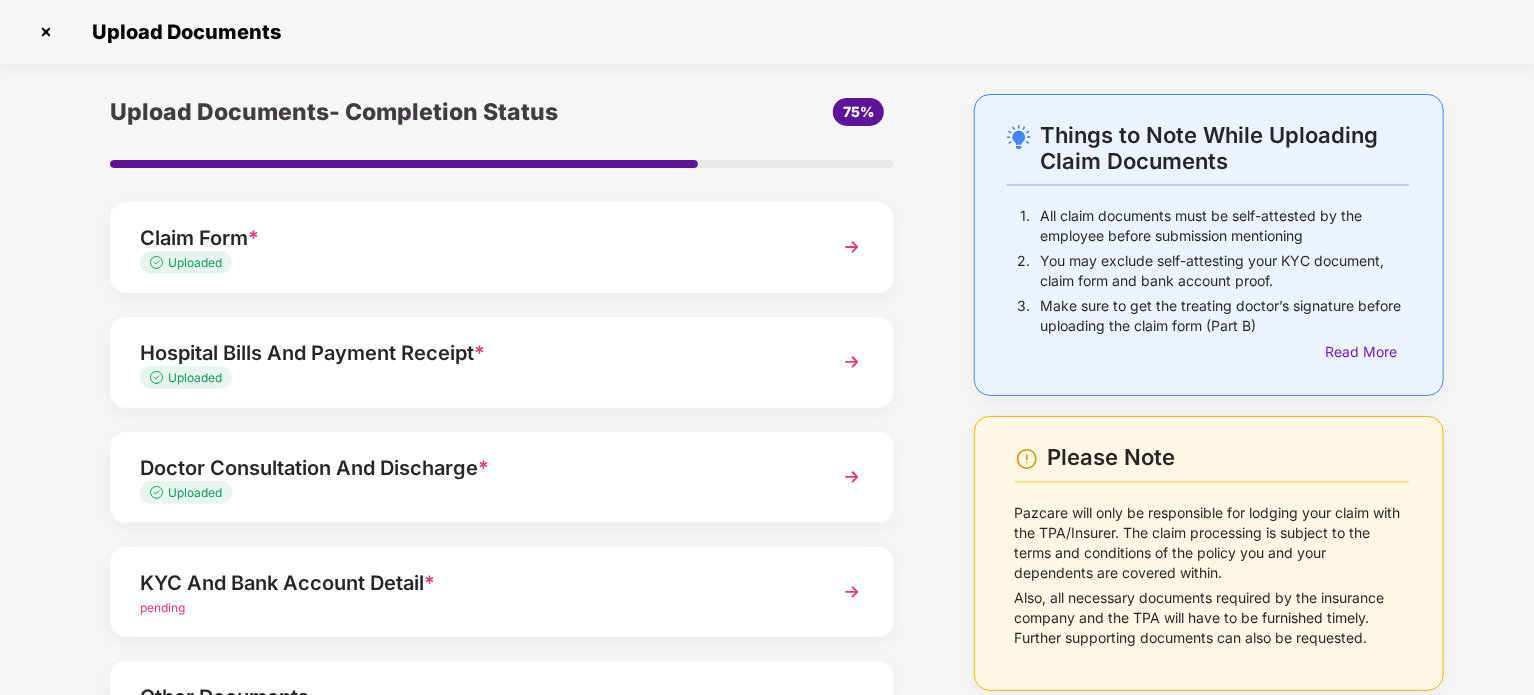 scroll, scrollTop: 188, scrollLeft: 0, axis: vertical 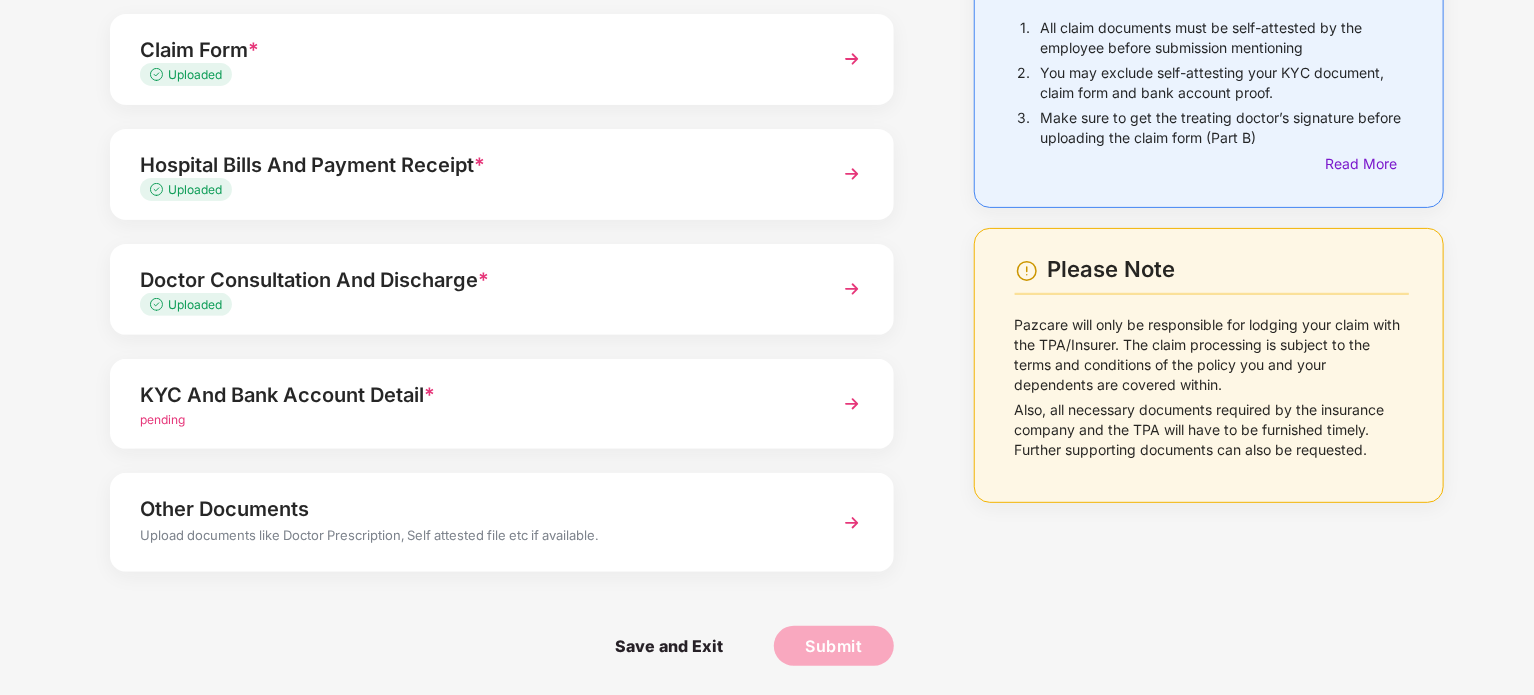 click on "KYC And Bank Account Detail *" at bounding box center (471, 395) 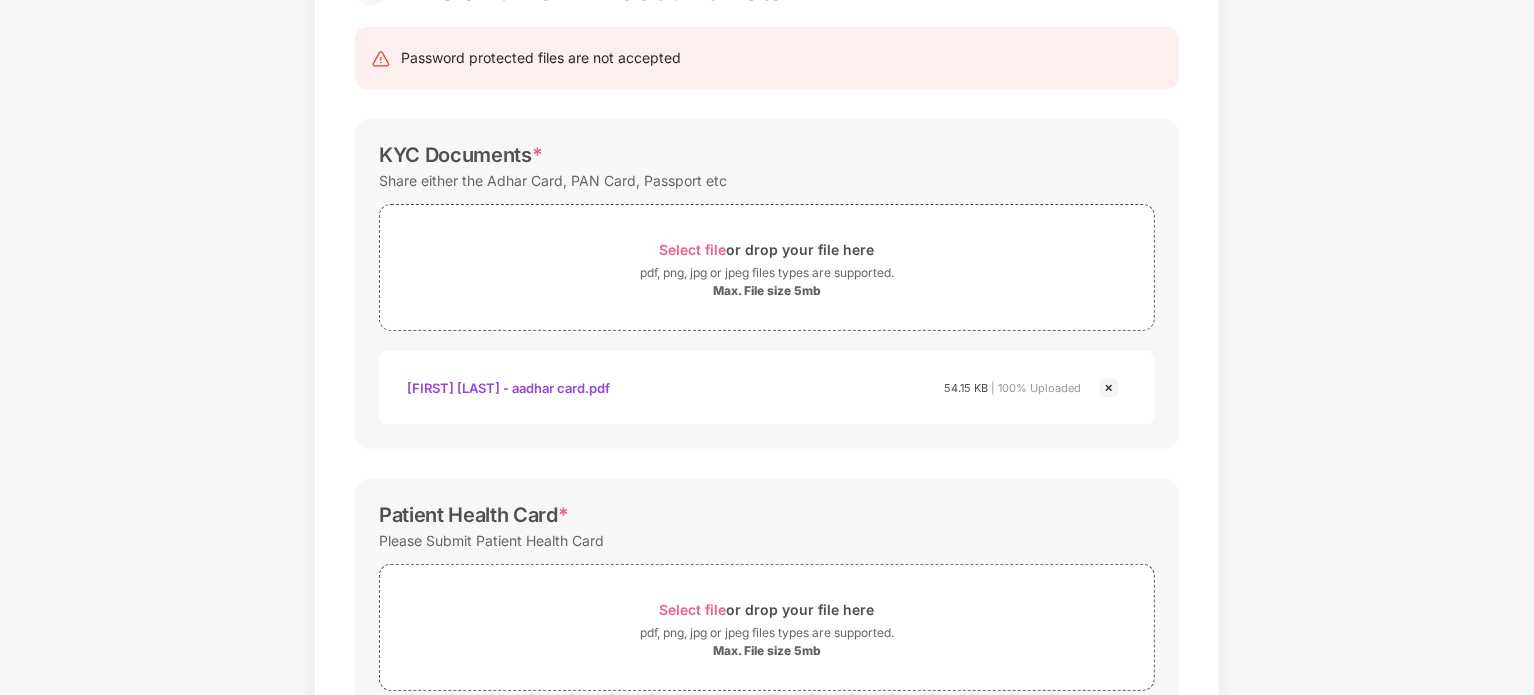 scroll, scrollTop: 0, scrollLeft: 0, axis: both 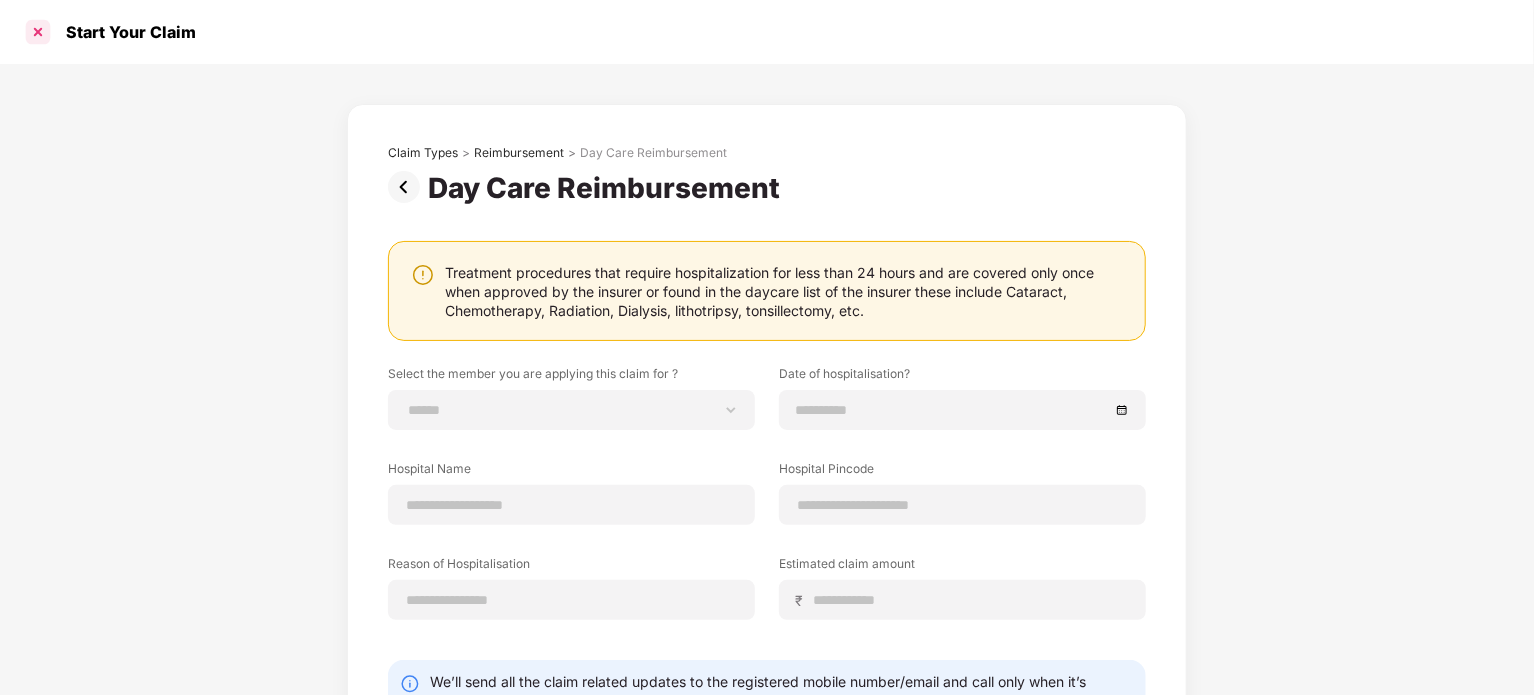click at bounding box center [38, 32] 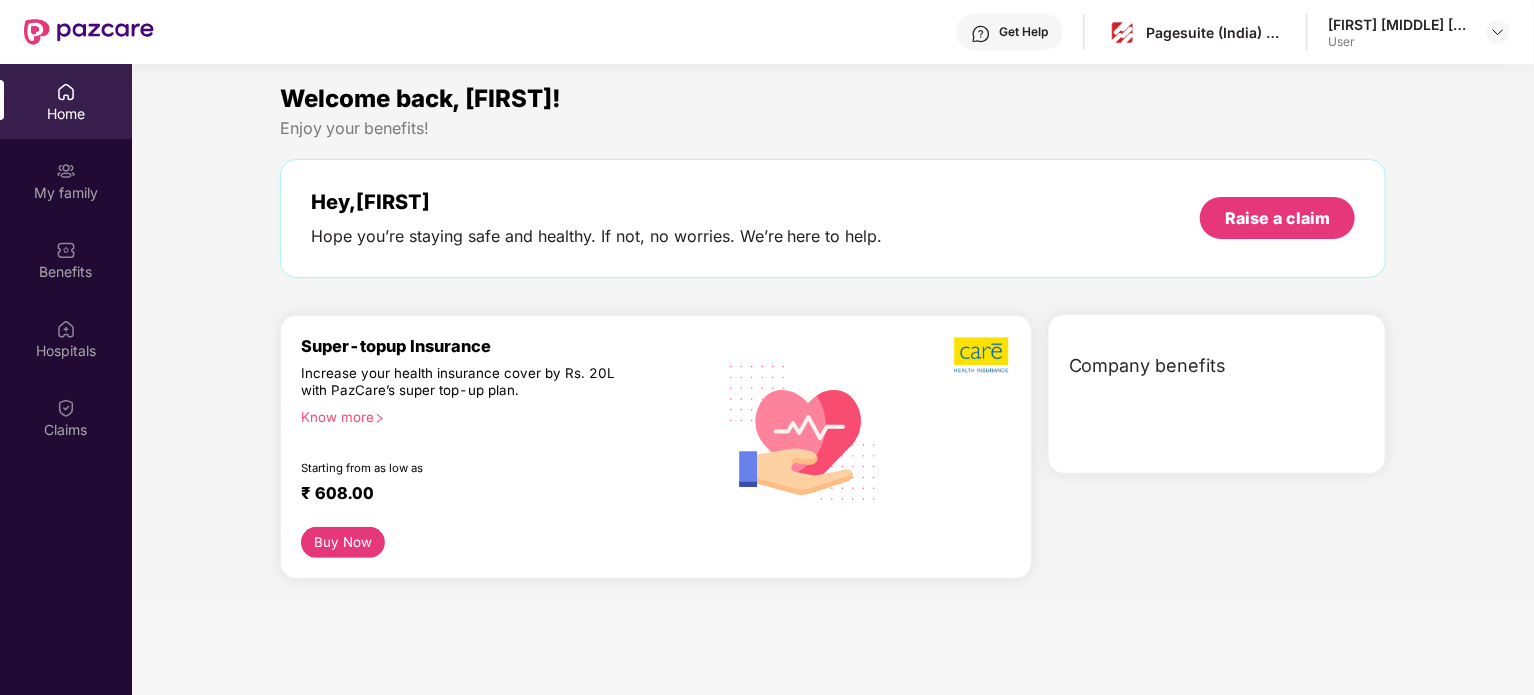 scroll, scrollTop: 0, scrollLeft: 0, axis: both 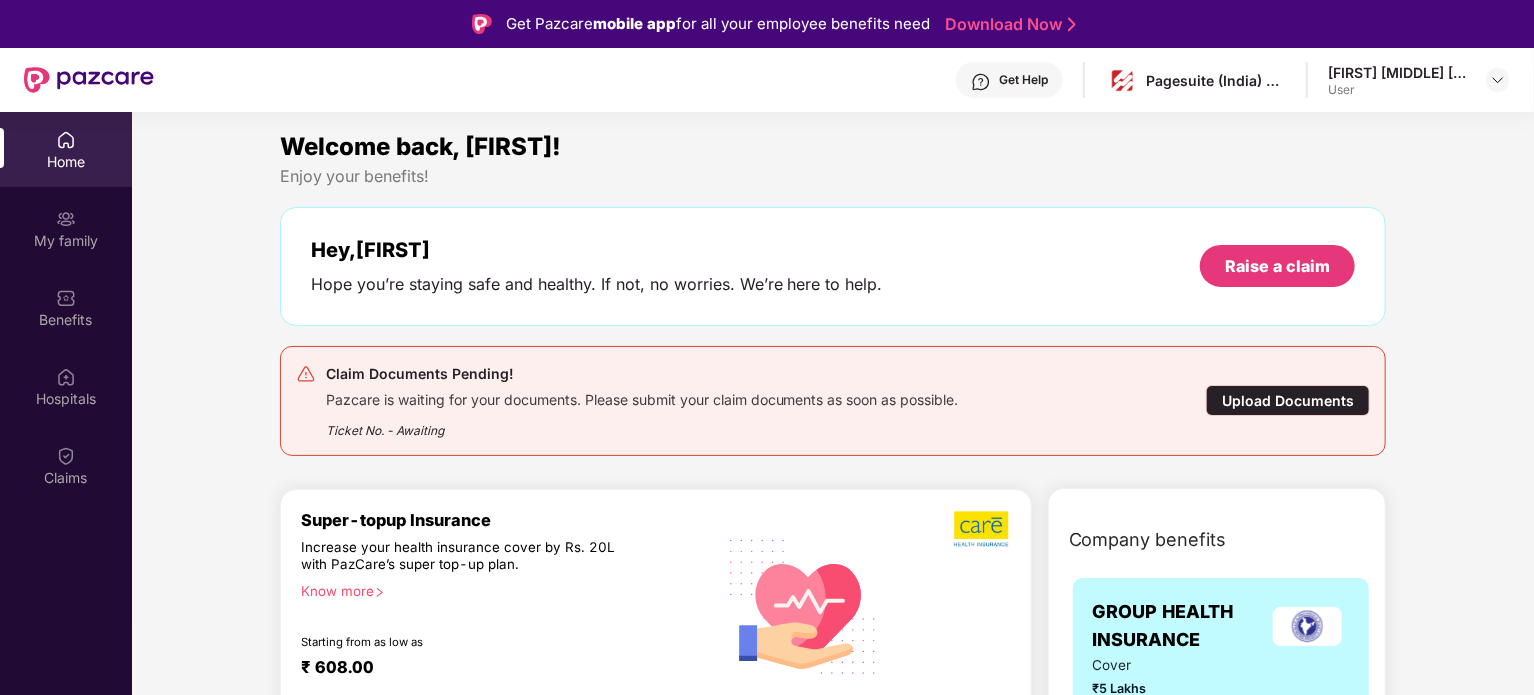 click on "Upload Documents" at bounding box center [1288, 400] 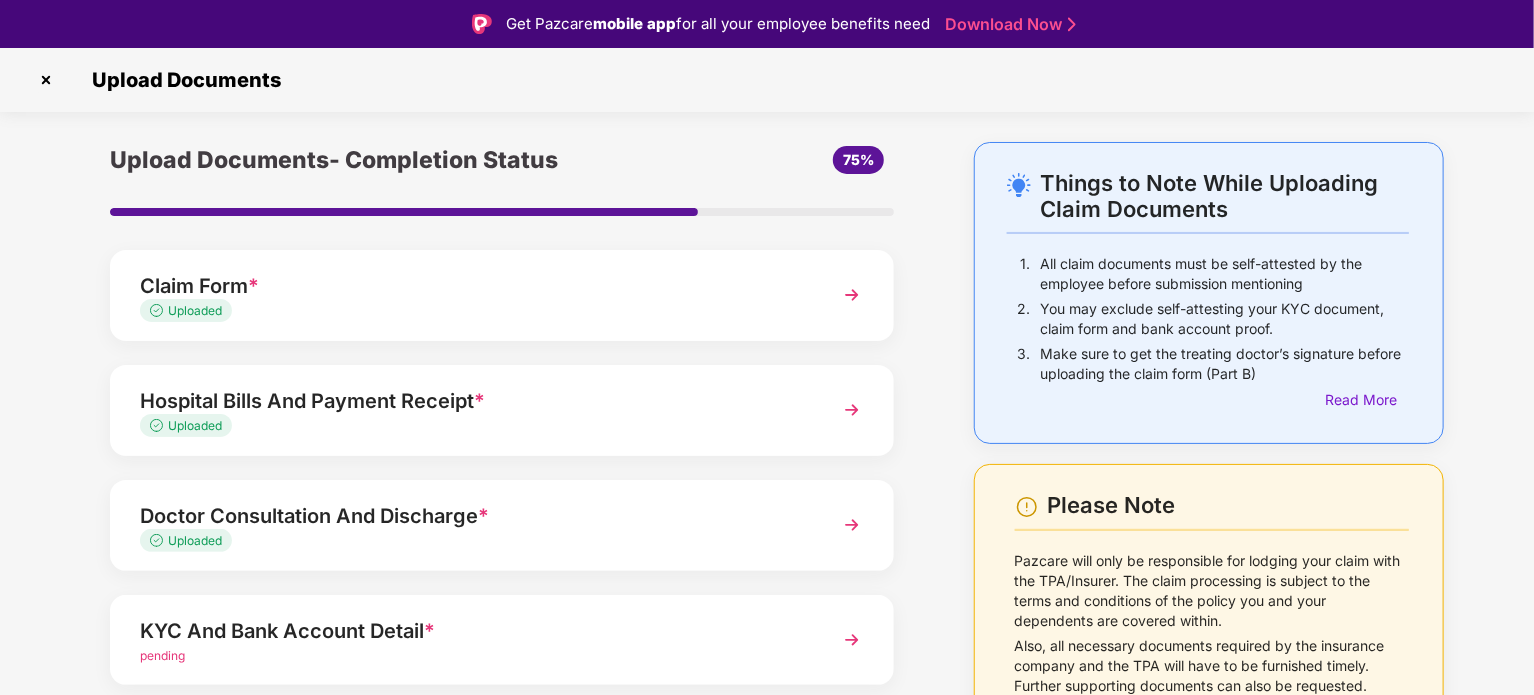 click on "Claim Form *" at bounding box center (471, 286) 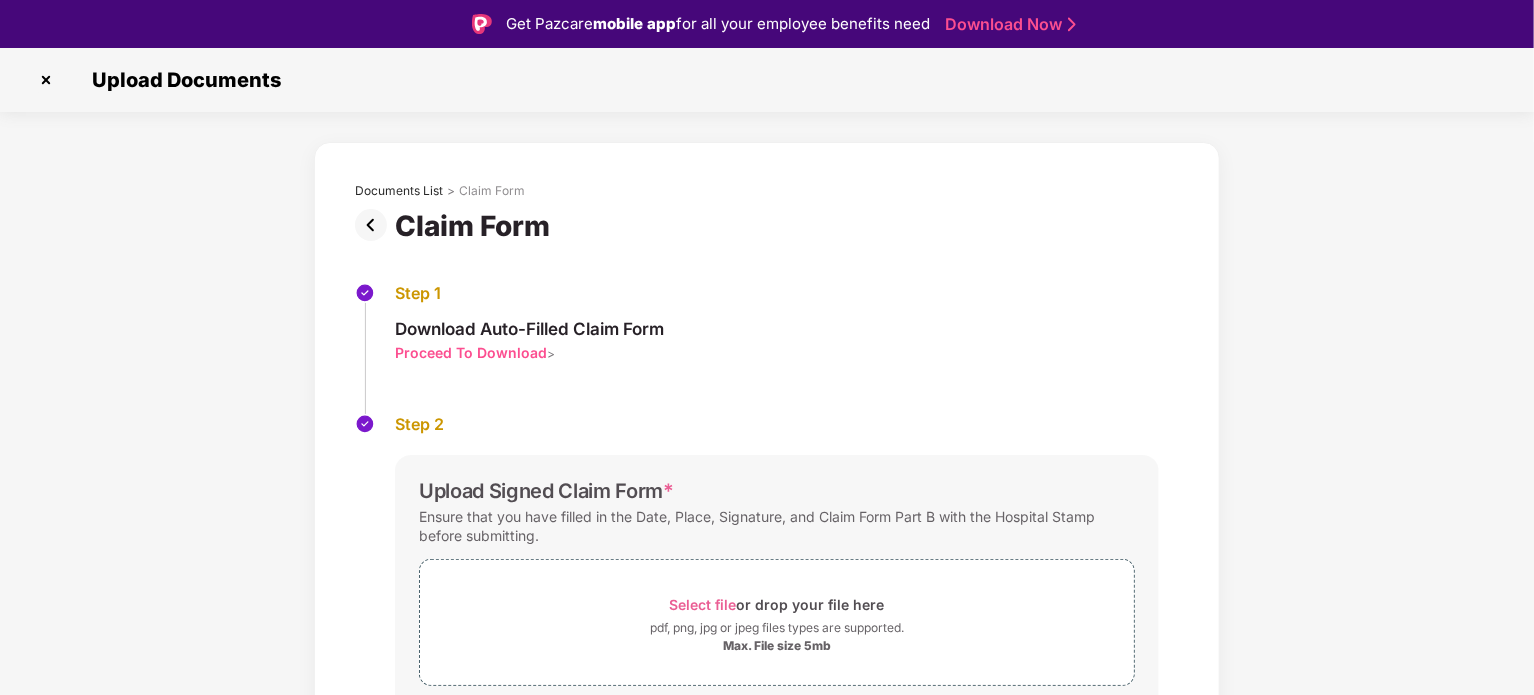 scroll, scrollTop: 171, scrollLeft: 0, axis: vertical 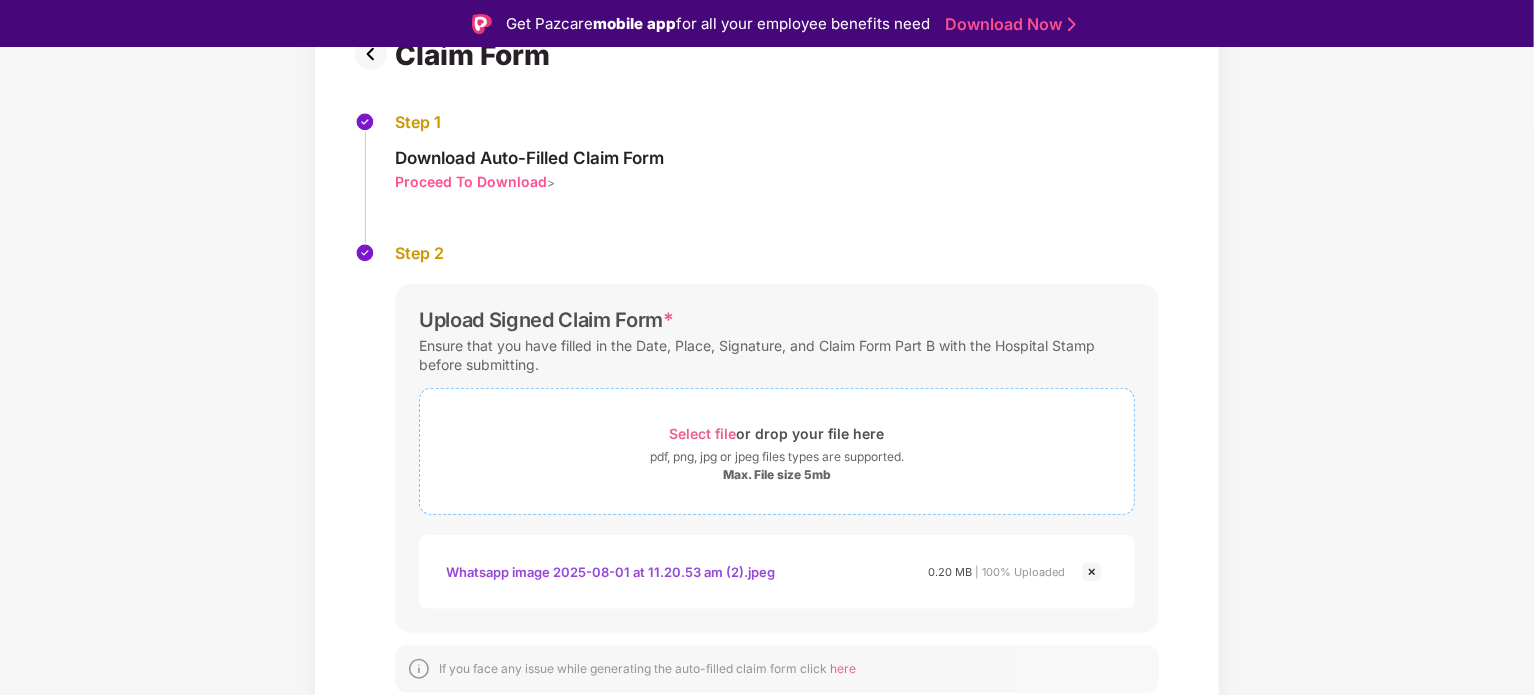 click on "Select file  or drop your file here" at bounding box center (777, 433) 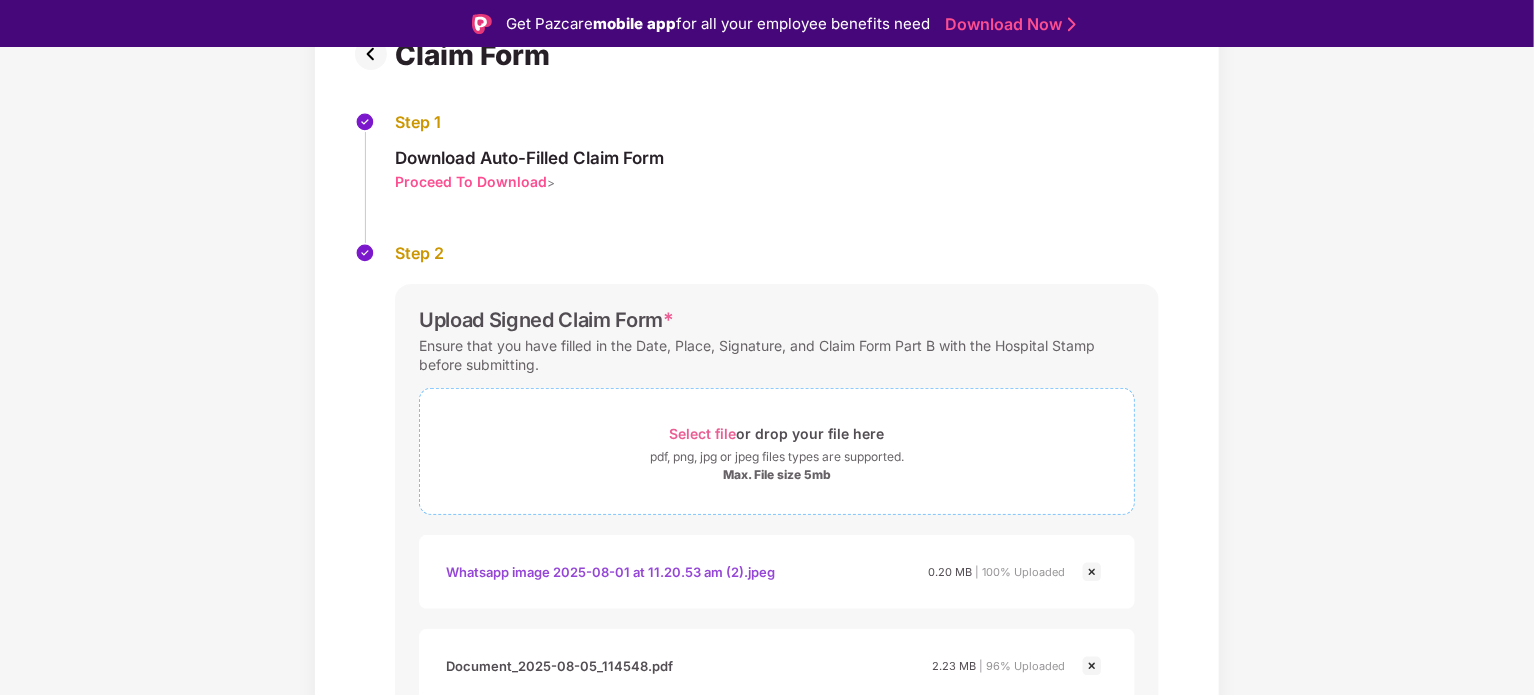 click on "Select file" at bounding box center [703, 433] 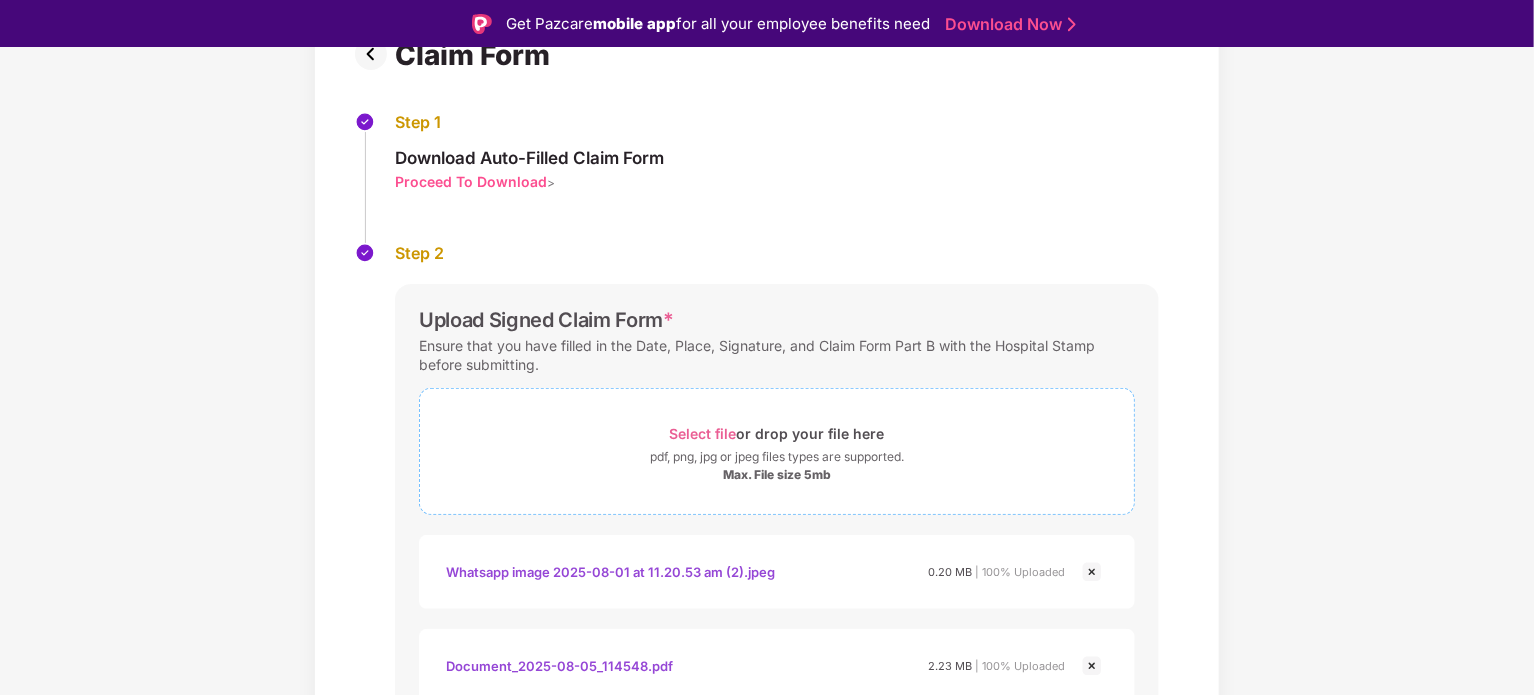 click on "Select file" at bounding box center (703, 433) 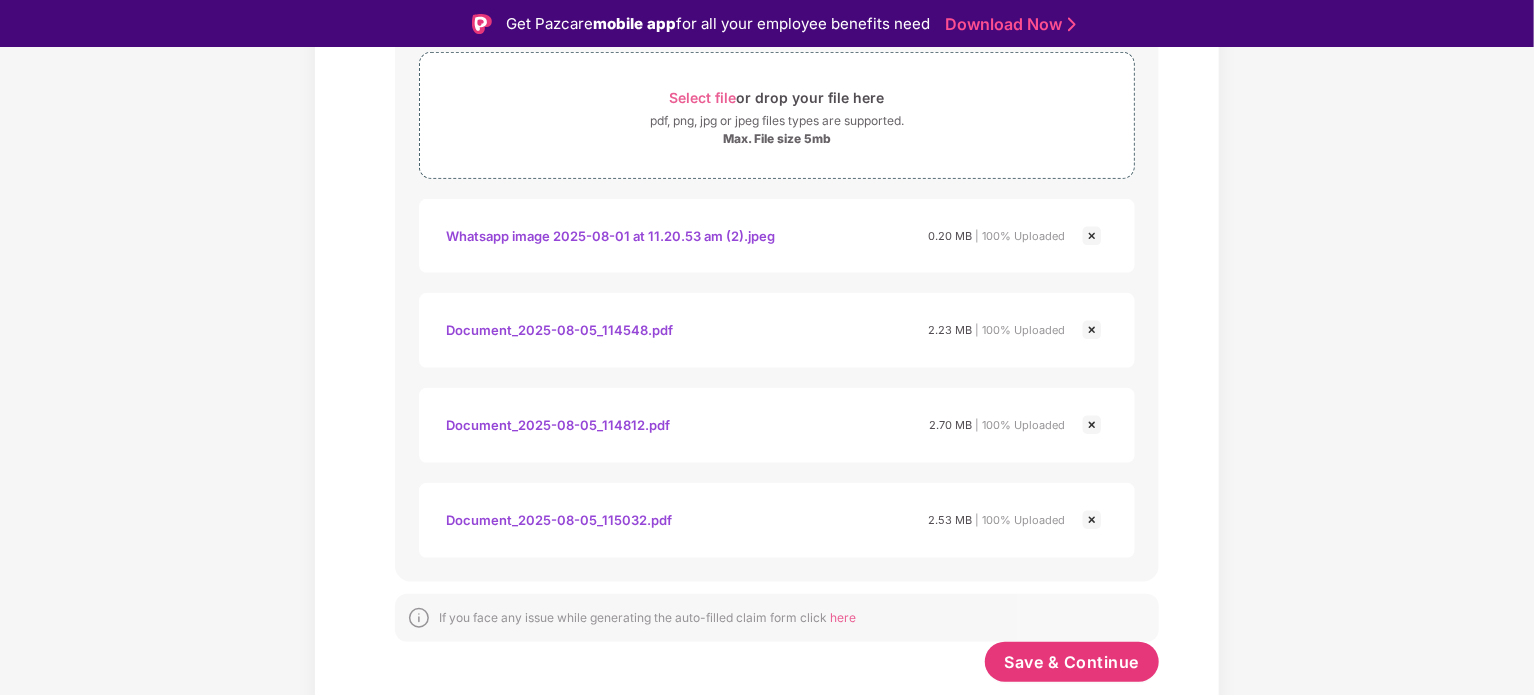 scroll, scrollTop: 506, scrollLeft: 0, axis: vertical 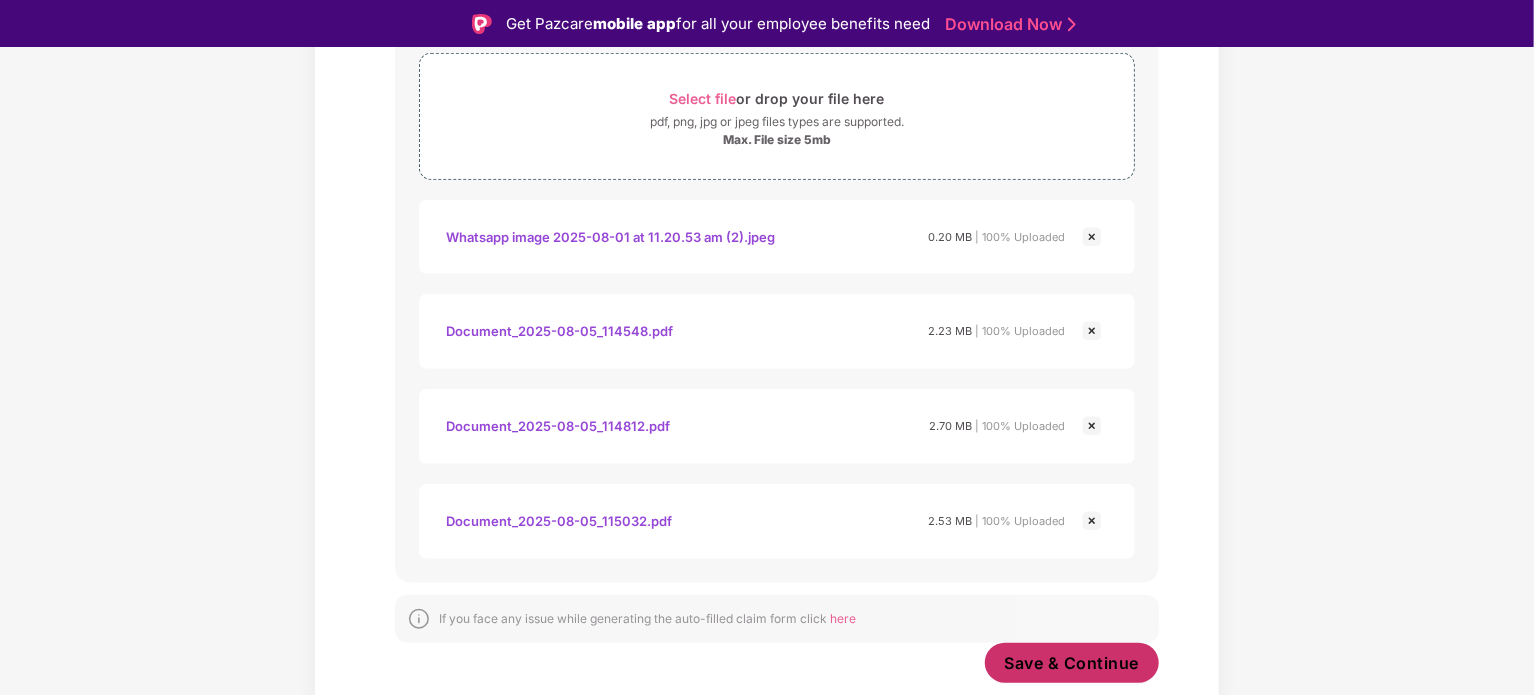 click on "Save & Continue" at bounding box center [1072, 663] 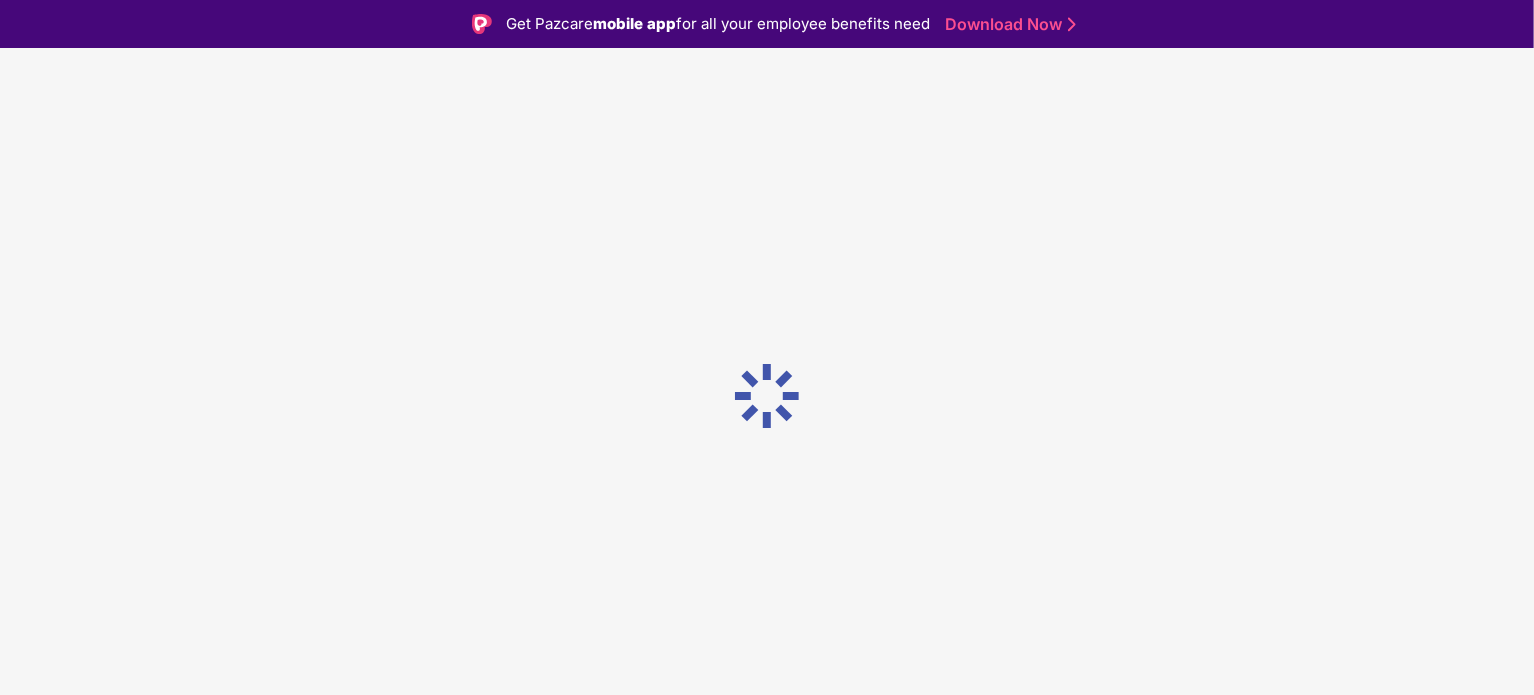 scroll, scrollTop: 0, scrollLeft: 0, axis: both 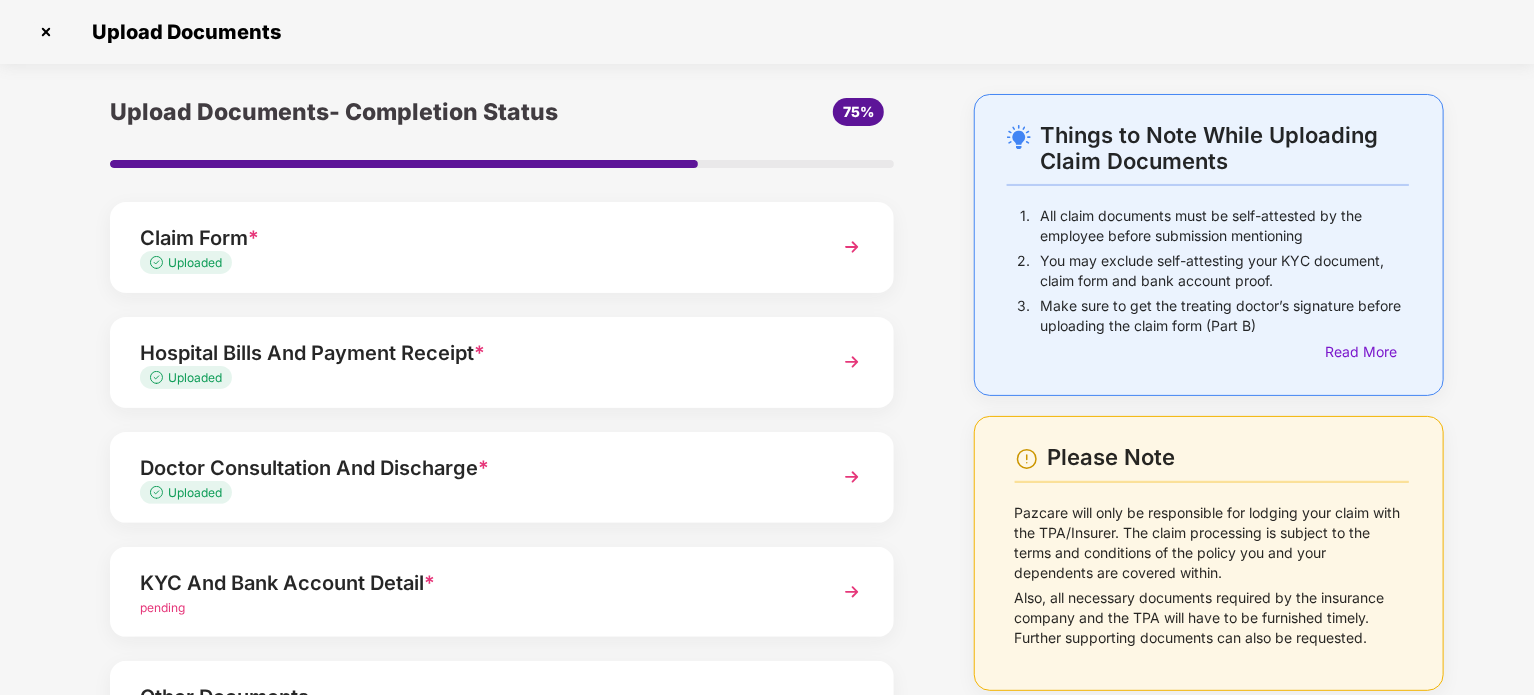click at bounding box center [46, 32] 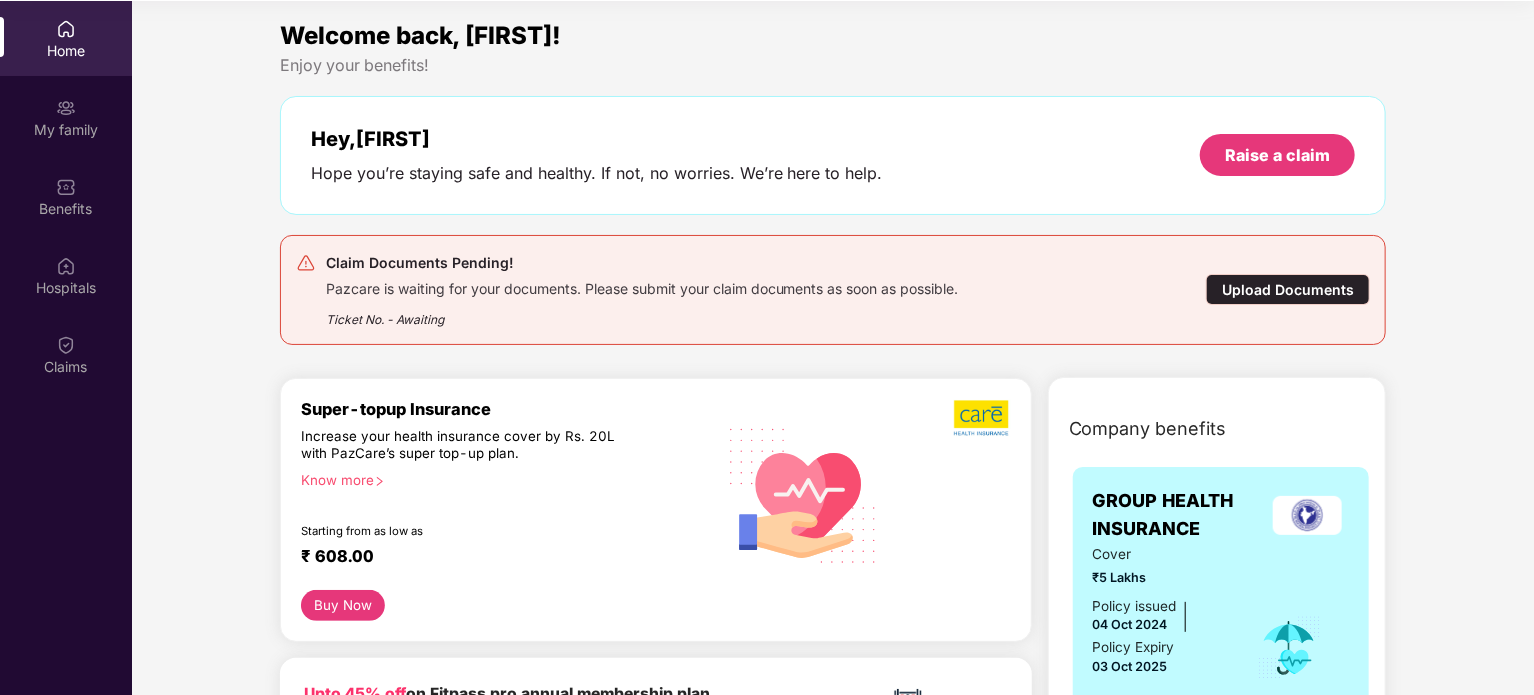 scroll, scrollTop: 112, scrollLeft: 0, axis: vertical 